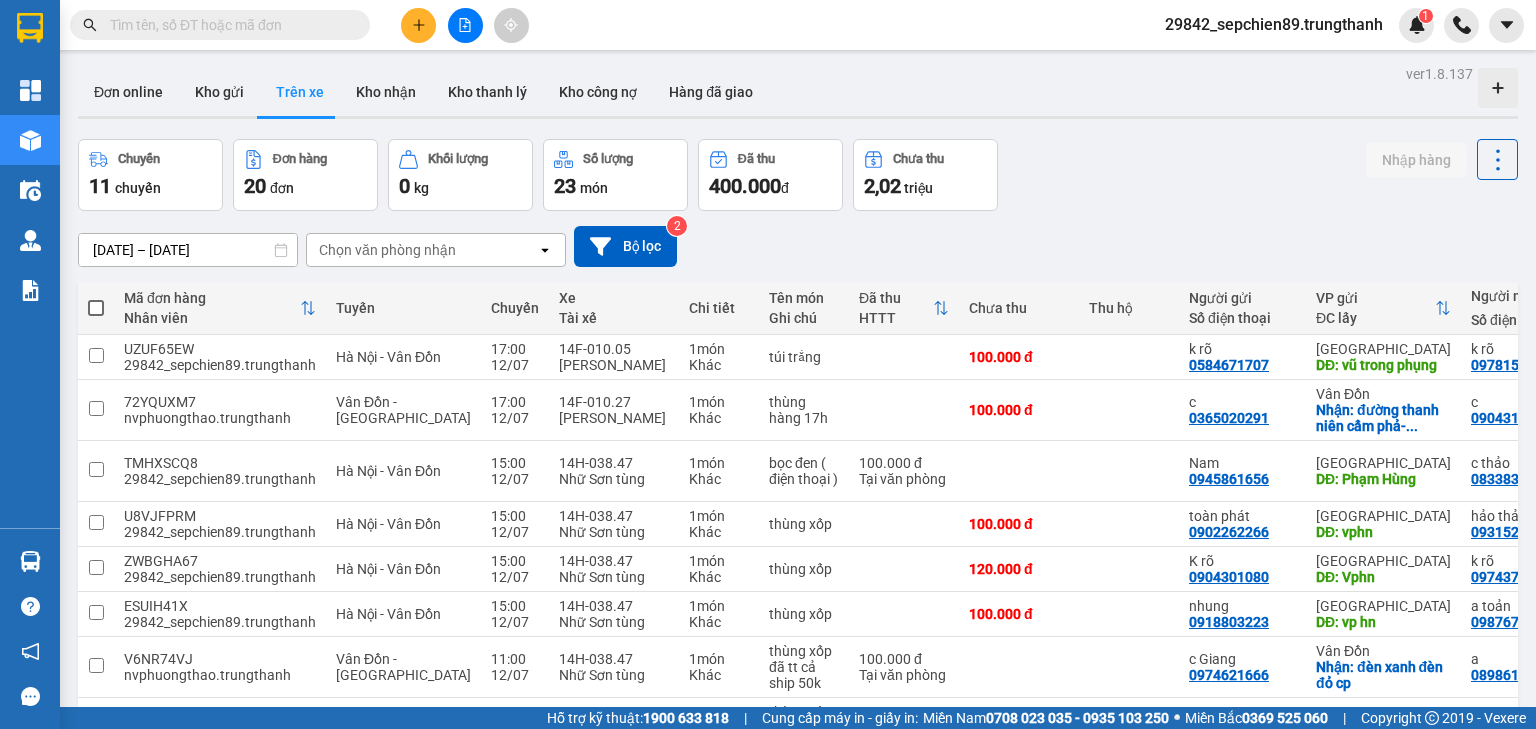 click at bounding box center (418, 25) 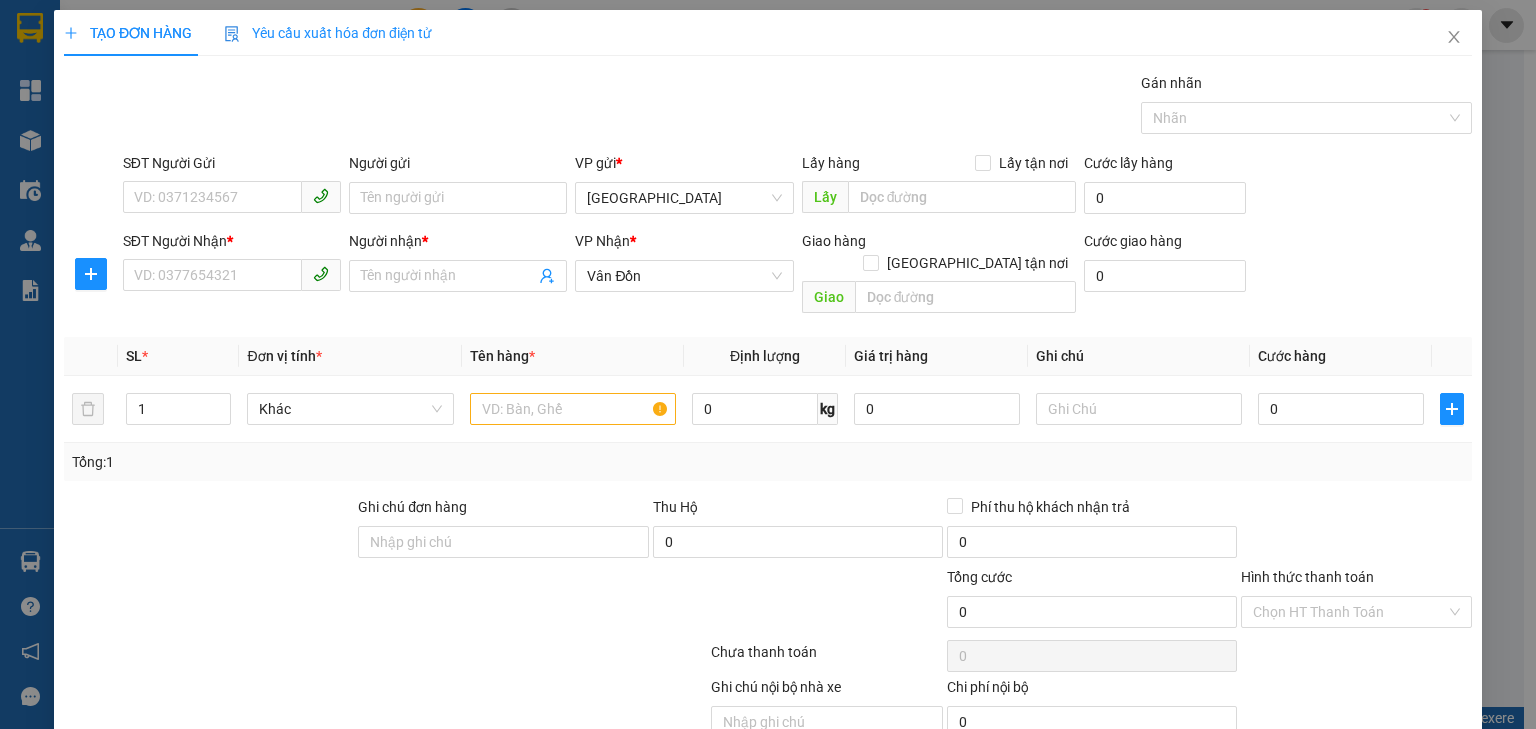 scroll, scrollTop: 0, scrollLeft: 0, axis: both 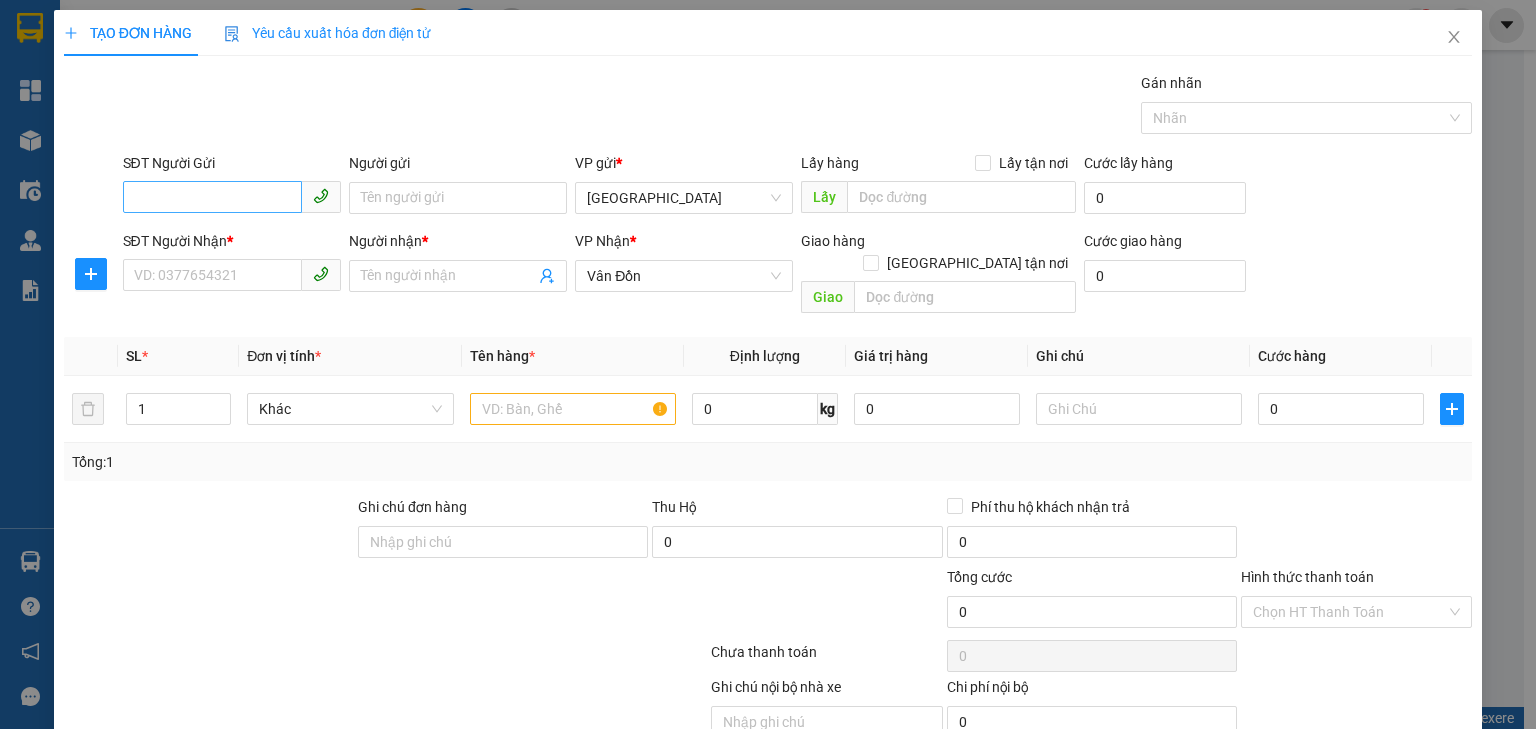 click on "SĐT Người Gửi" at bounding box center [212, 197] 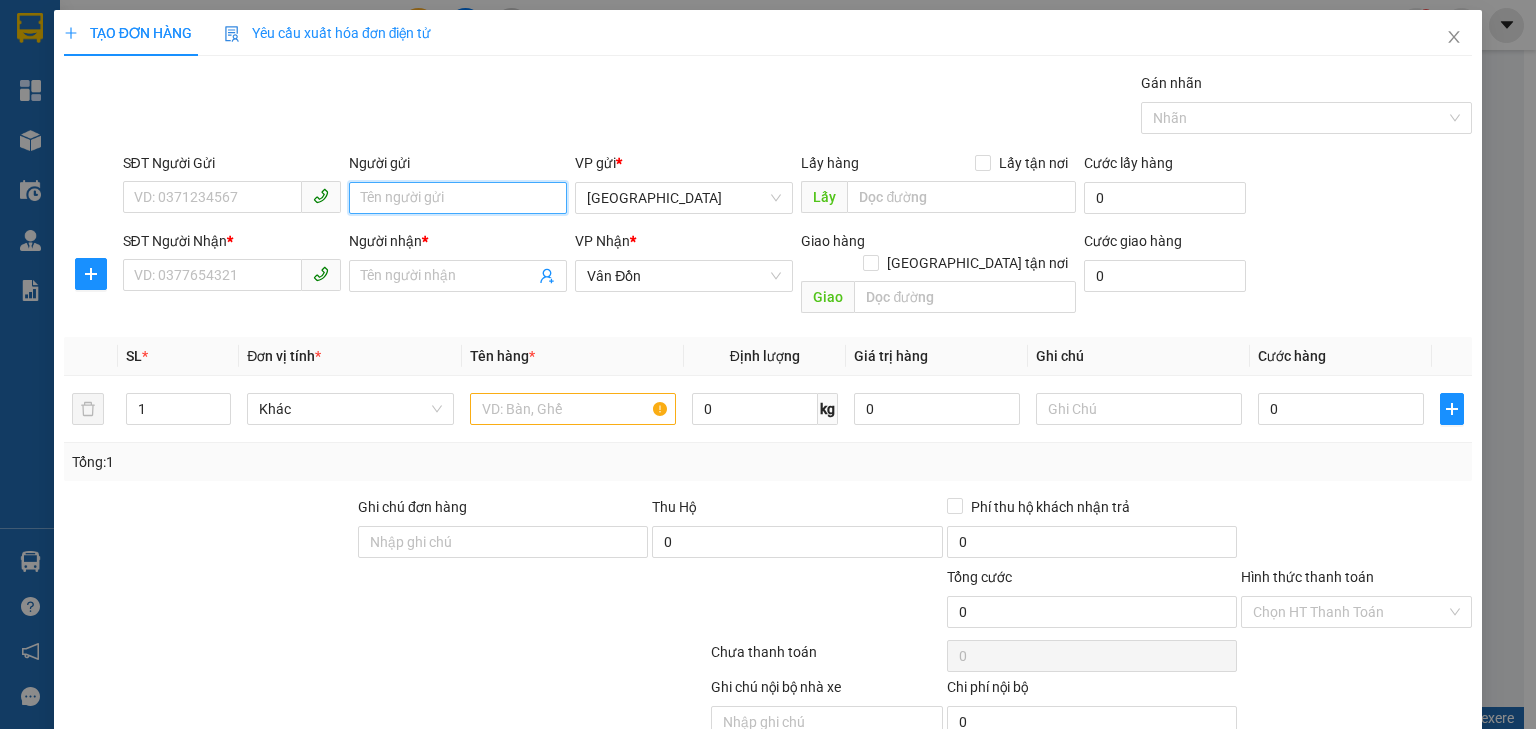 click on "Người gửi" at bounding box center [458, 198] 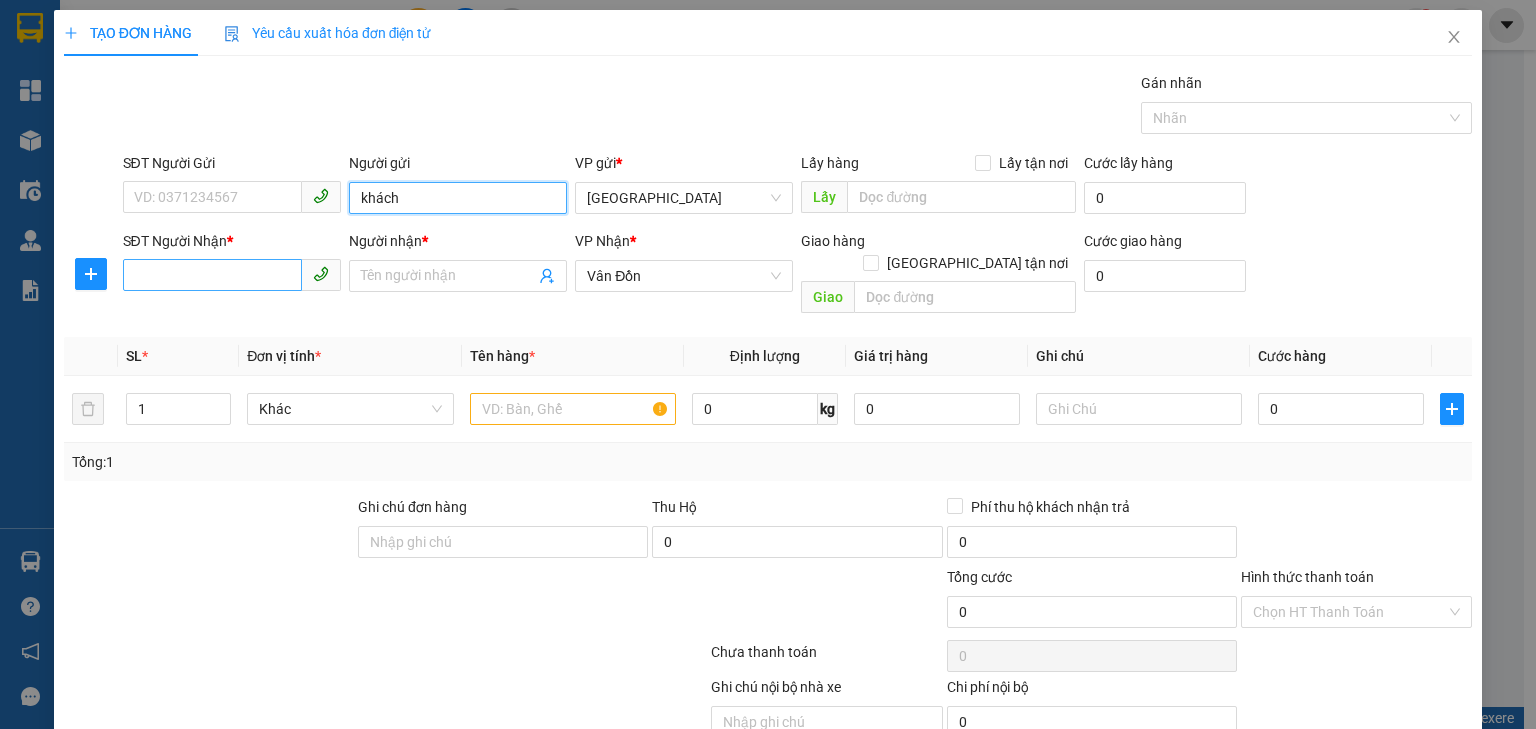 type on "khách" 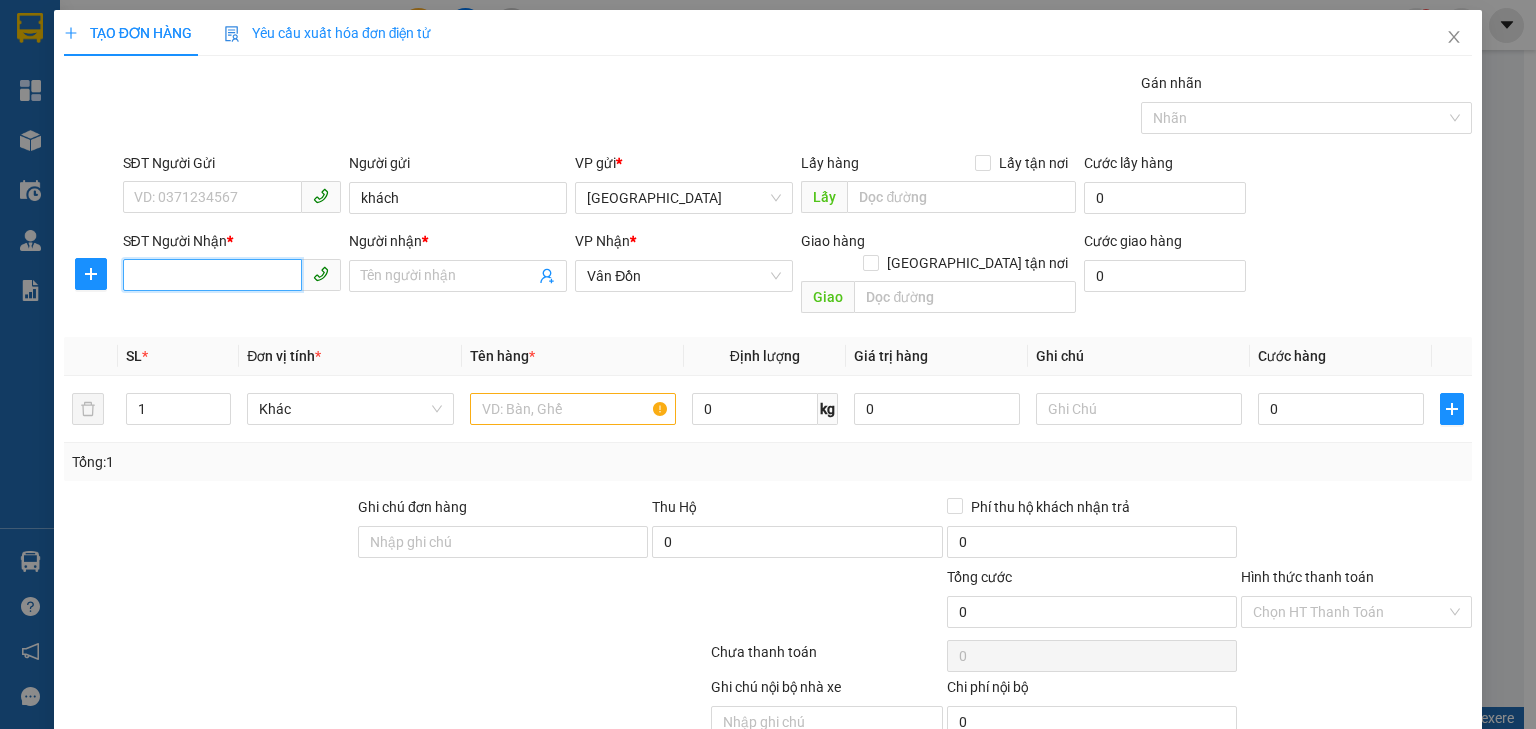 click on "SĐT Người Nhận  *" at bounding box center (212, 275) 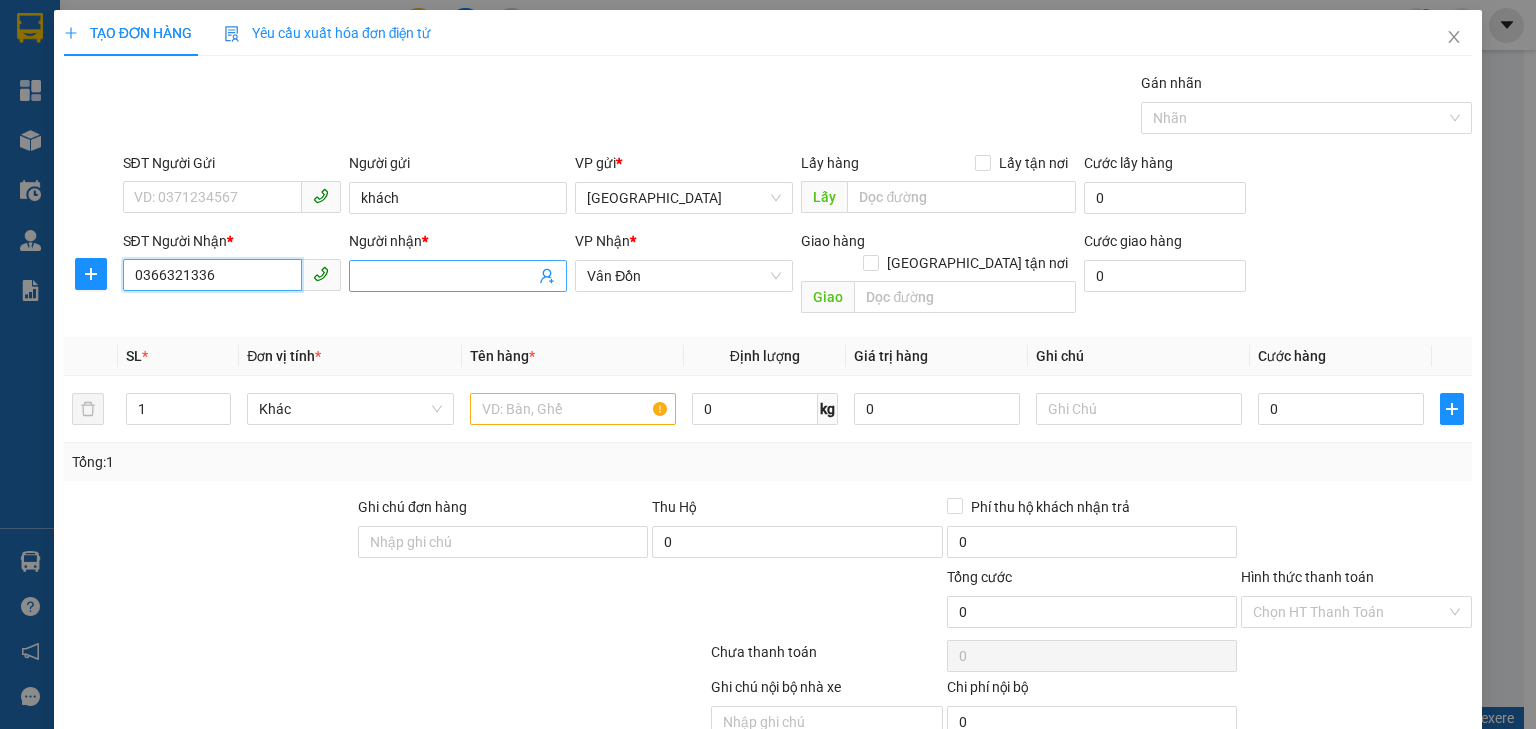 type on "0366321336" 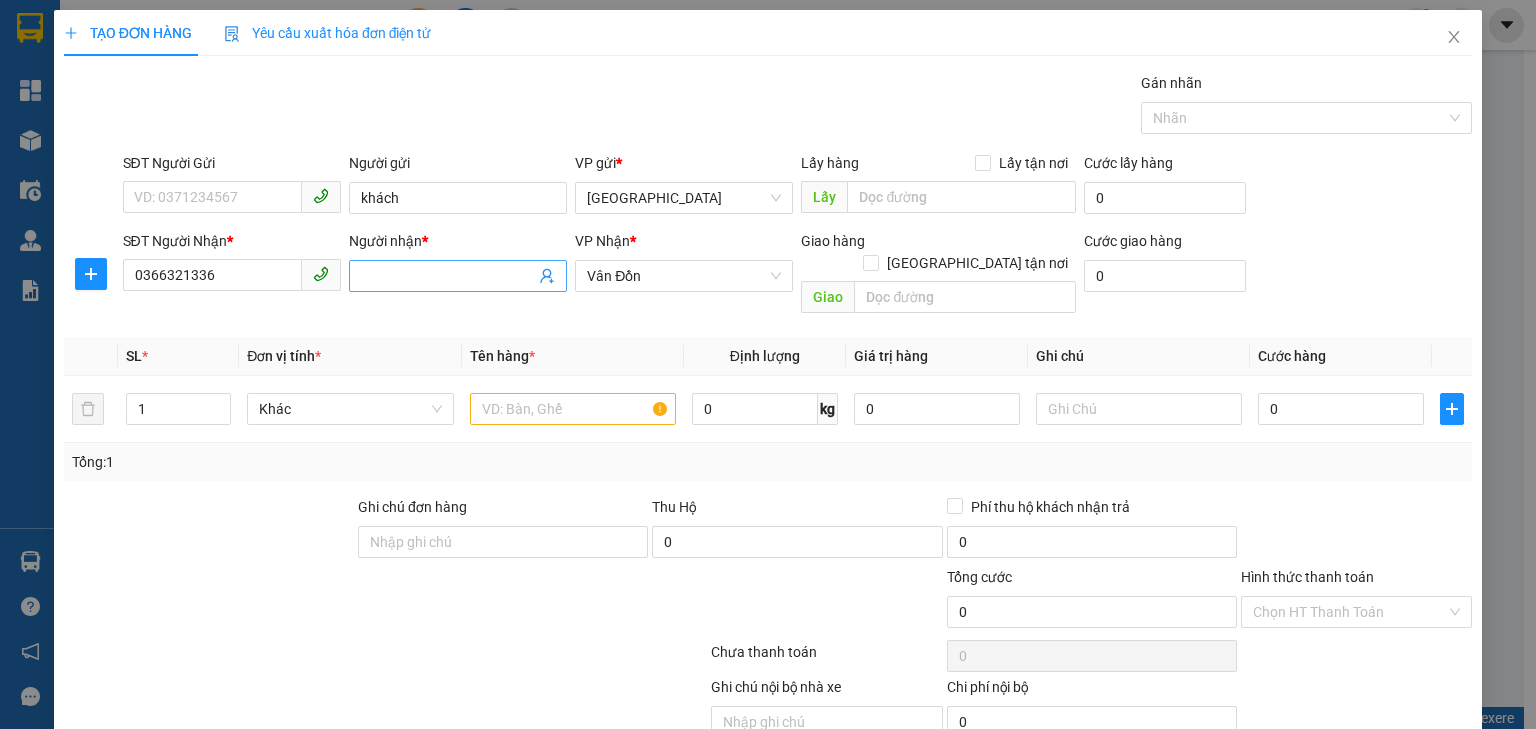 click on "Người nhận  *" at bounding box center [448, 276] 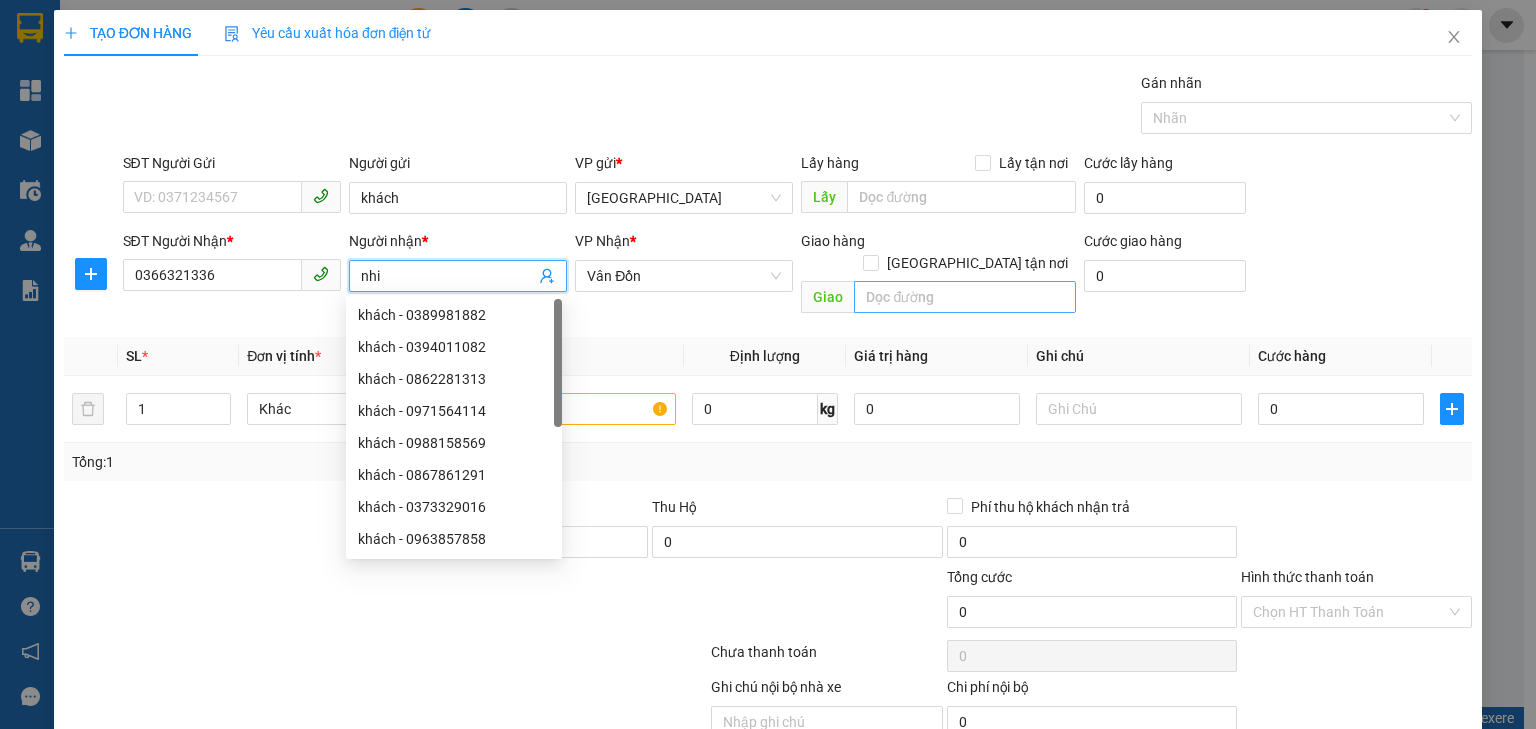 type on "nhi" 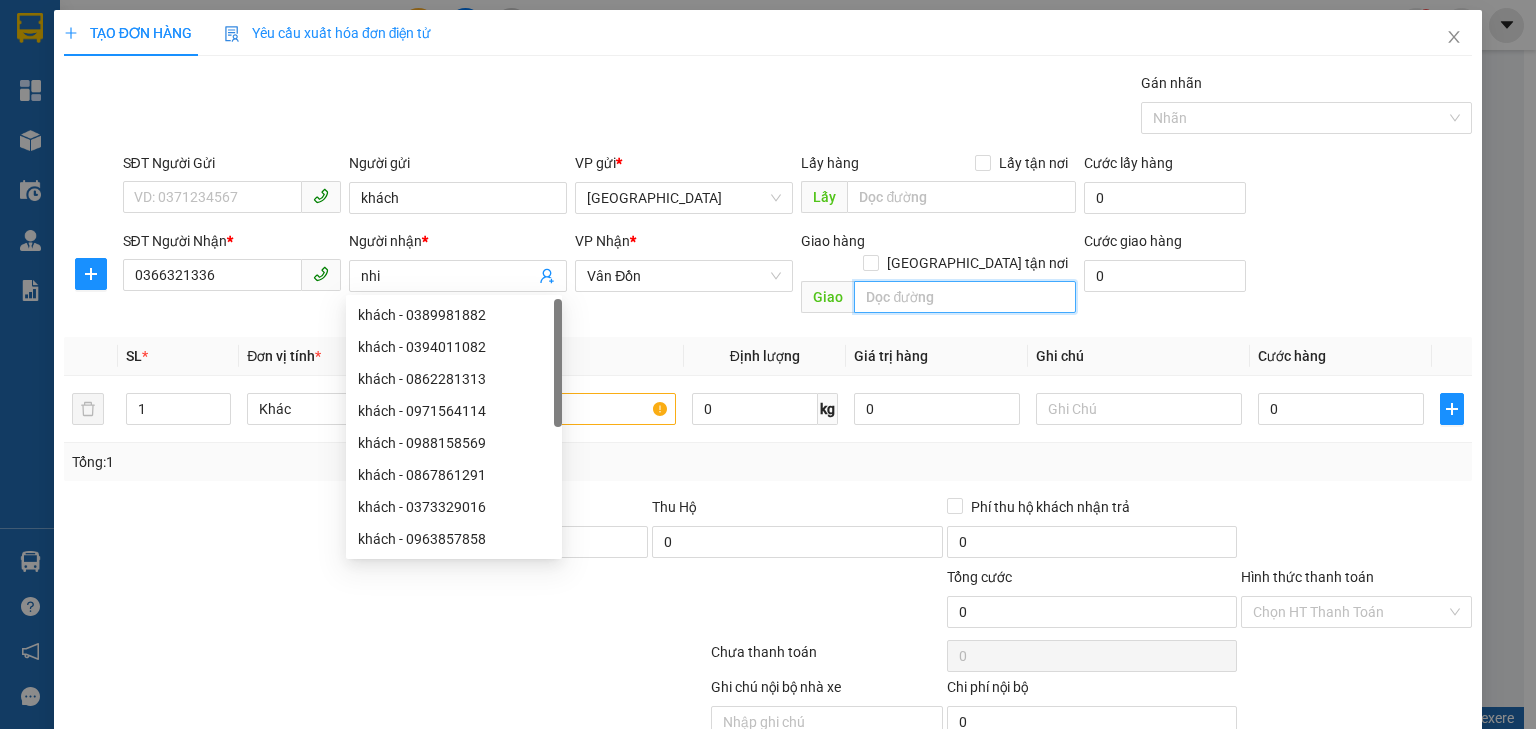 click at bounding box center [965, 297] 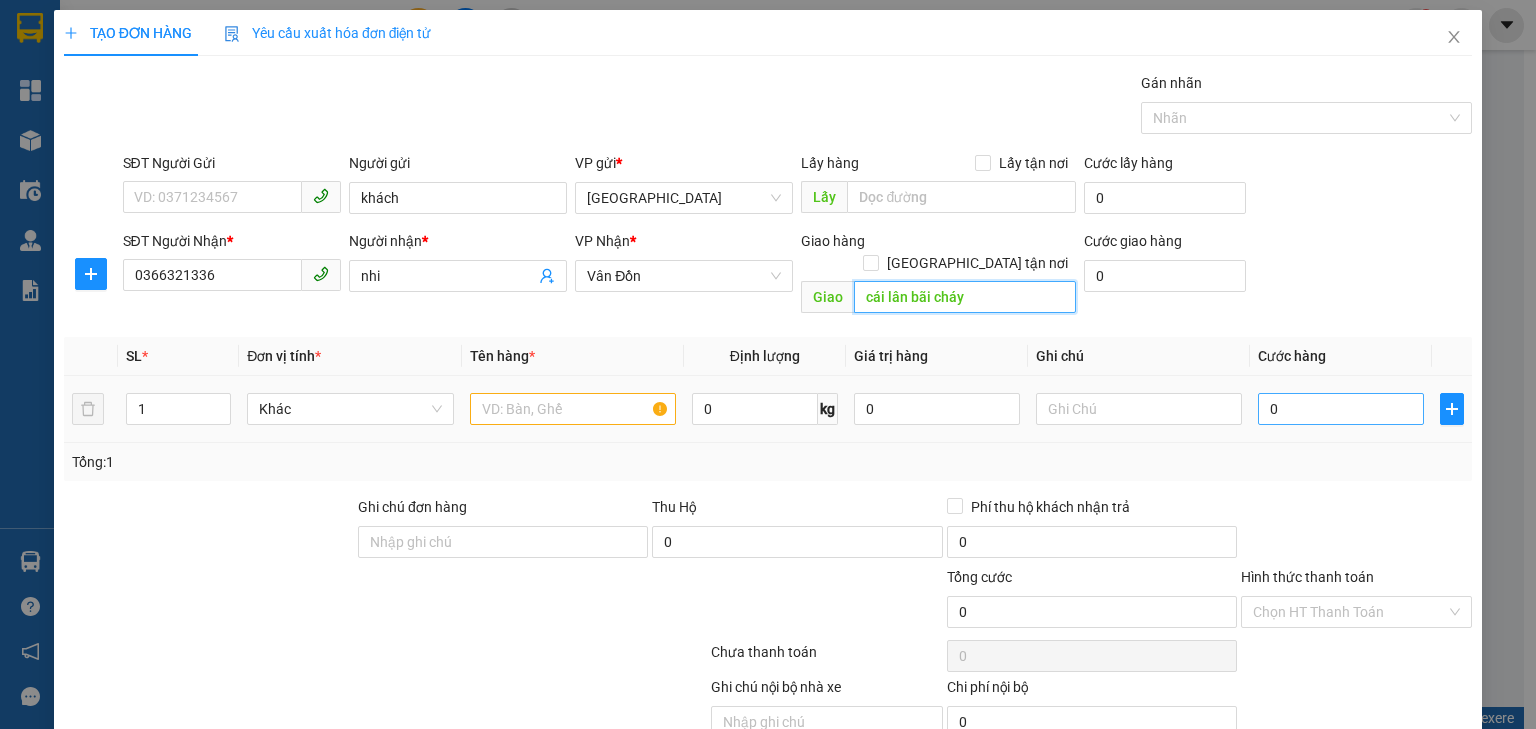 type on "cái lân bãi cháy" 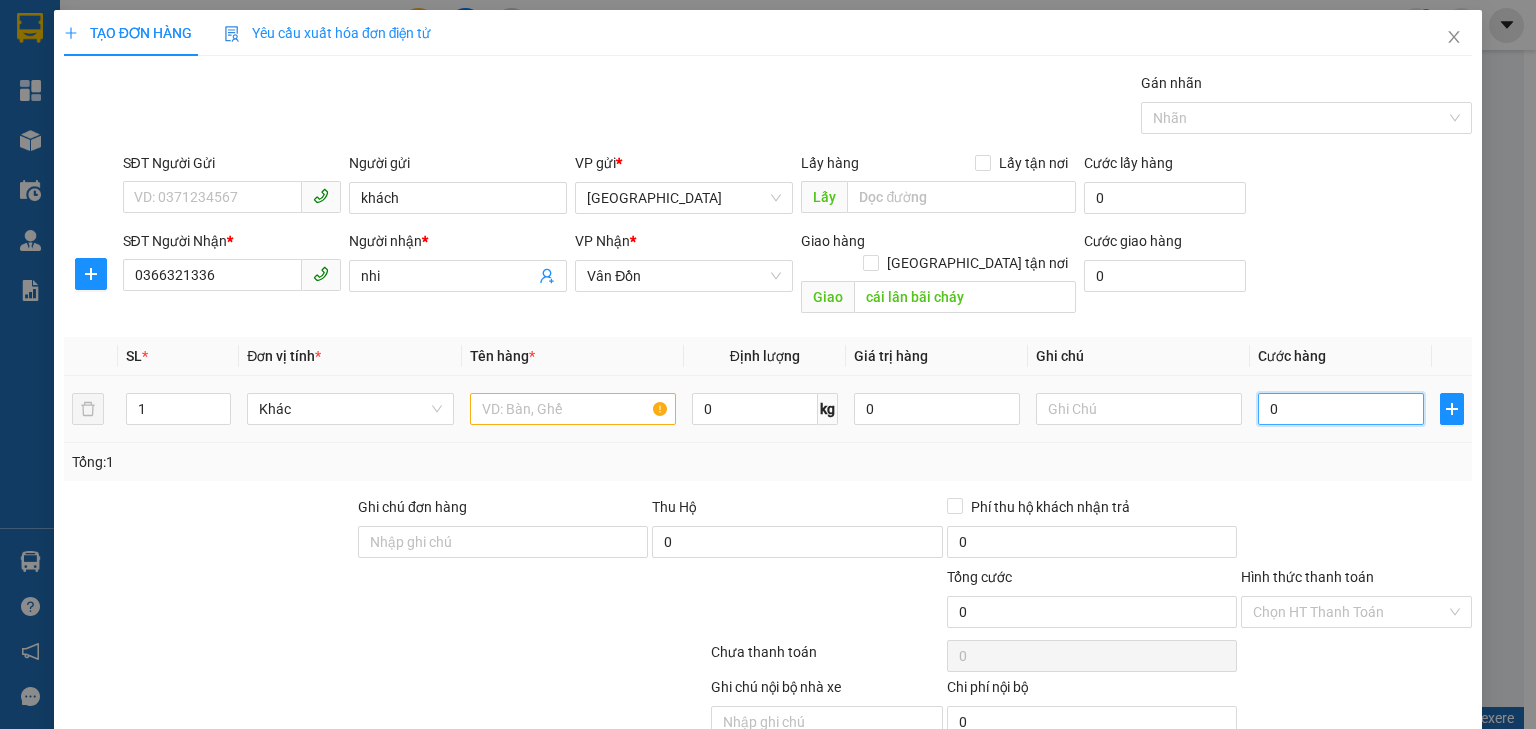 click on "0" at bounding box center (1341, 409) 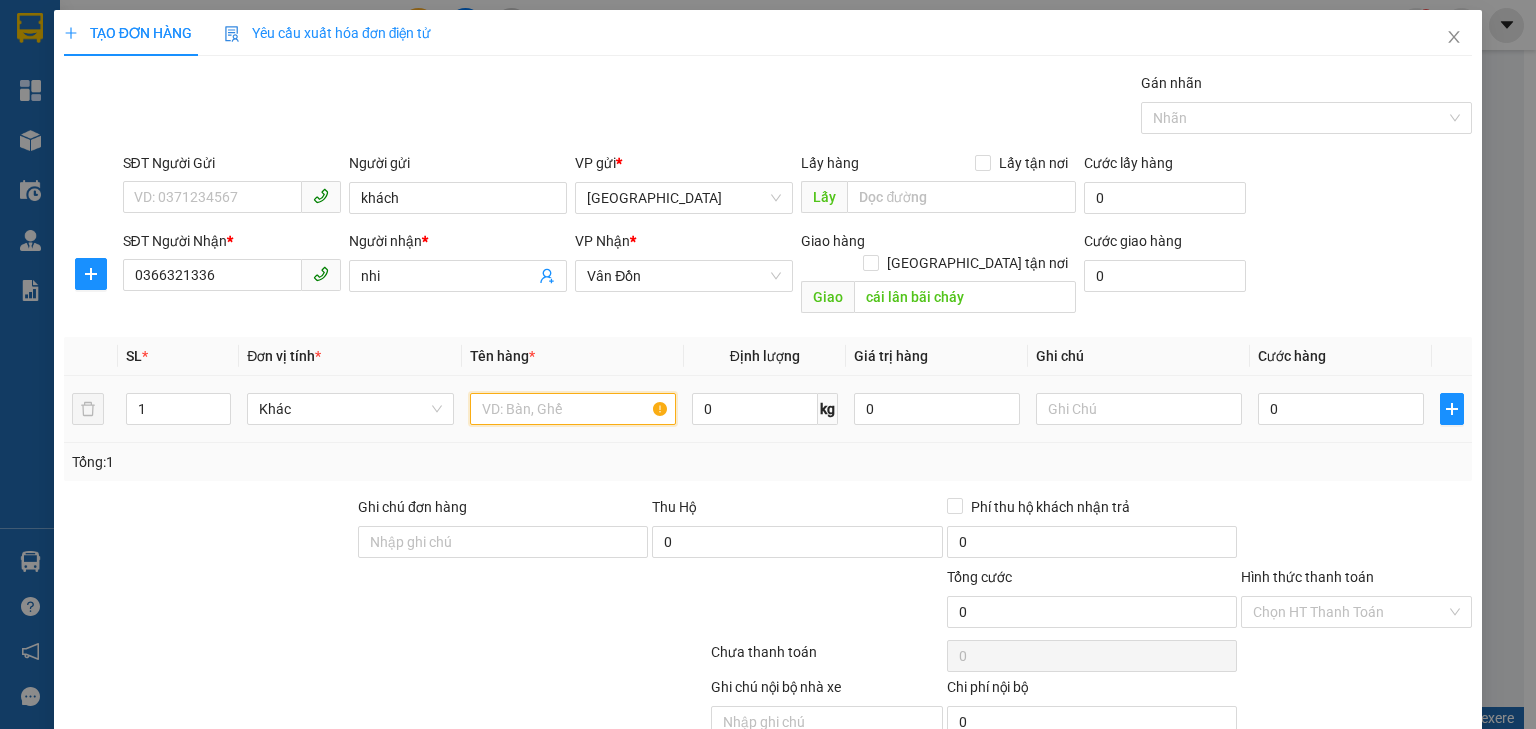 click at bounding box center (573, 409) 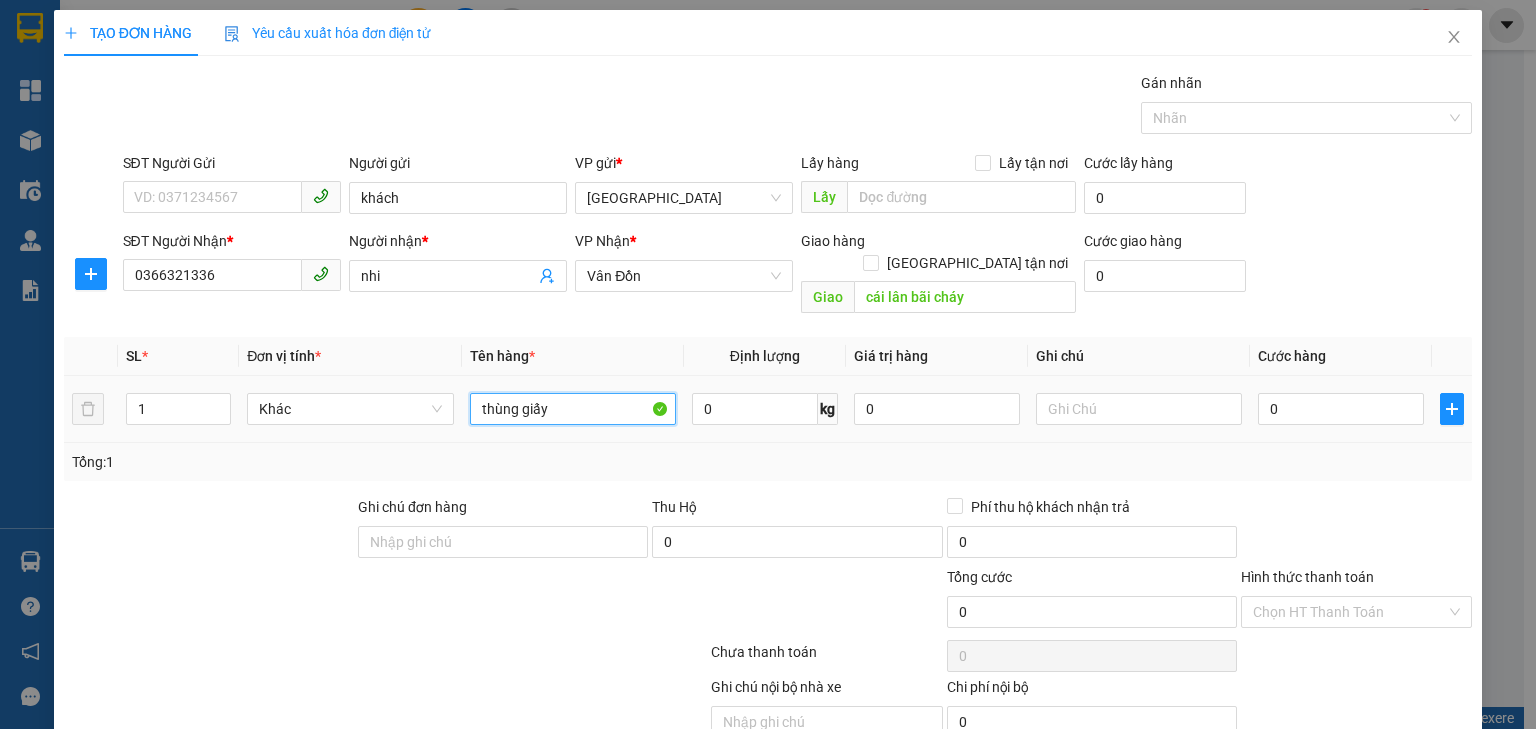 type on "thùng giấy" 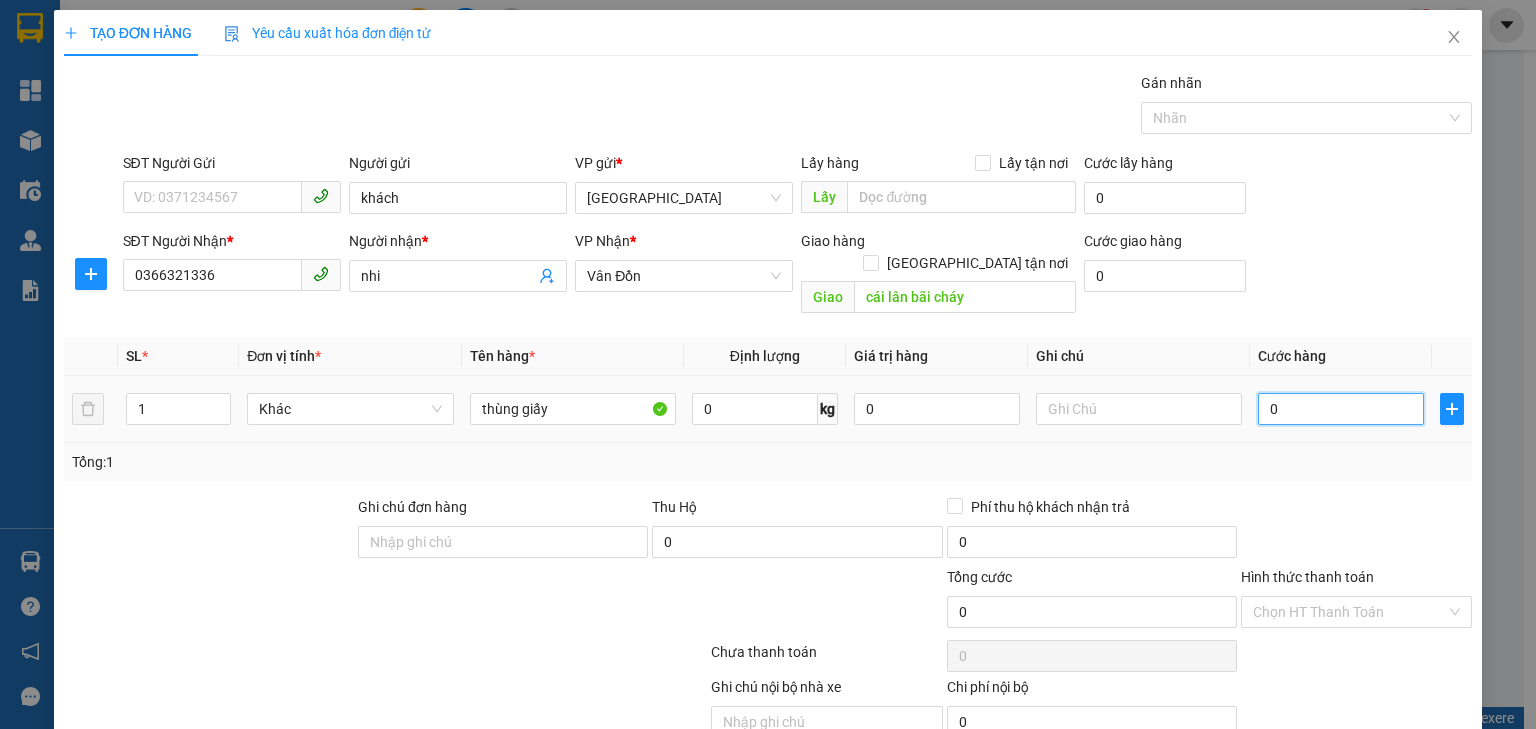 click on "0" at bounding box center (1341, 409) 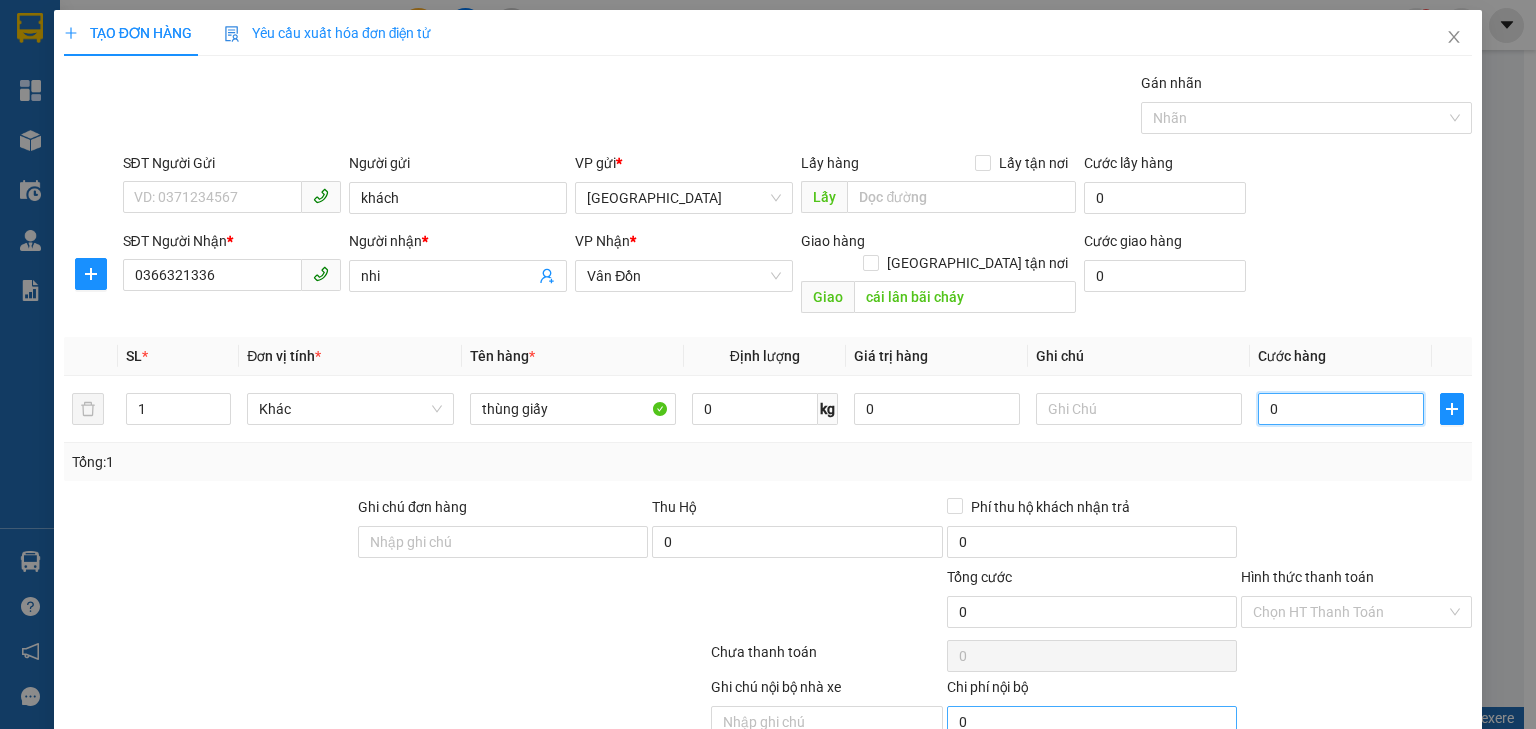 scroll, scrollTop: 71, scrollLeft: 0, axis: vertical 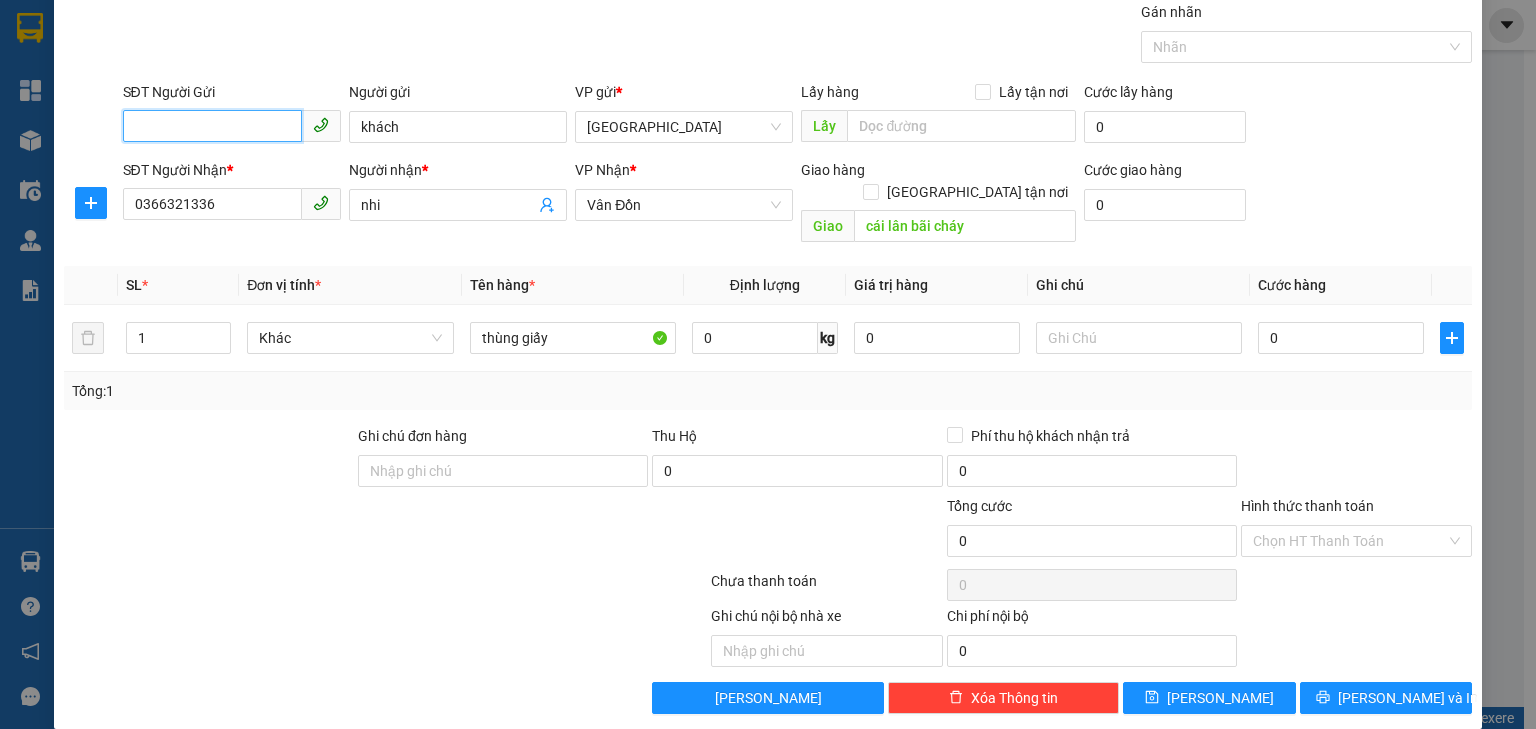 paste on "0968488712" 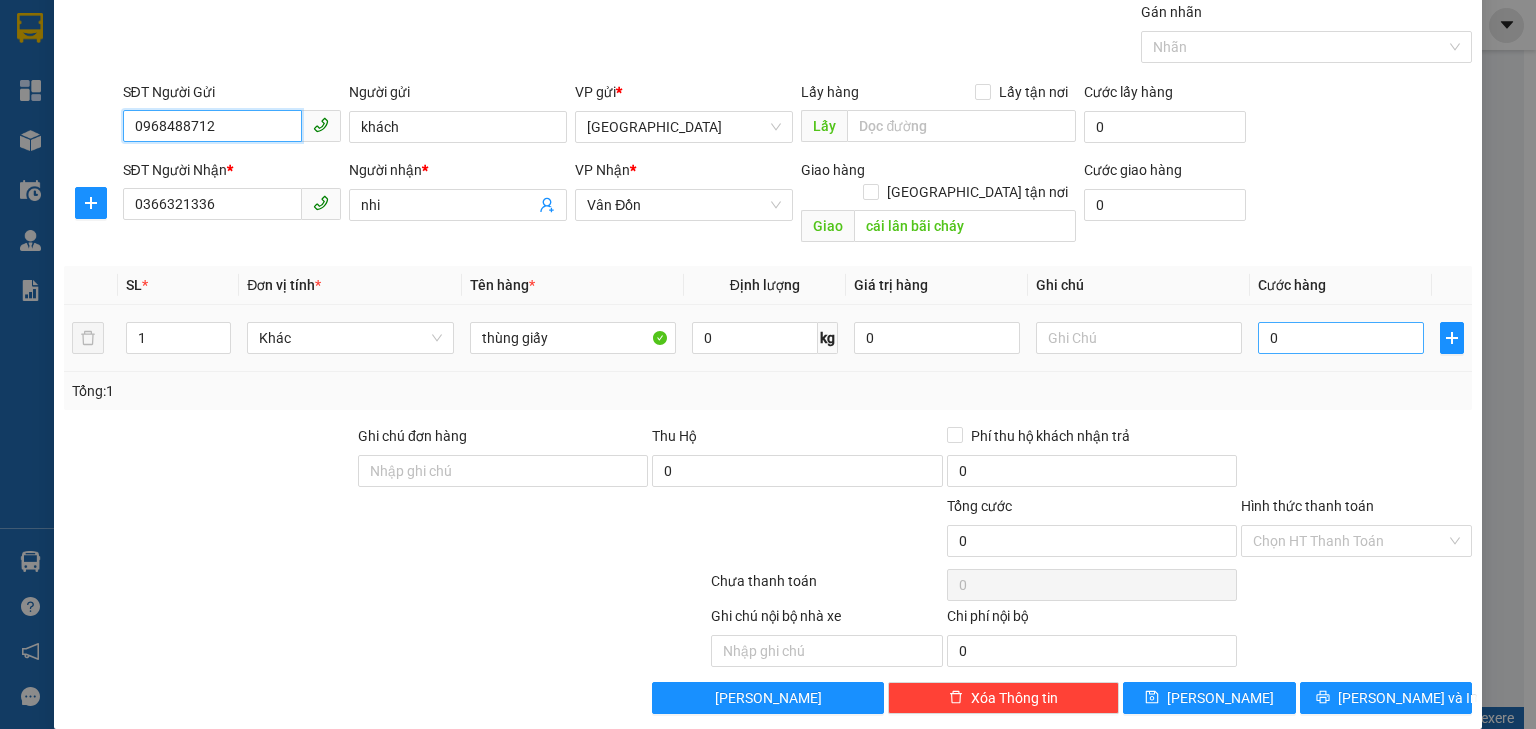 type on "0968488712" 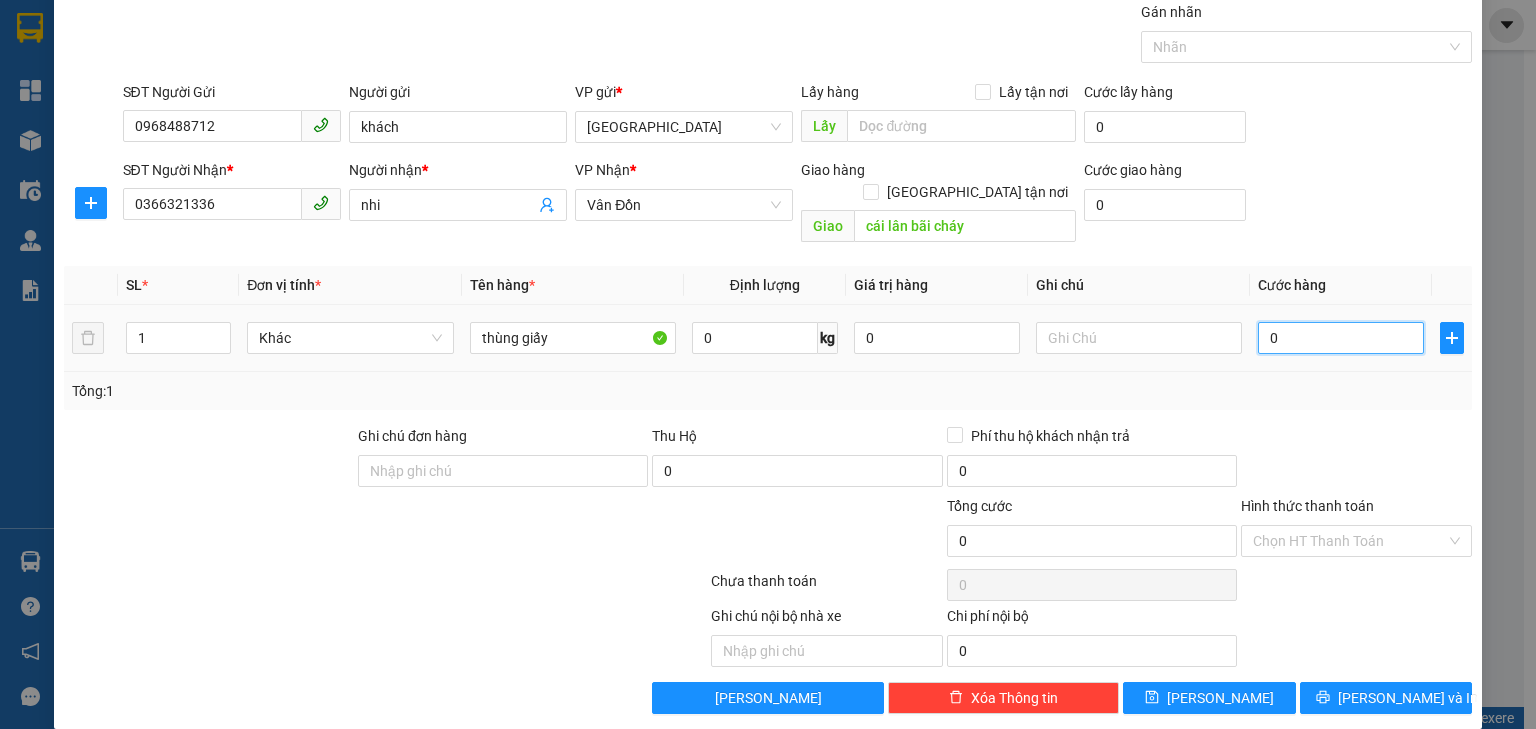 click on "0" at bounding box center (1341, 338) 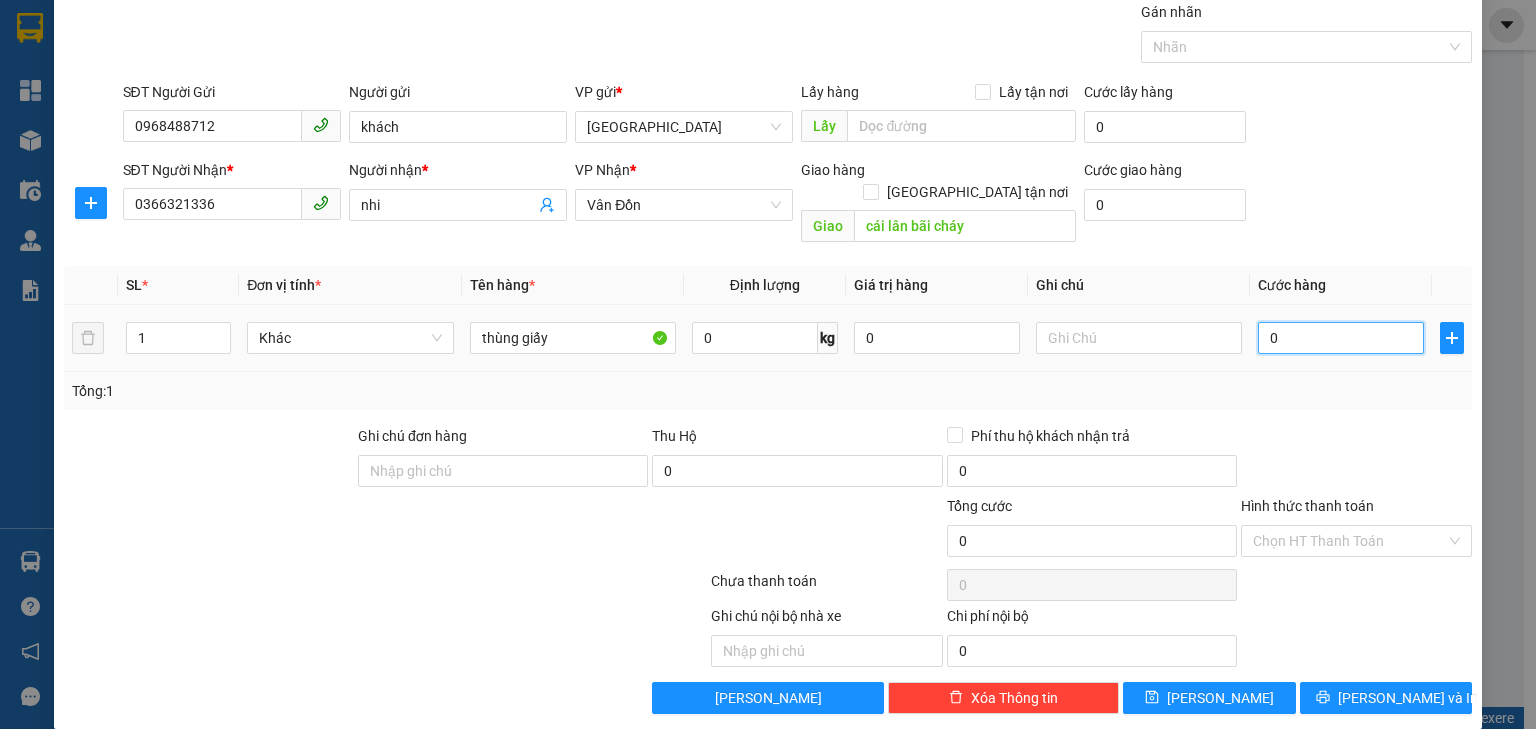 type on "1" 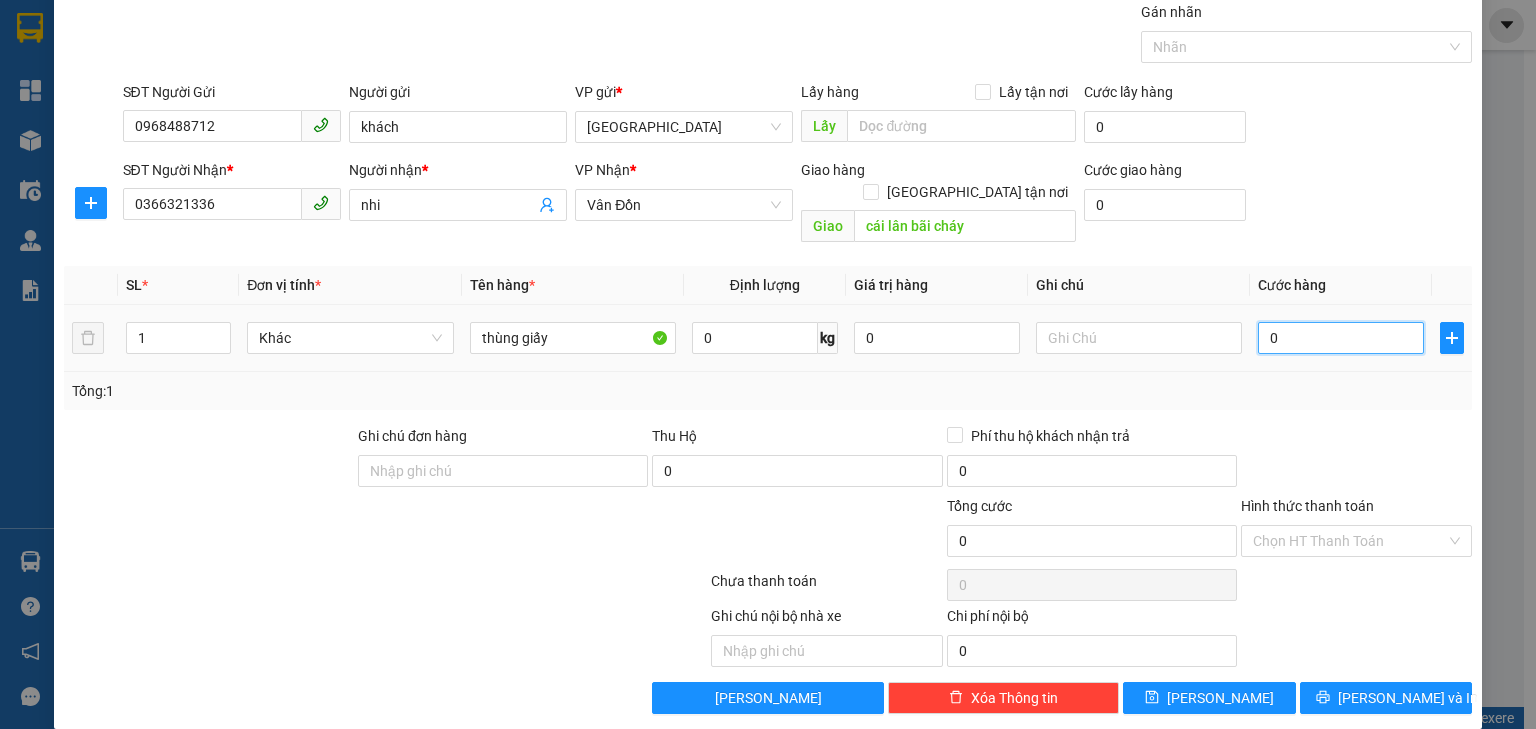 type on "1" 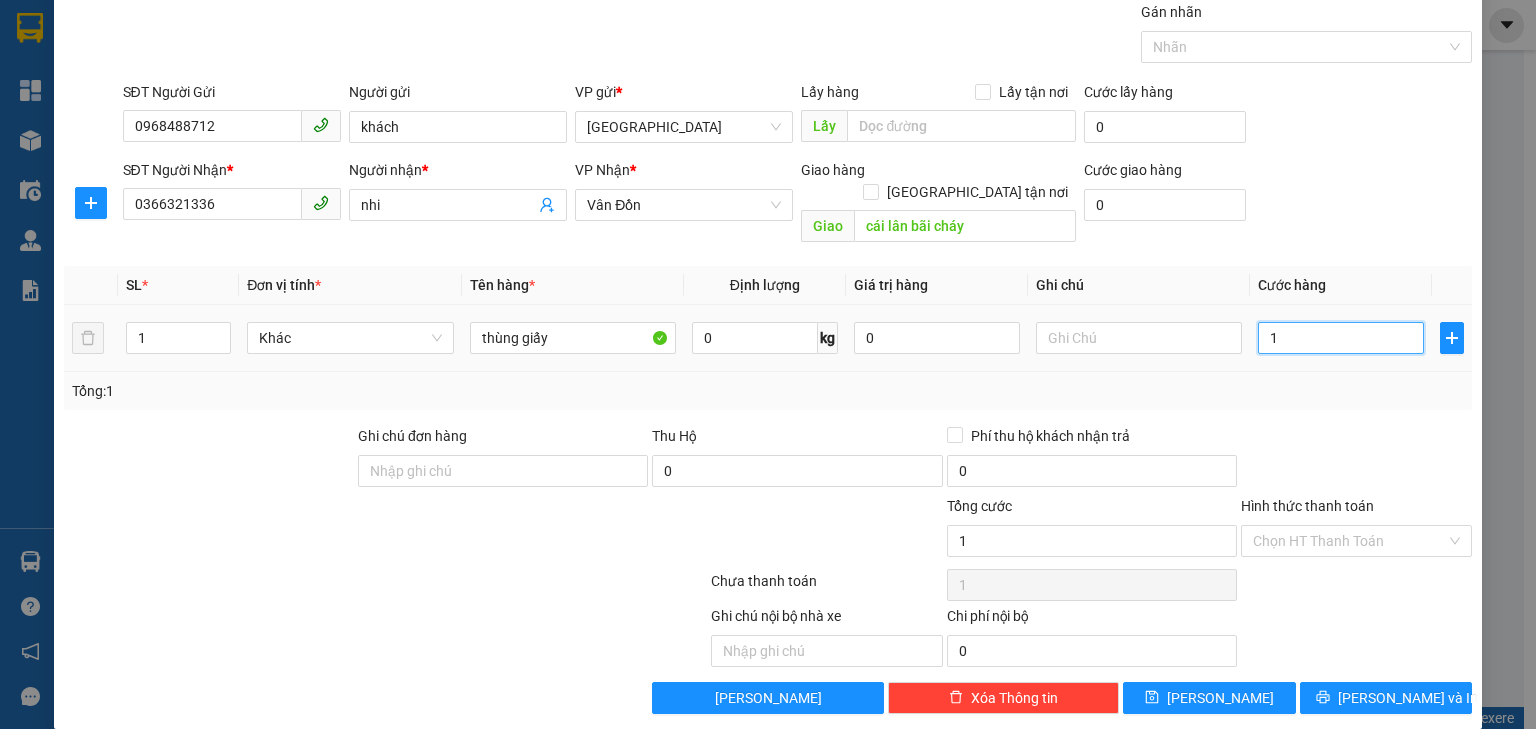 type on "10" 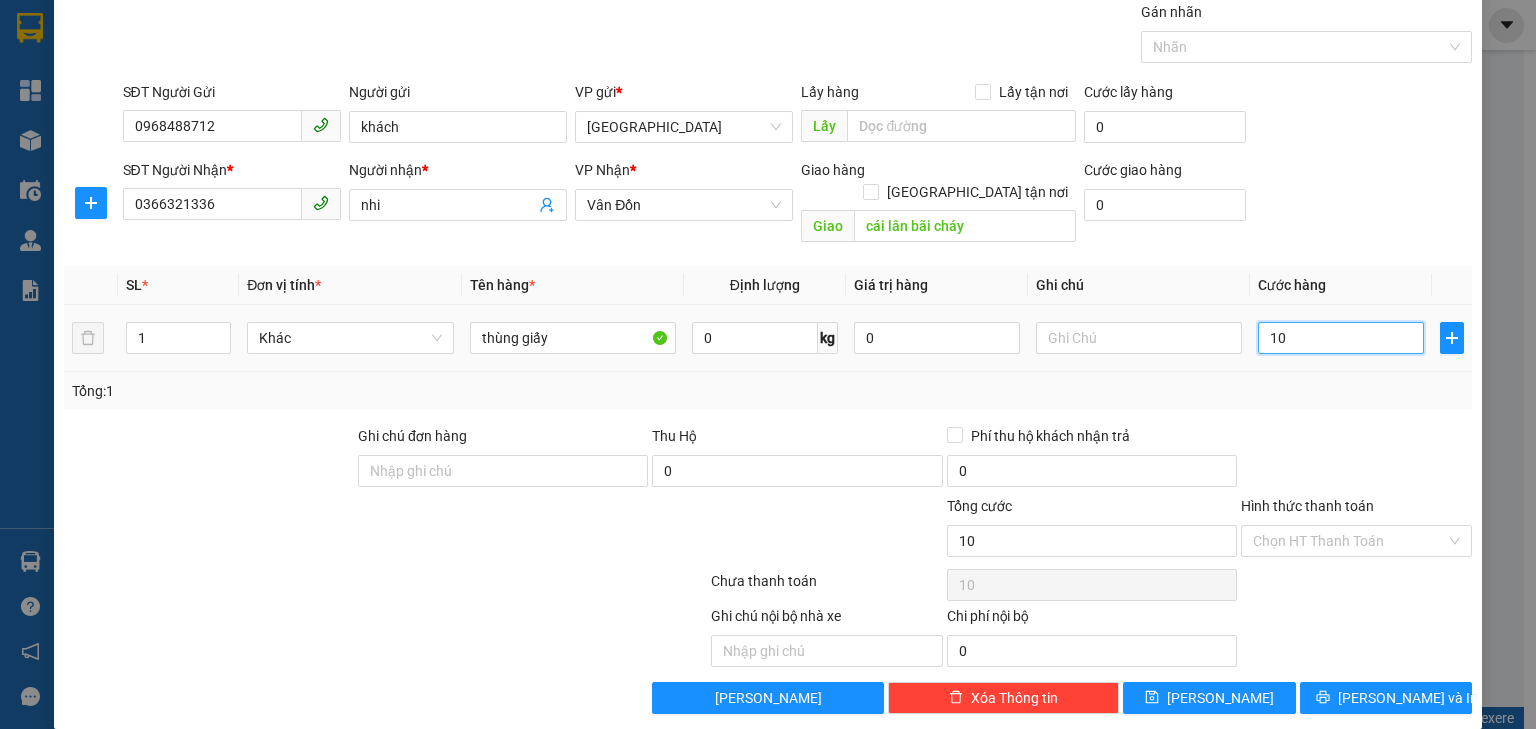 type on "100" 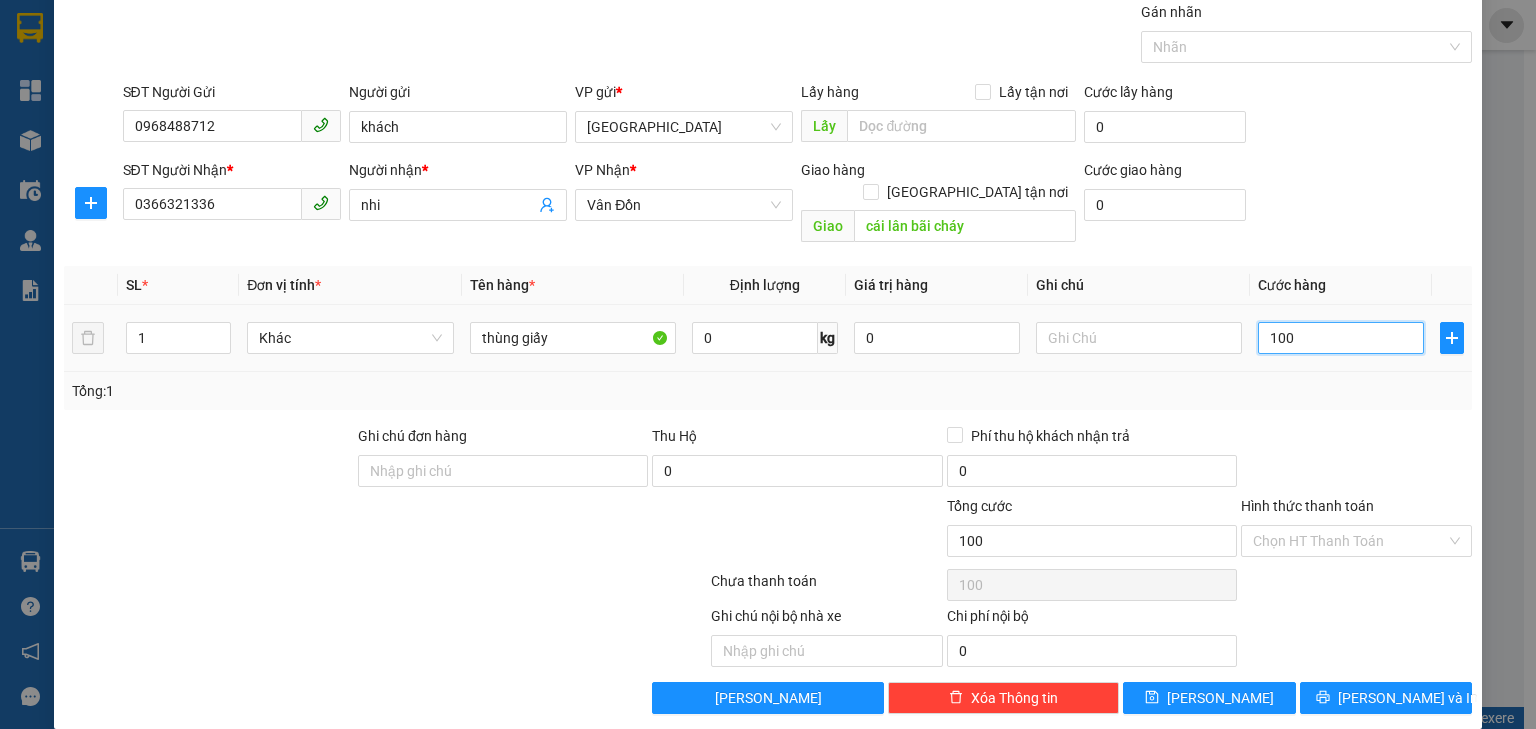 type on "1.000" 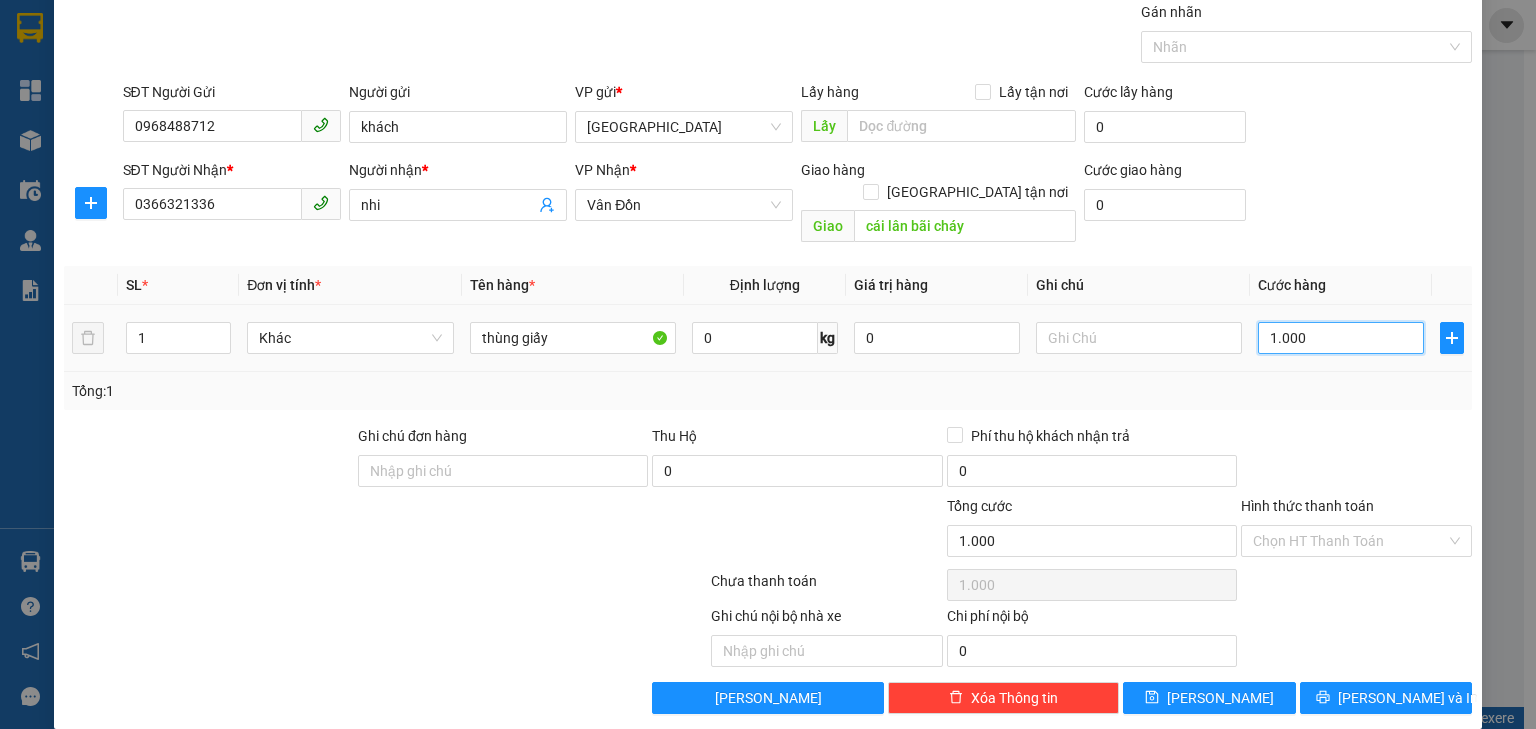 type on "10.000" 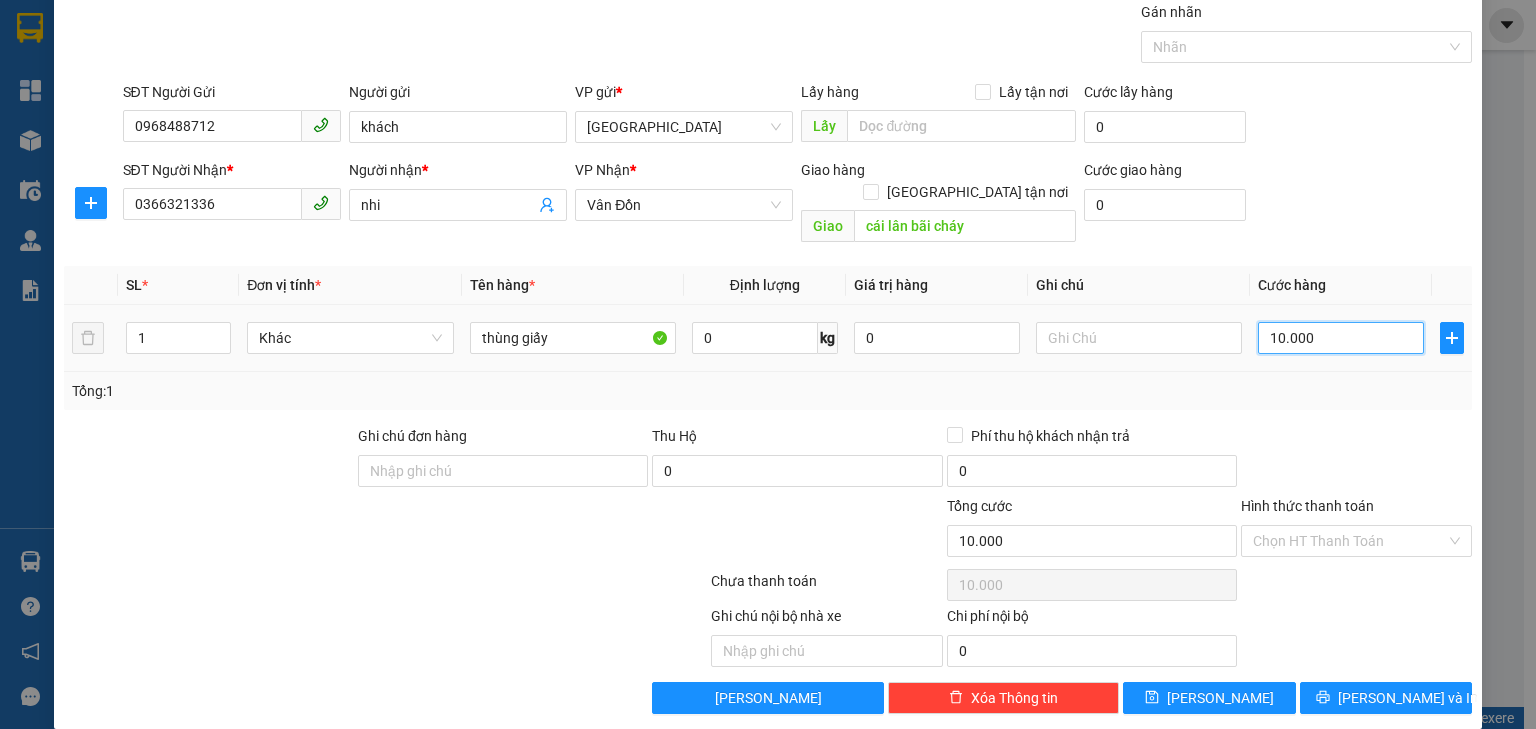 type on "100.000" 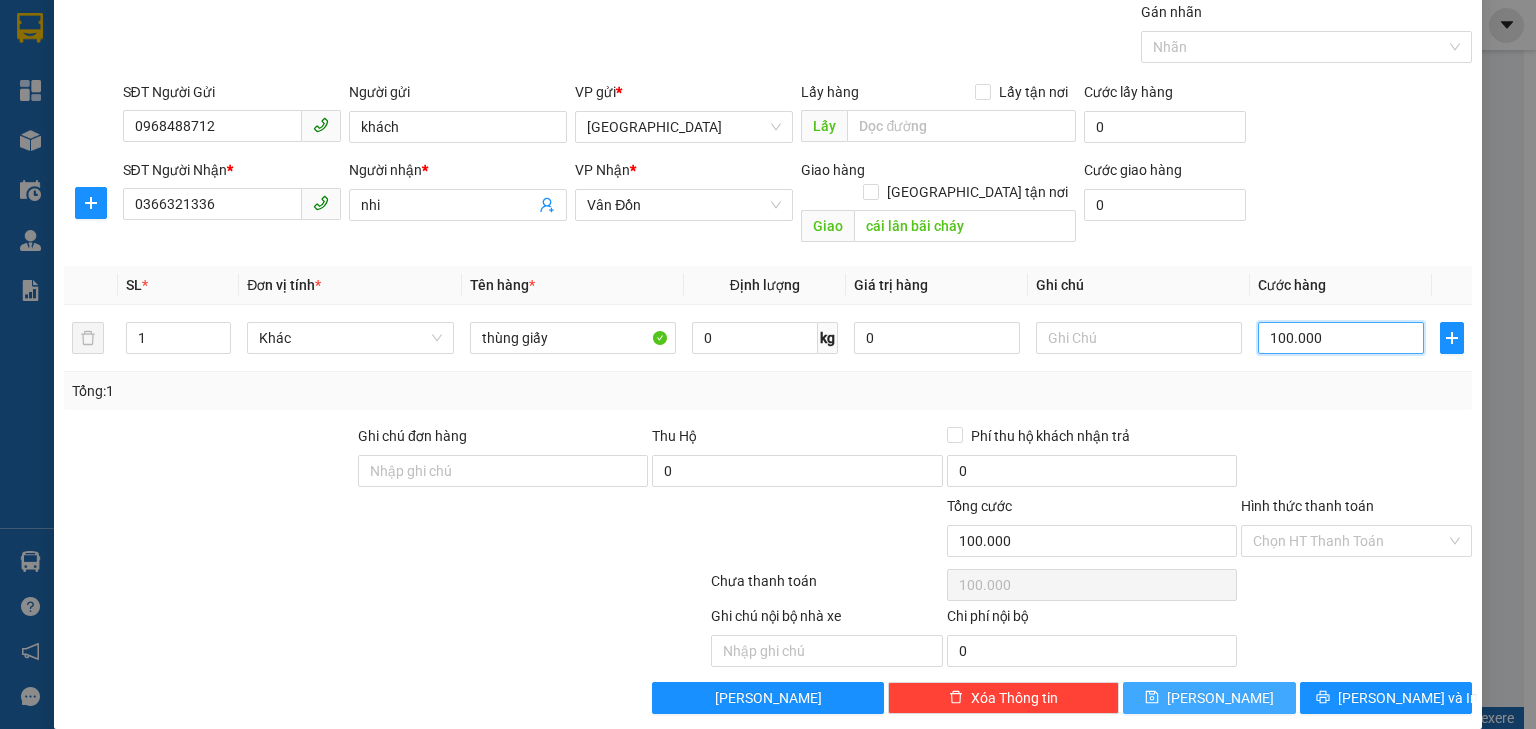 type on "100.000" 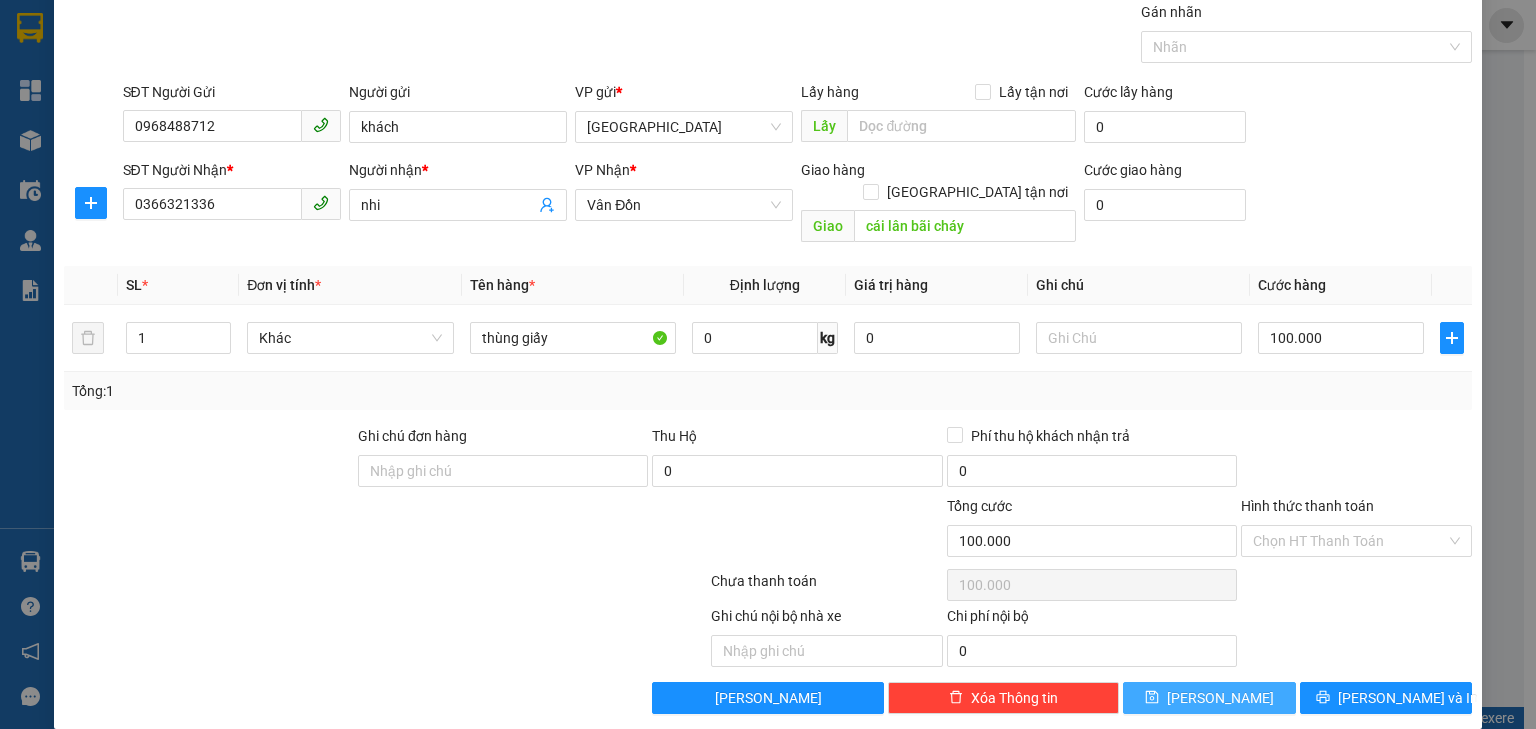 click on "[PERSON_NAME]" at bounding box center (1220, 698) 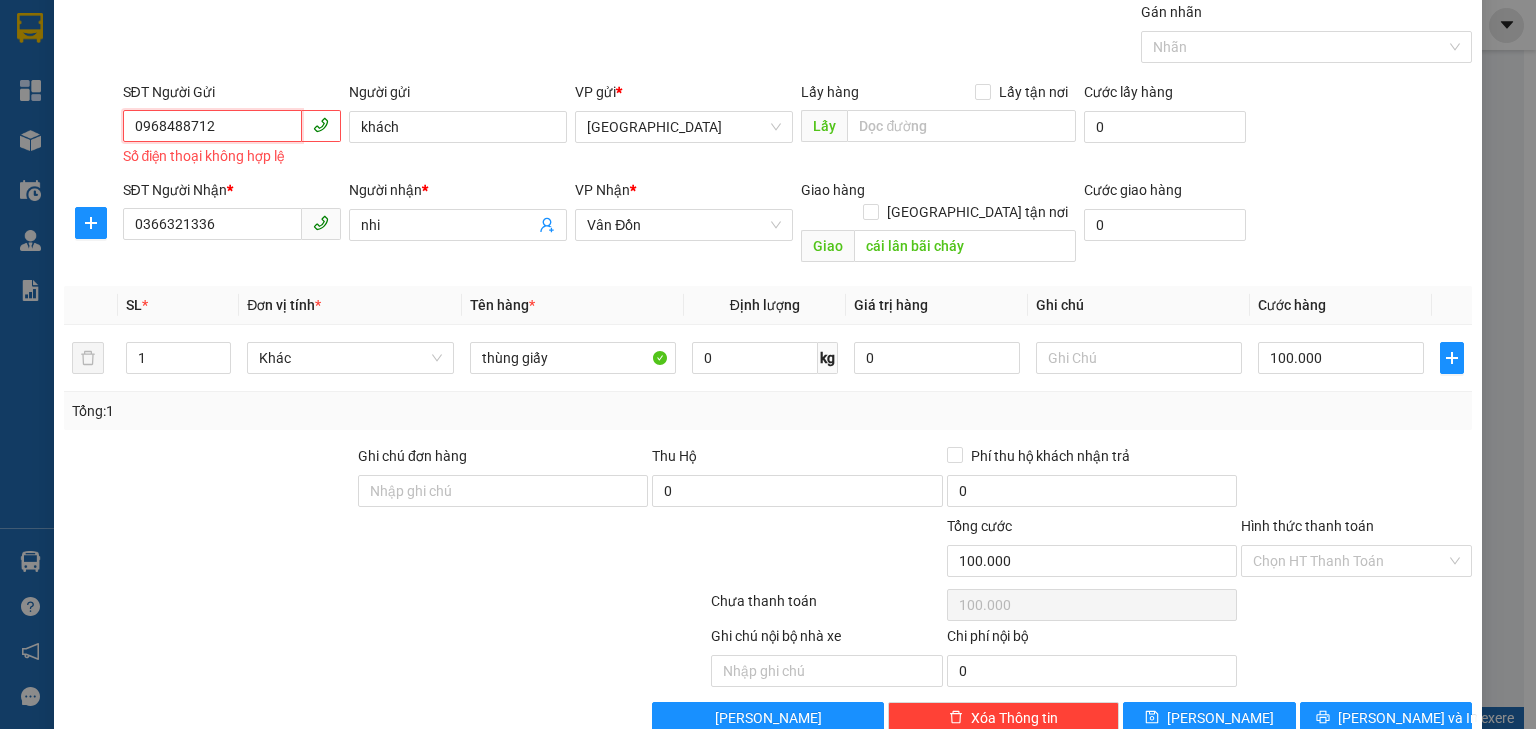 click on "0968488712" at bounding box center (212, 126) 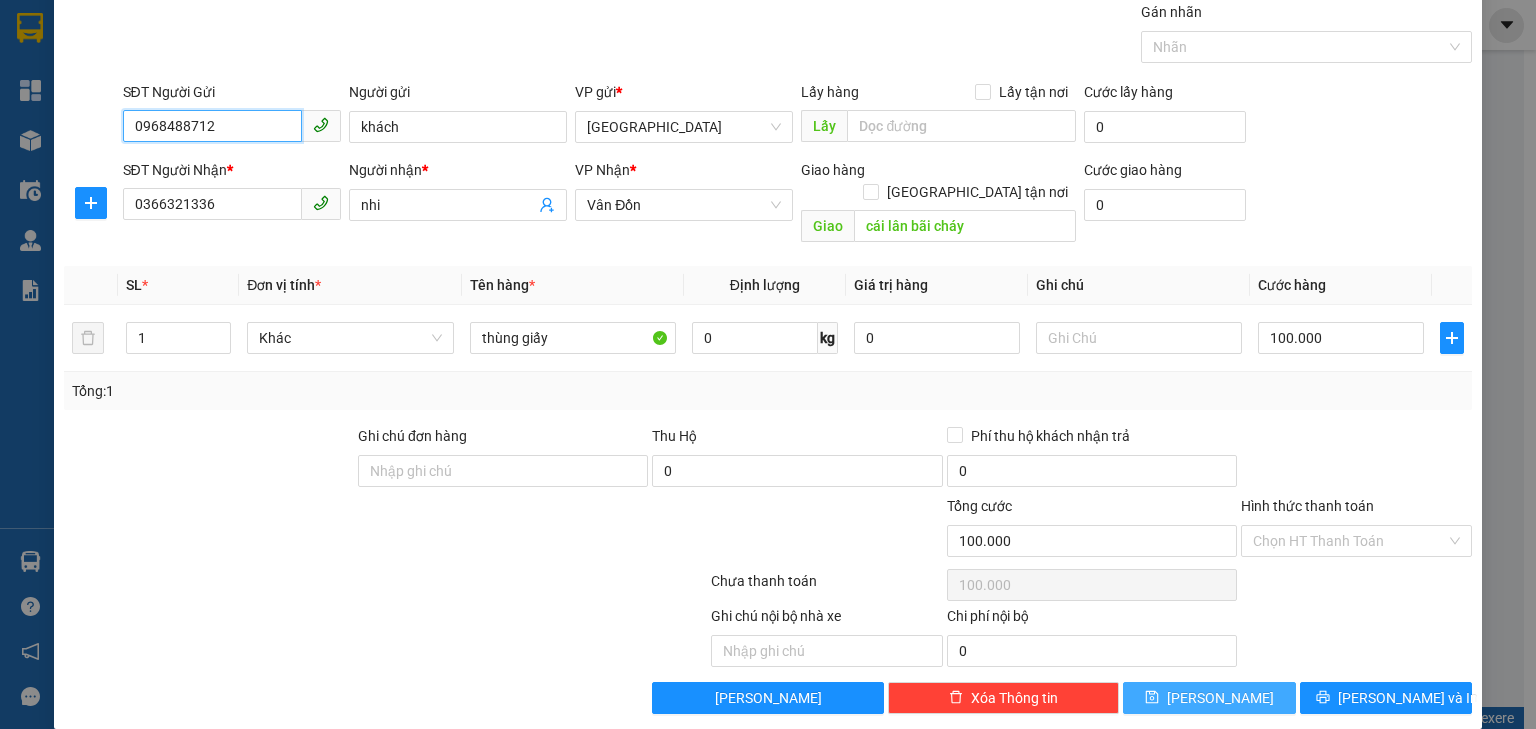 type on "0968488712" 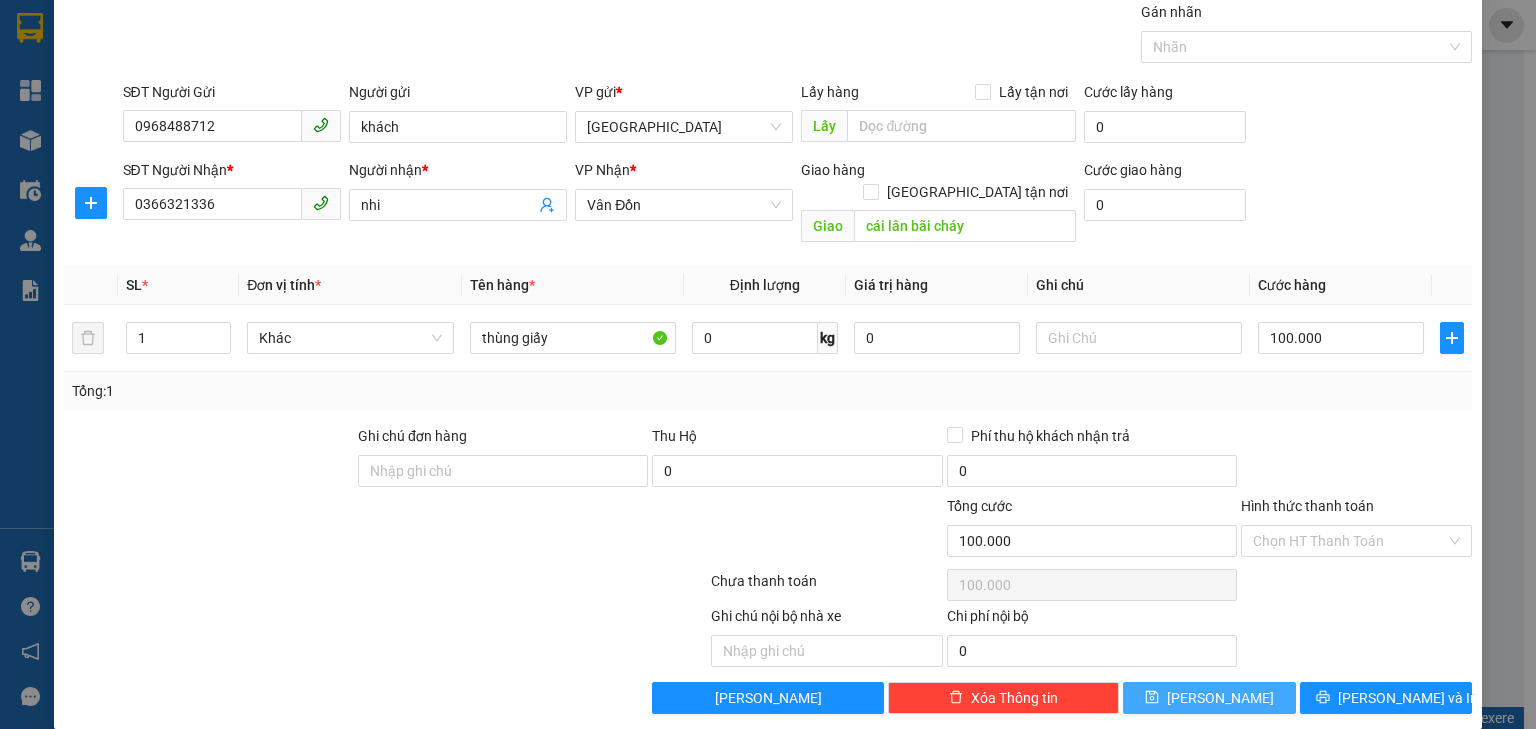 click 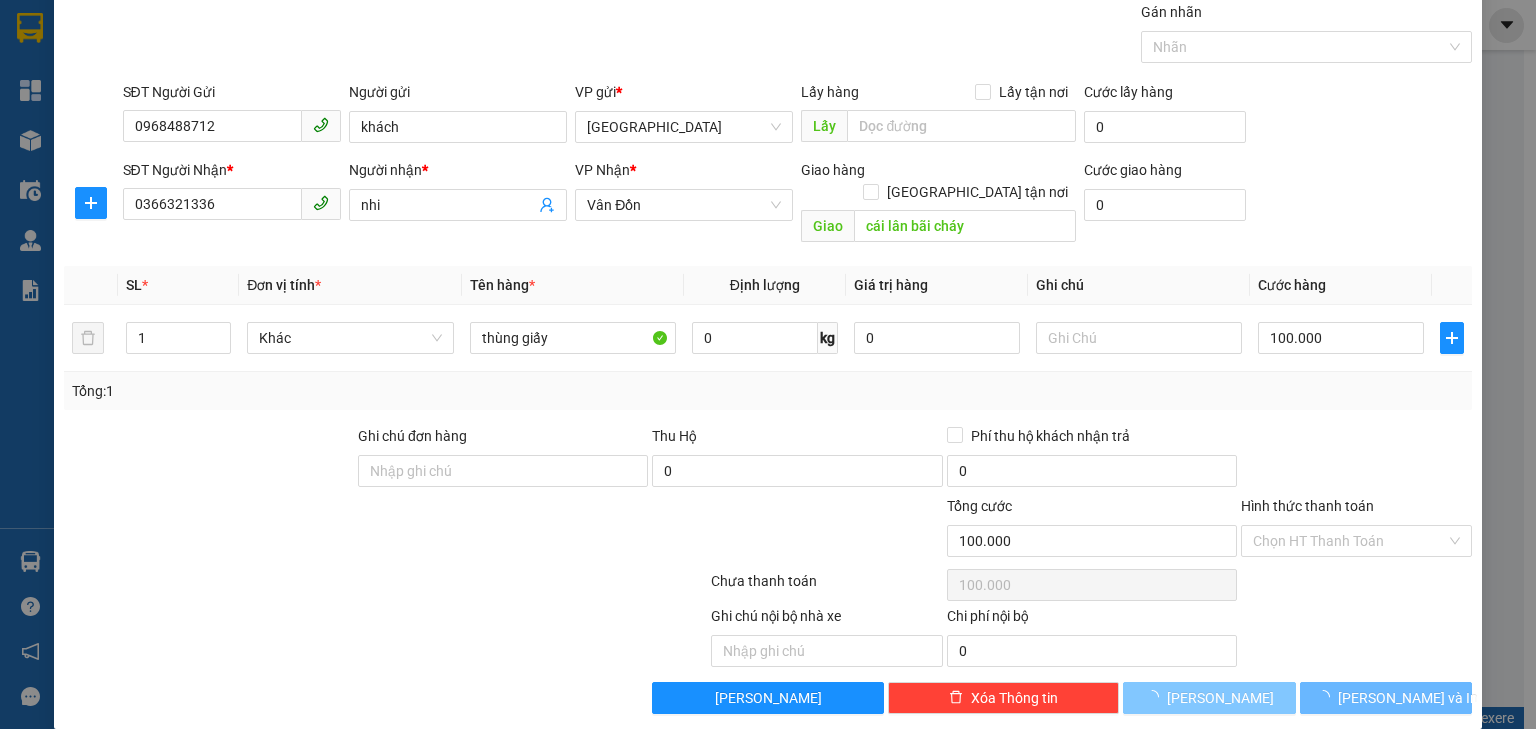 type 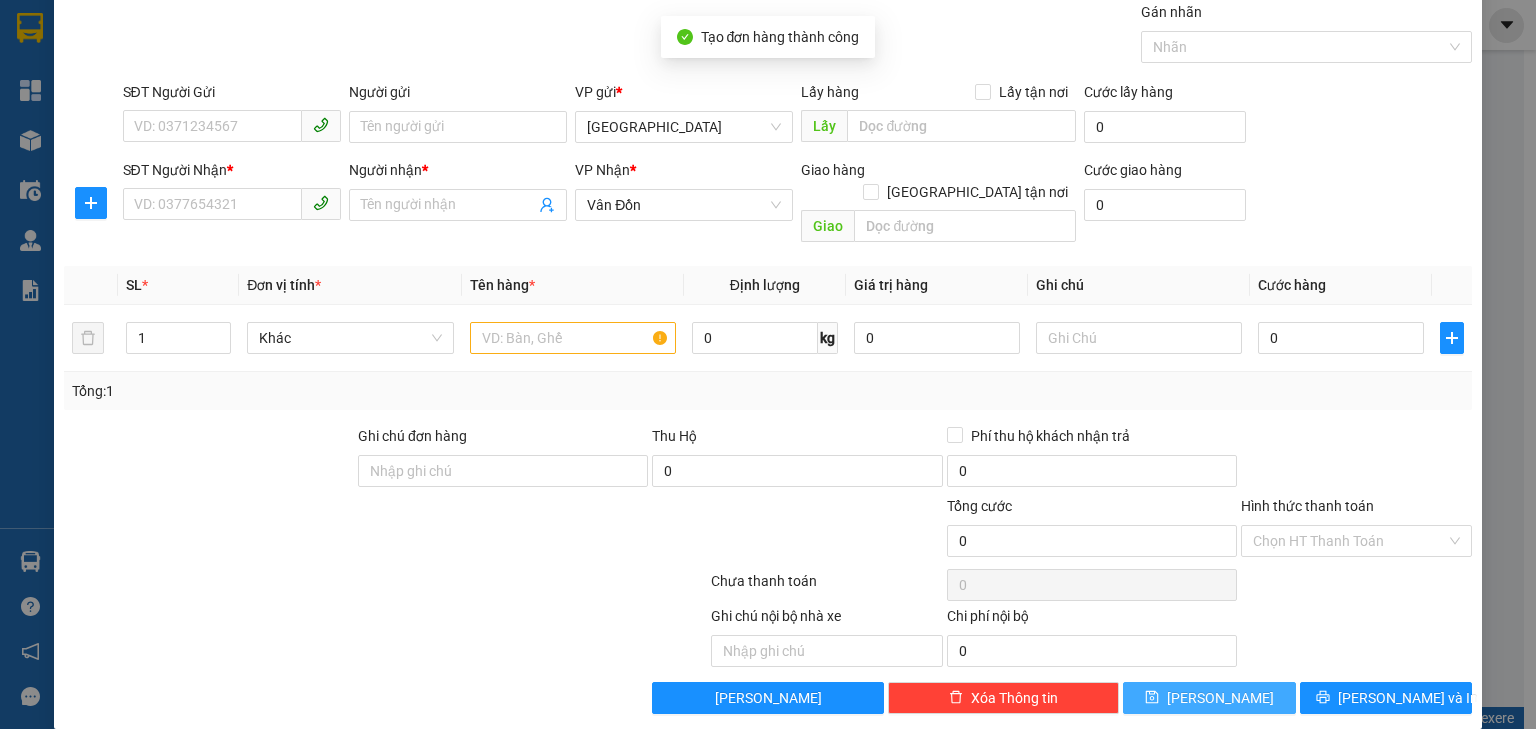 scroll, scrollTop: 0, scrollLeft: 0, axis: both 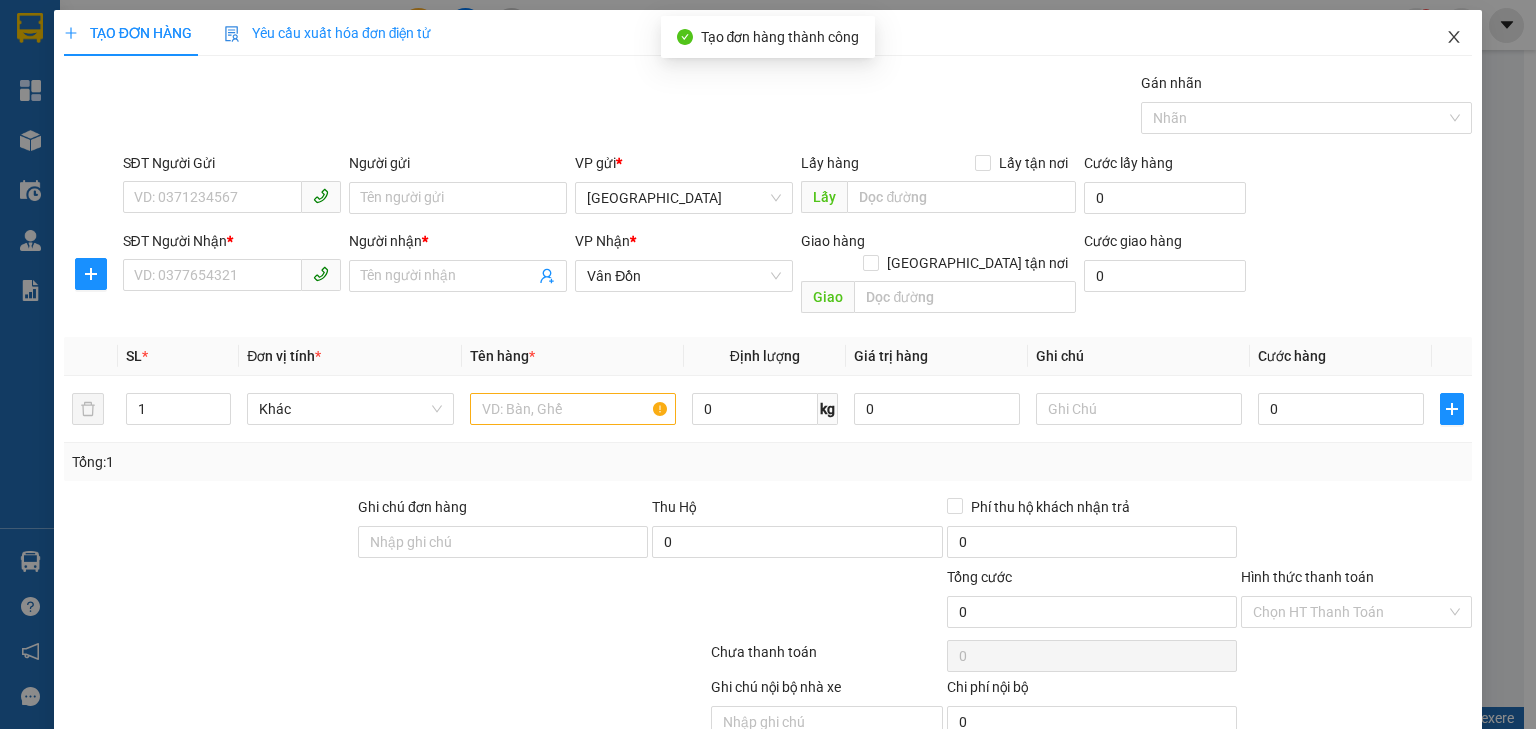 click 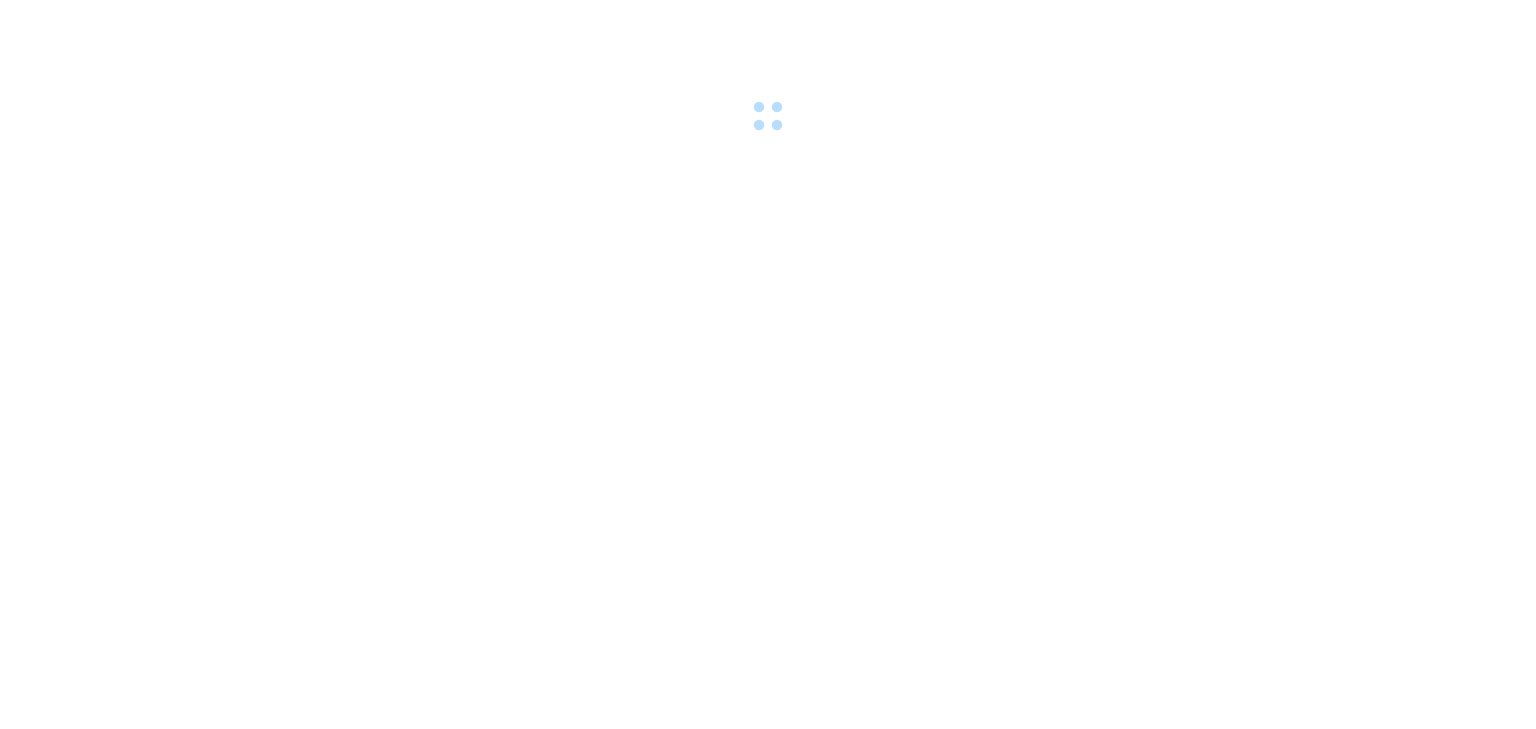 scroll, scrollTop: 0, scrollLeft: 0, axis: both 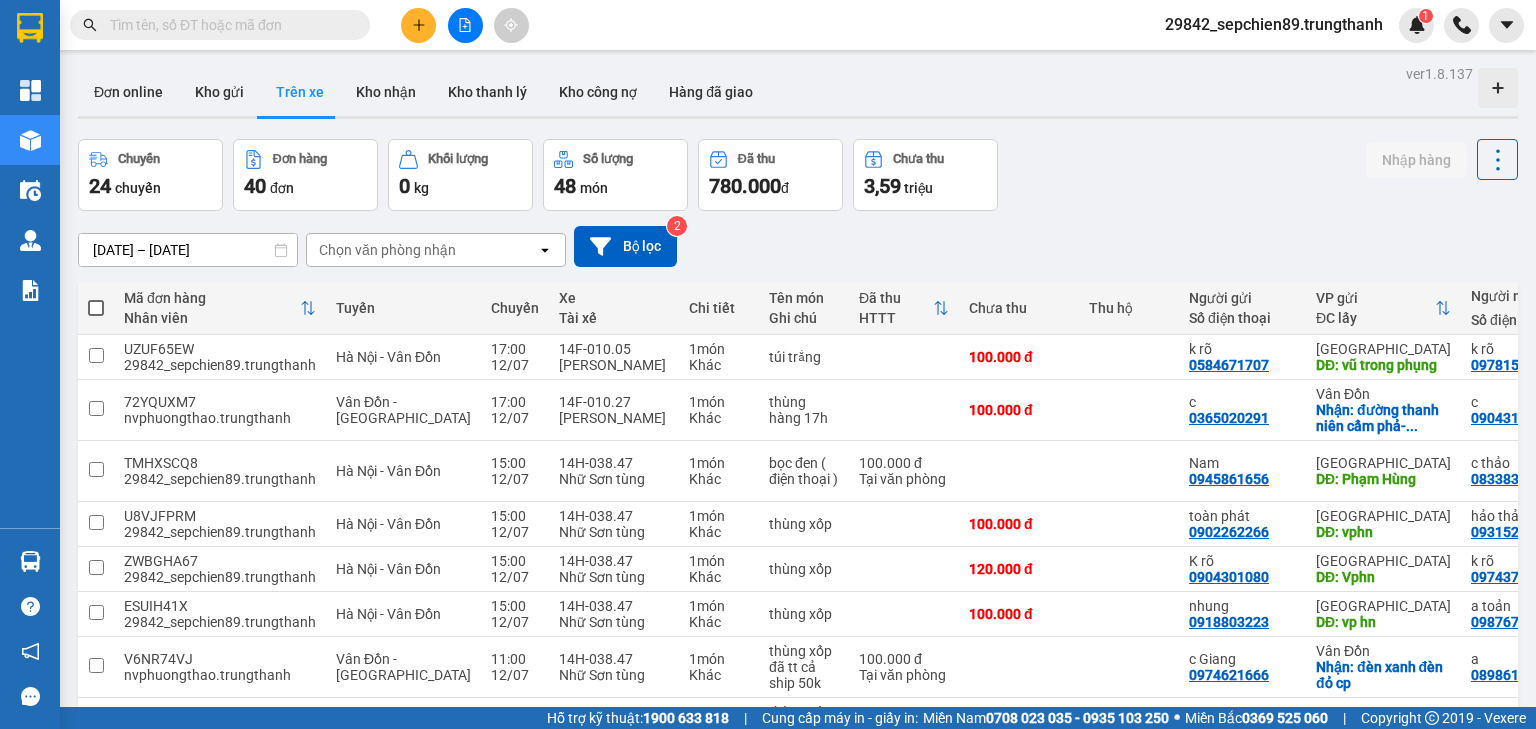 click on "11/07/2025 – 13/07/2025" at bounding box center (188, 250) 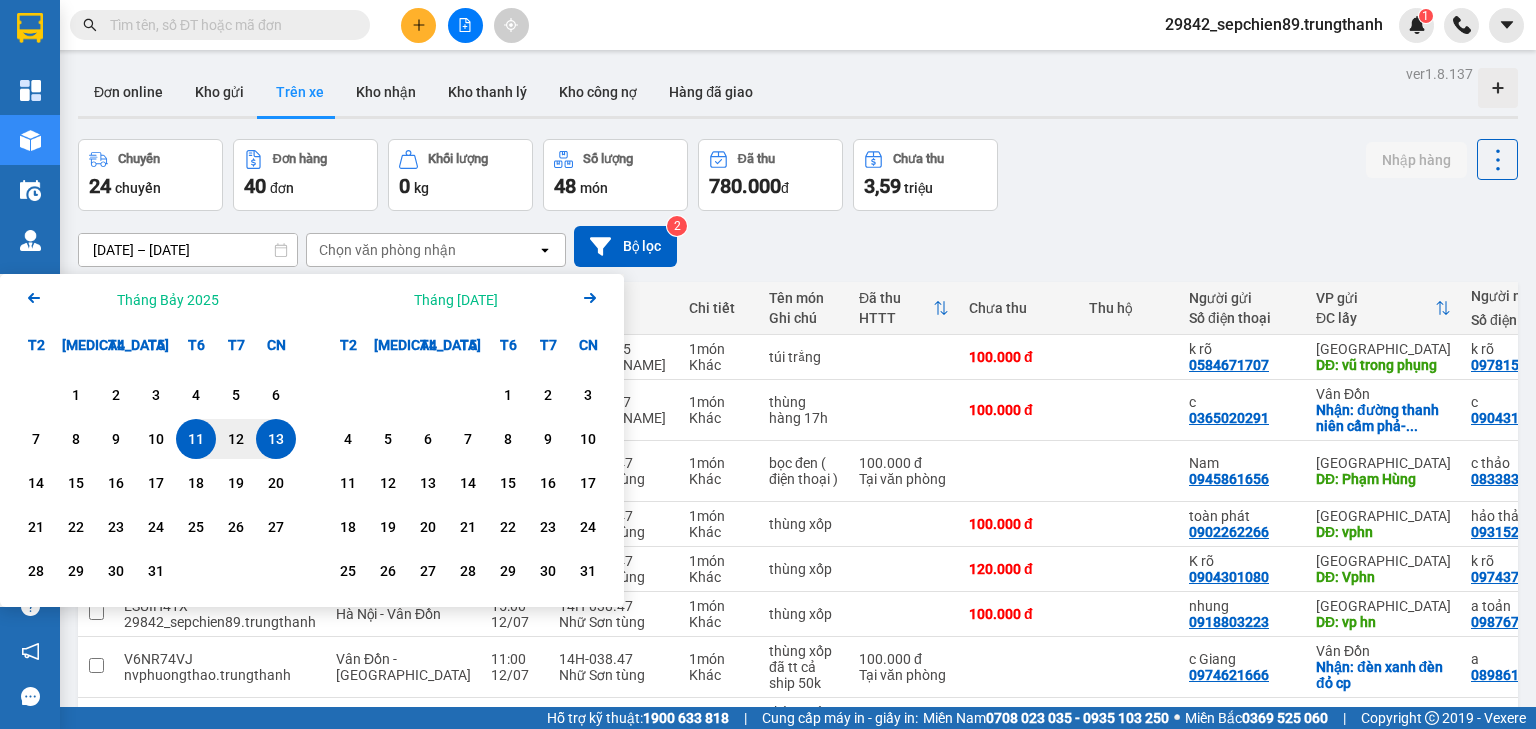 click on "13" at bounding box center (276, 439) 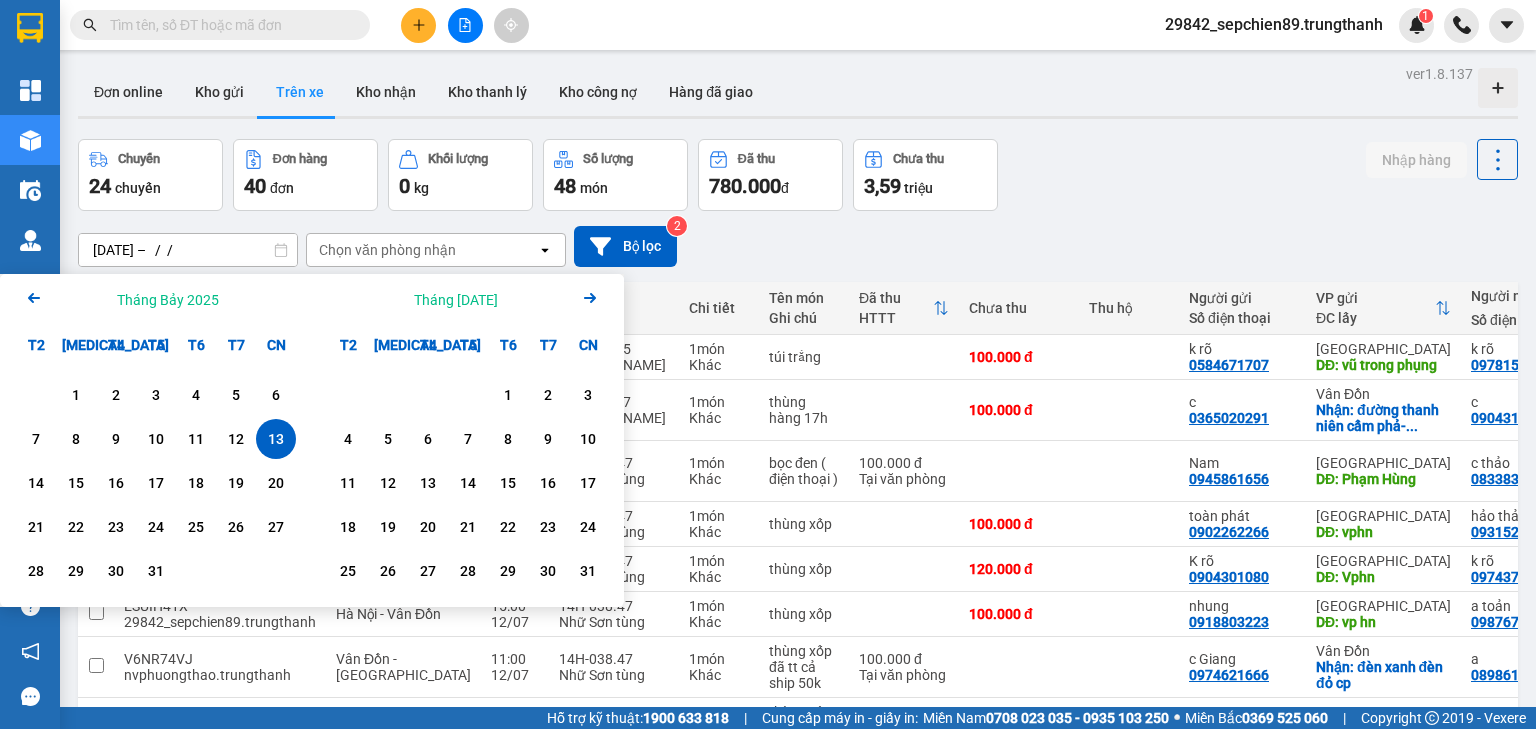 click on "13" at bounding box center [276, 439] 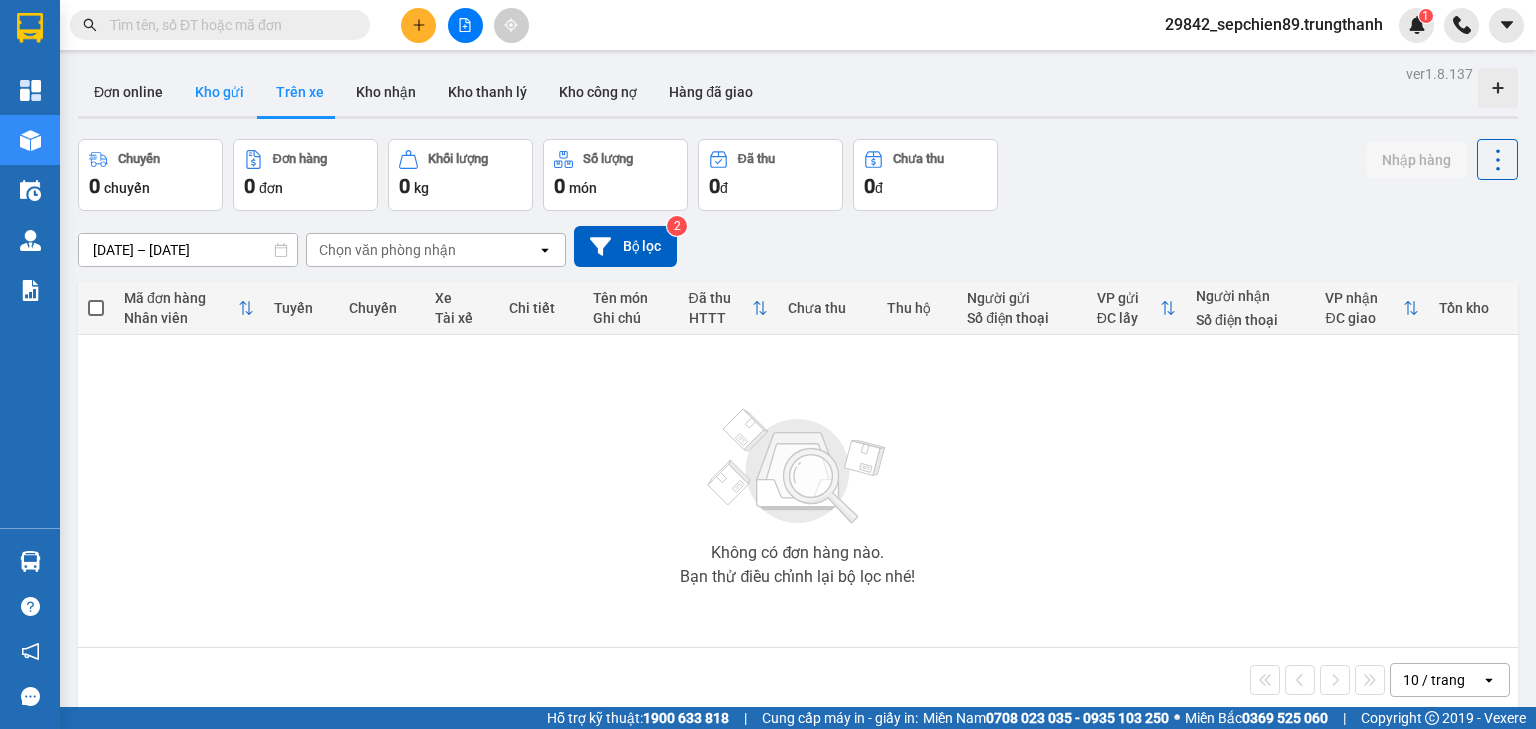 click on "Kho gửi" at bounding box center (219, 92) 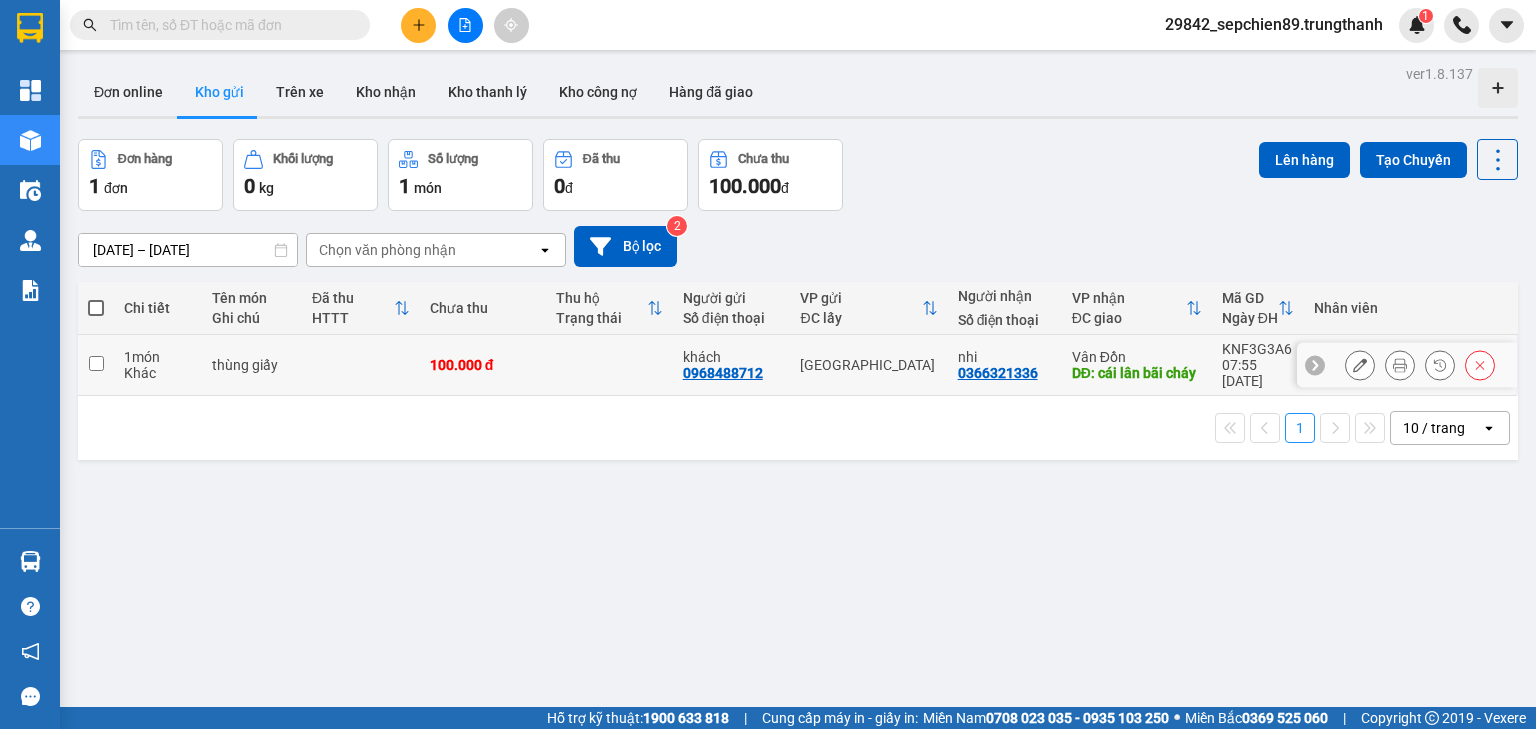 click at bounding box center (96, 363) 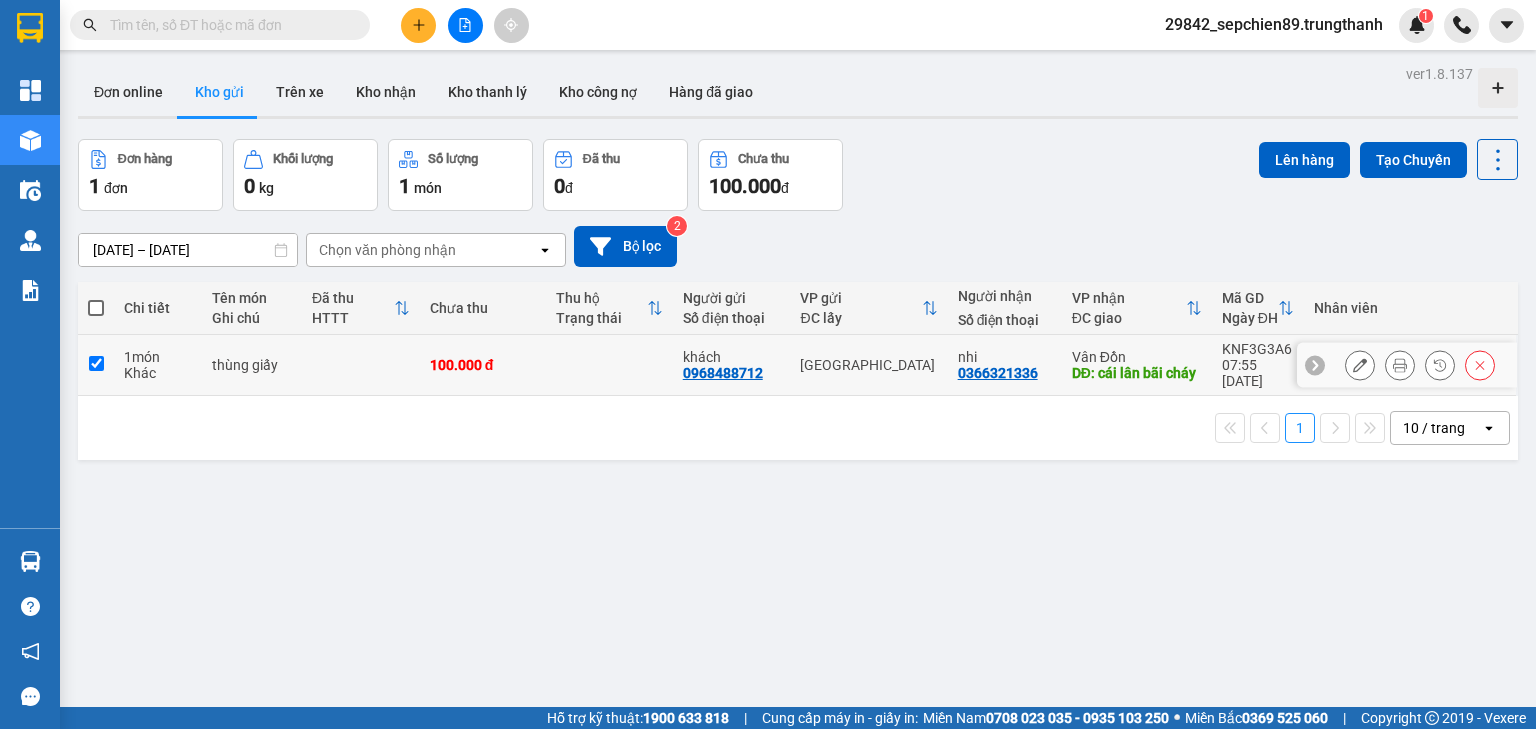 checkbox on "true" 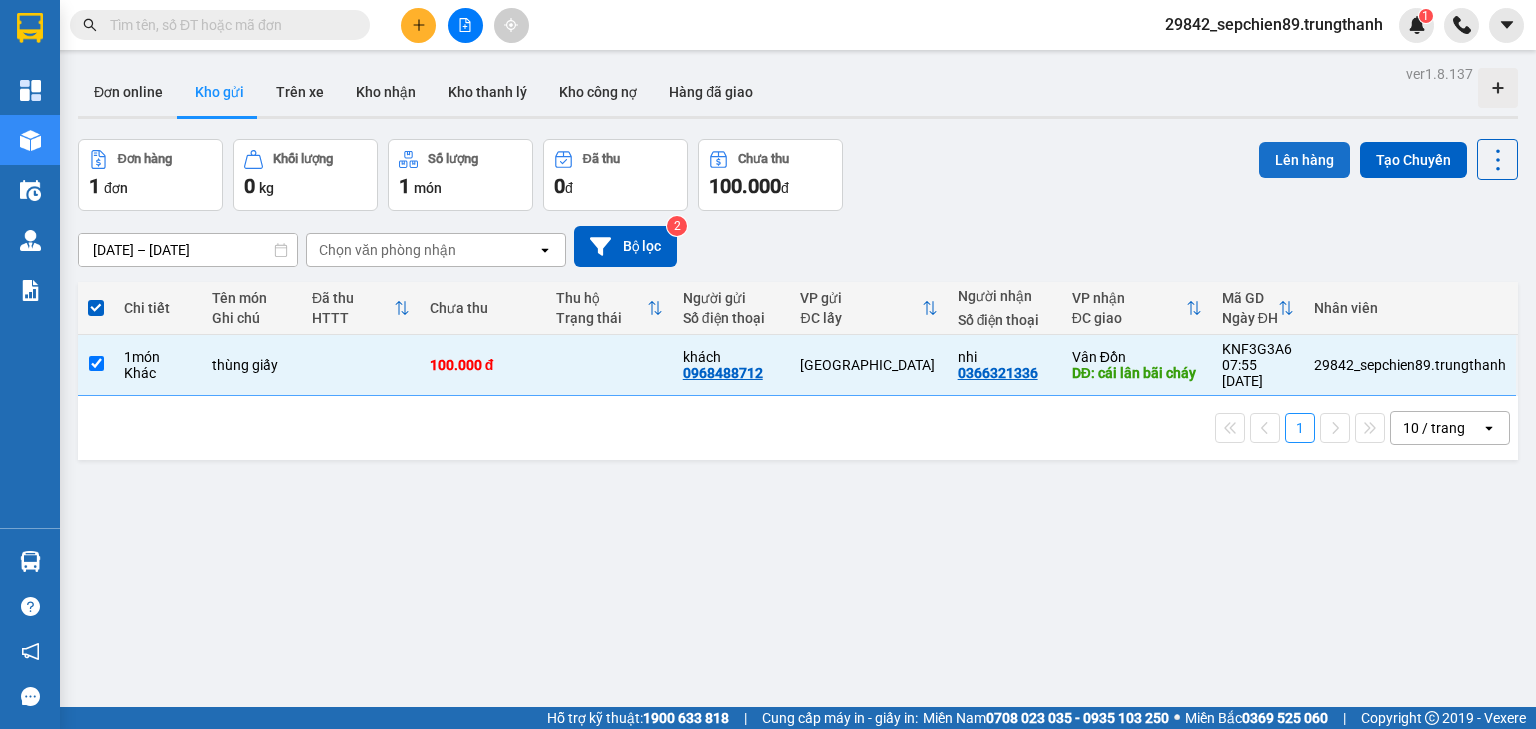 click on "Lên hàng" at bounding box center (1304, 160) 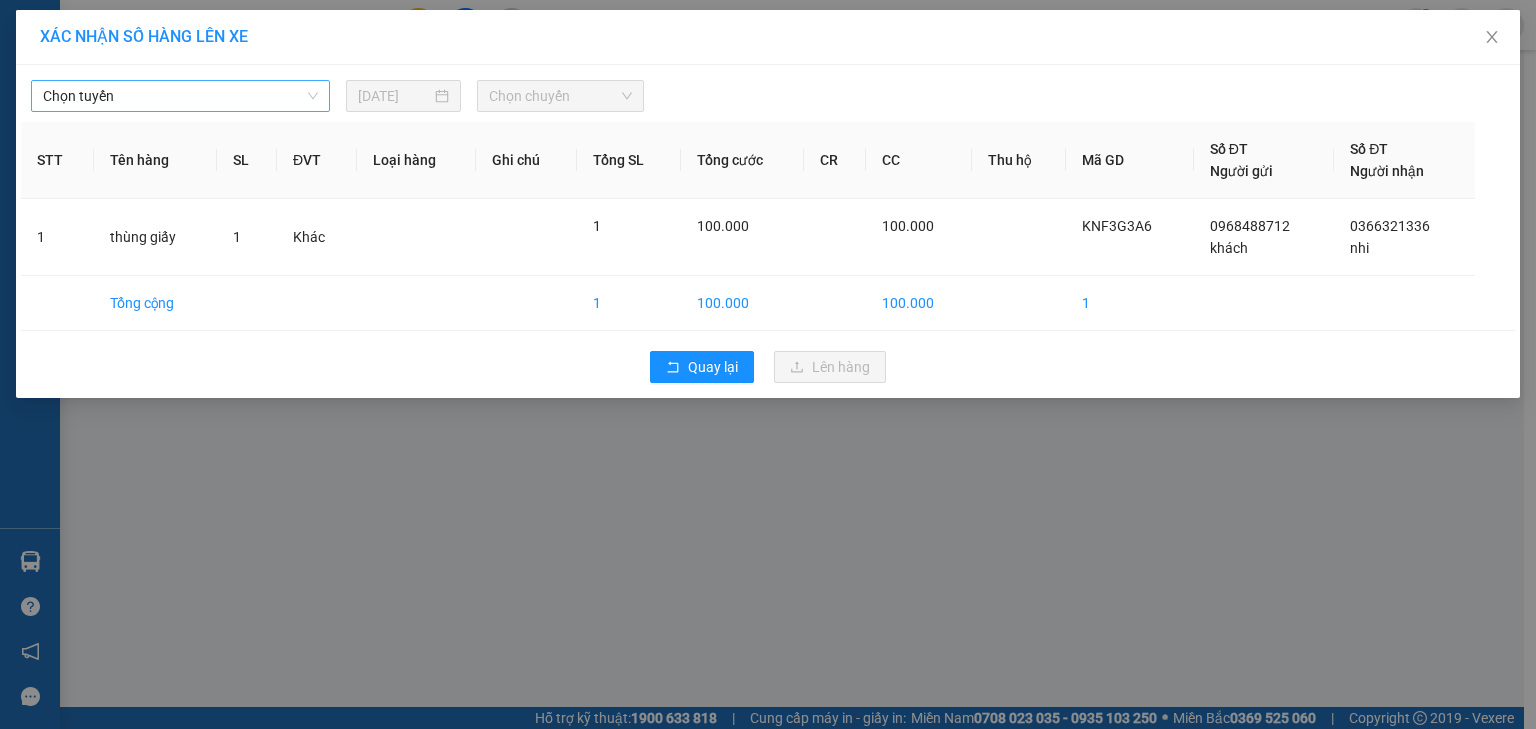 click on "Chọn tuyến" at bounding box center [180, 96] 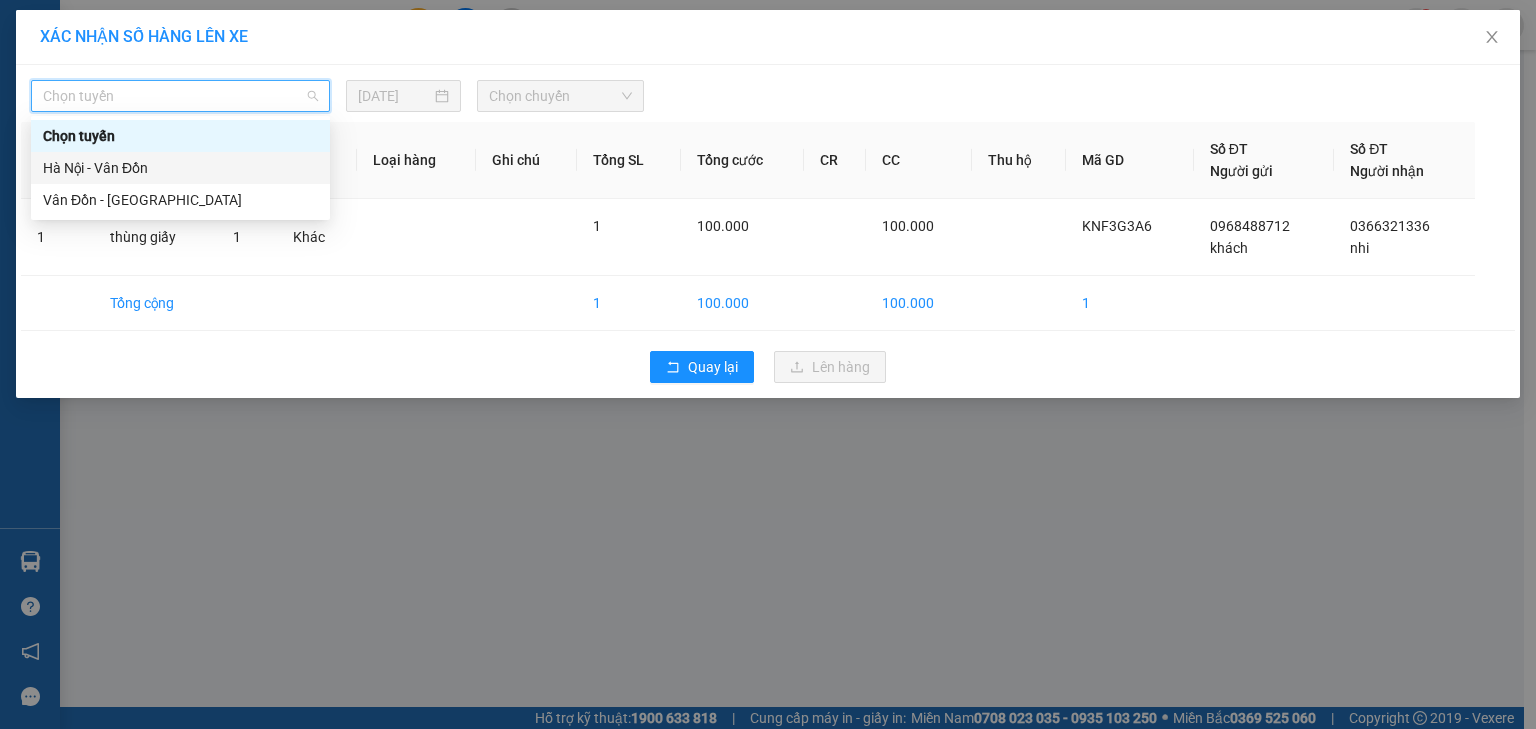 click on "Hà Nội - Vân Đồn" at bounding box center (180, 168) 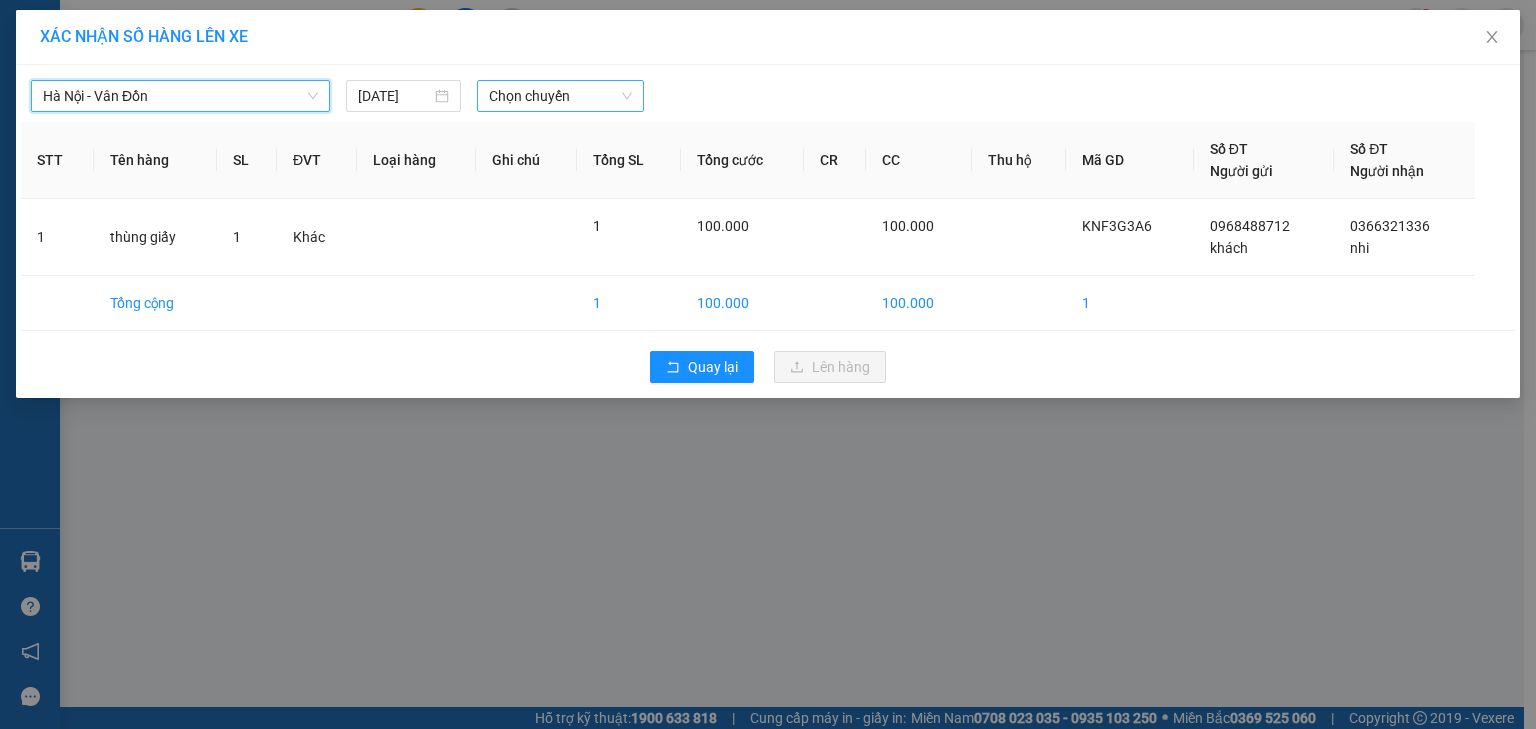 click on "Chọn chuyến" at bounding box center [561, 96] 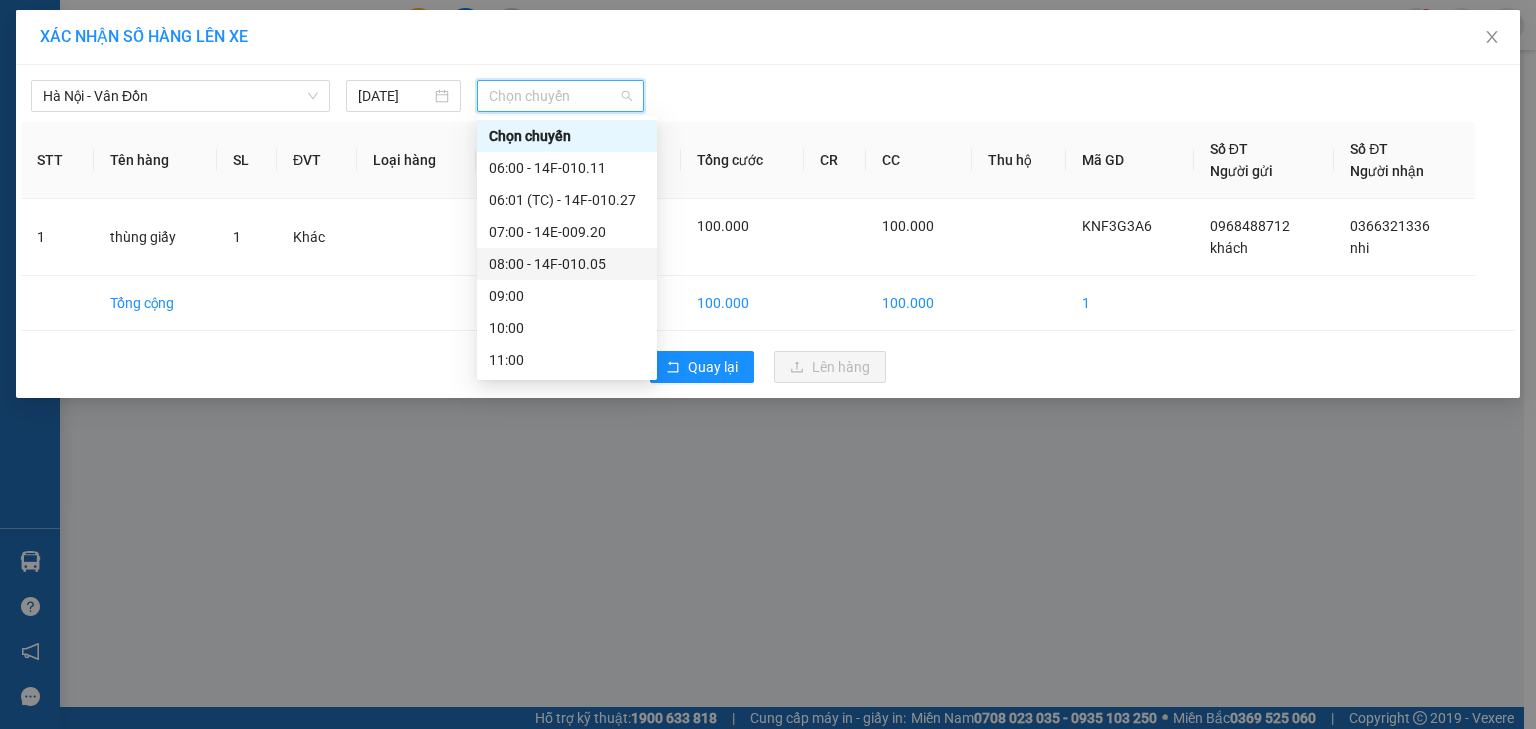 click on "08:00     - 14F-010.05" at bounding box center (567, 264) 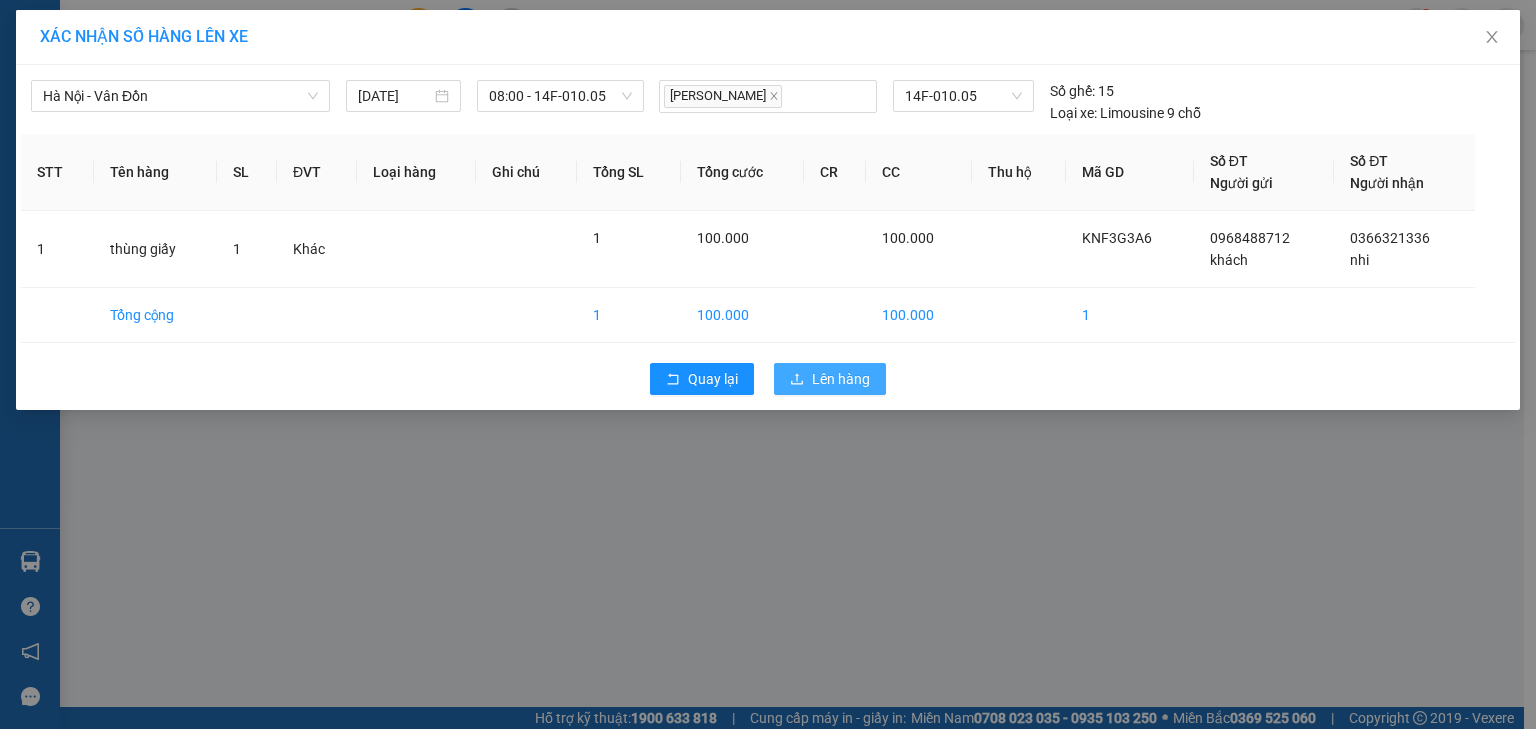click on "Lên hàng" at bounding box center (841, 379) 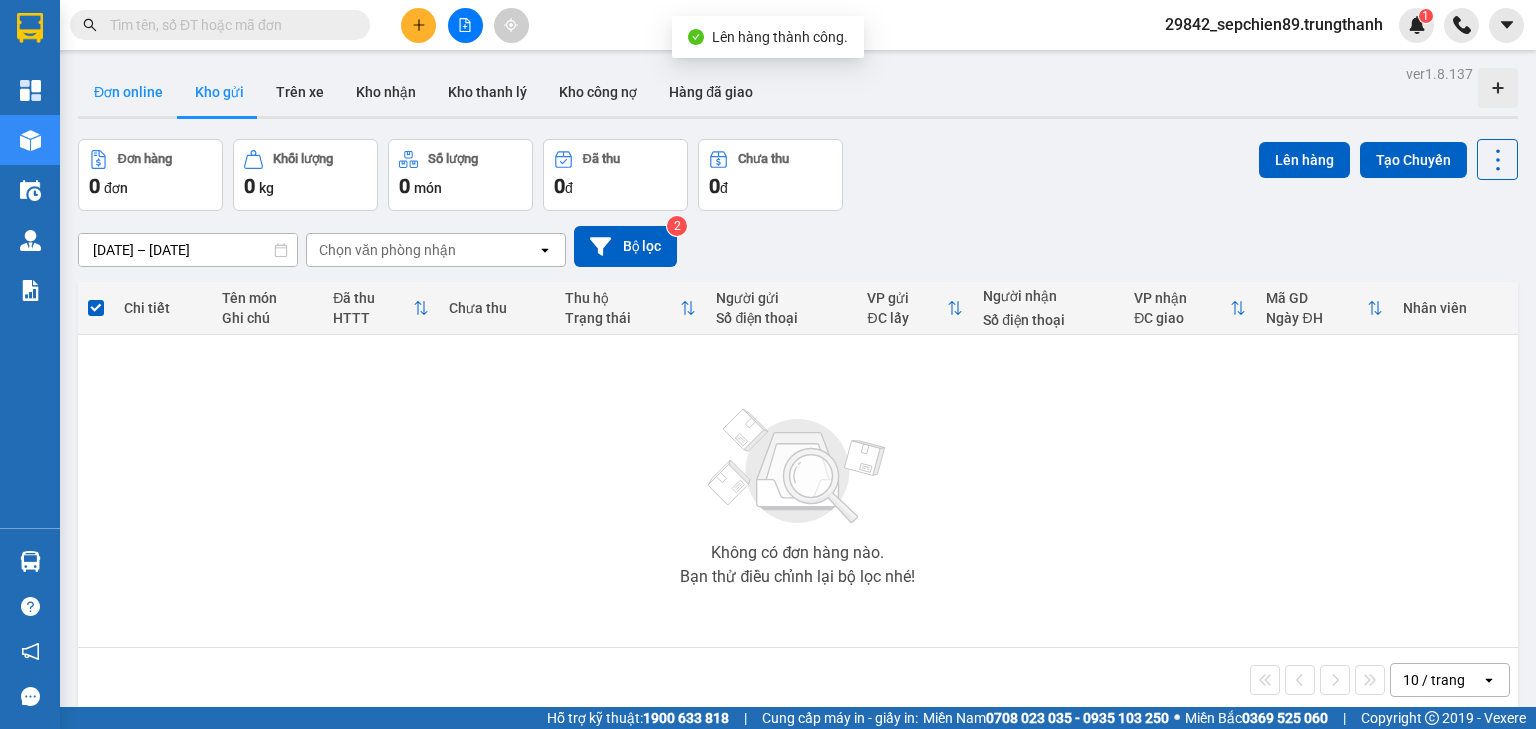 click on "Đơn online" at bounding box center (128, 92) 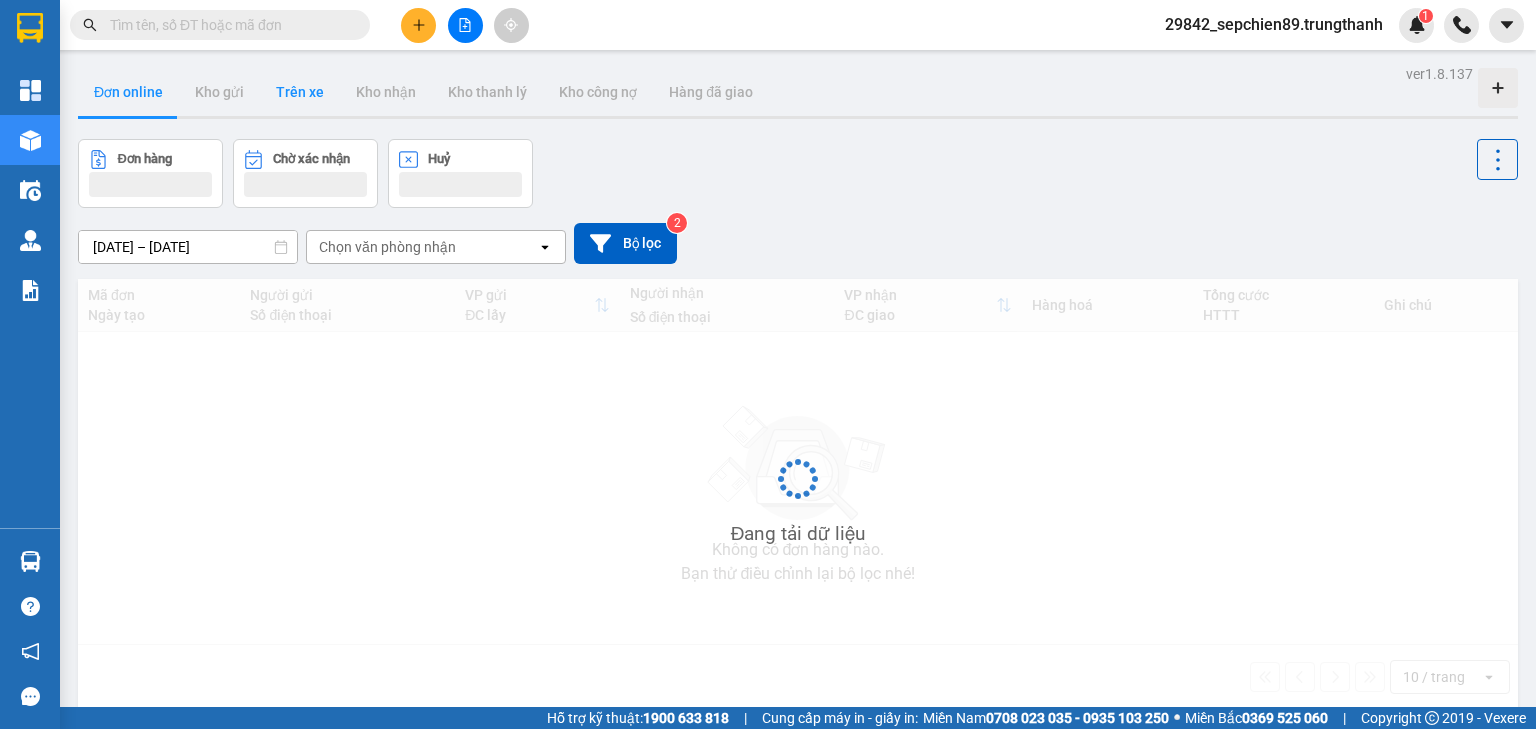 click on "Trên xe" at bounding box center (300, 92) 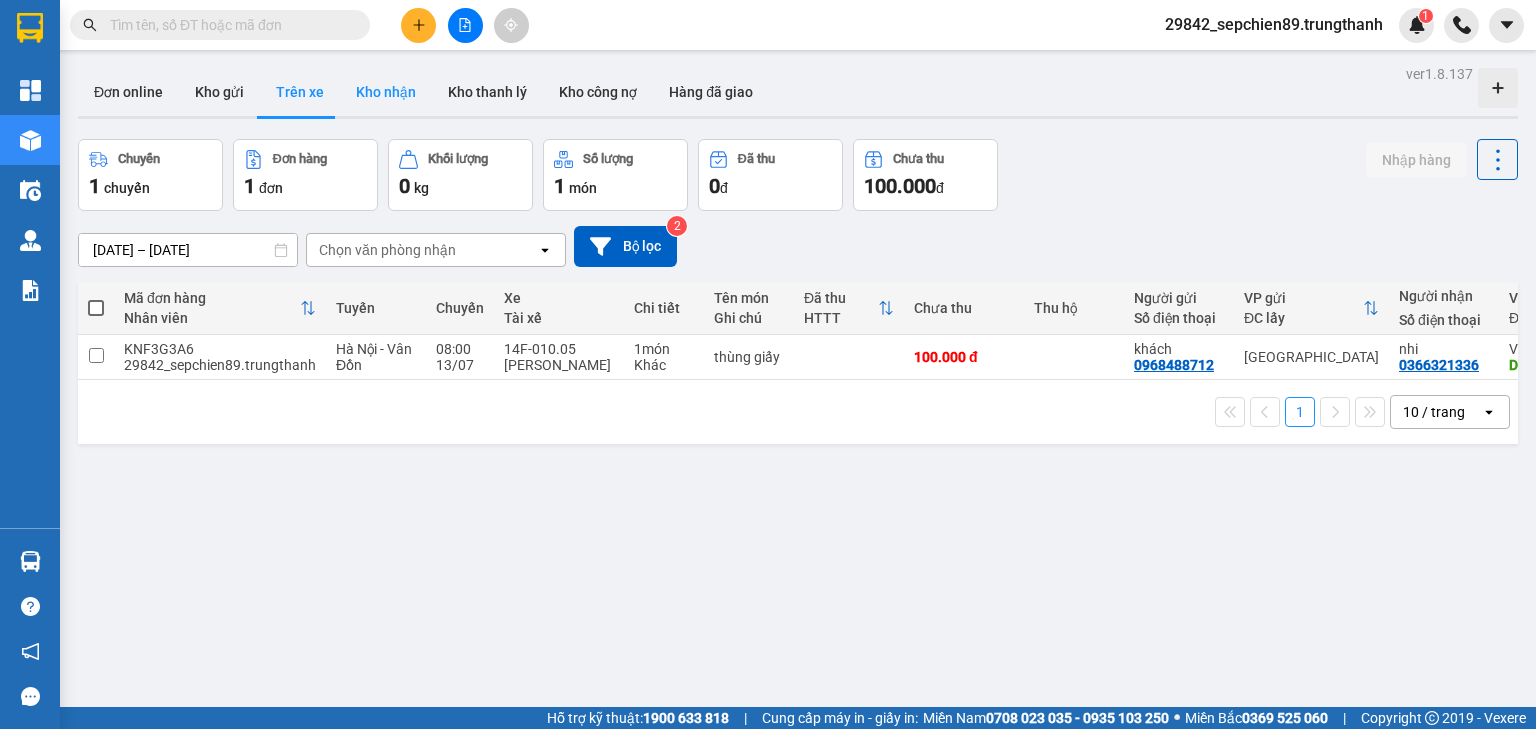 click on "Kho nhận" at bounding box center (386, 92) 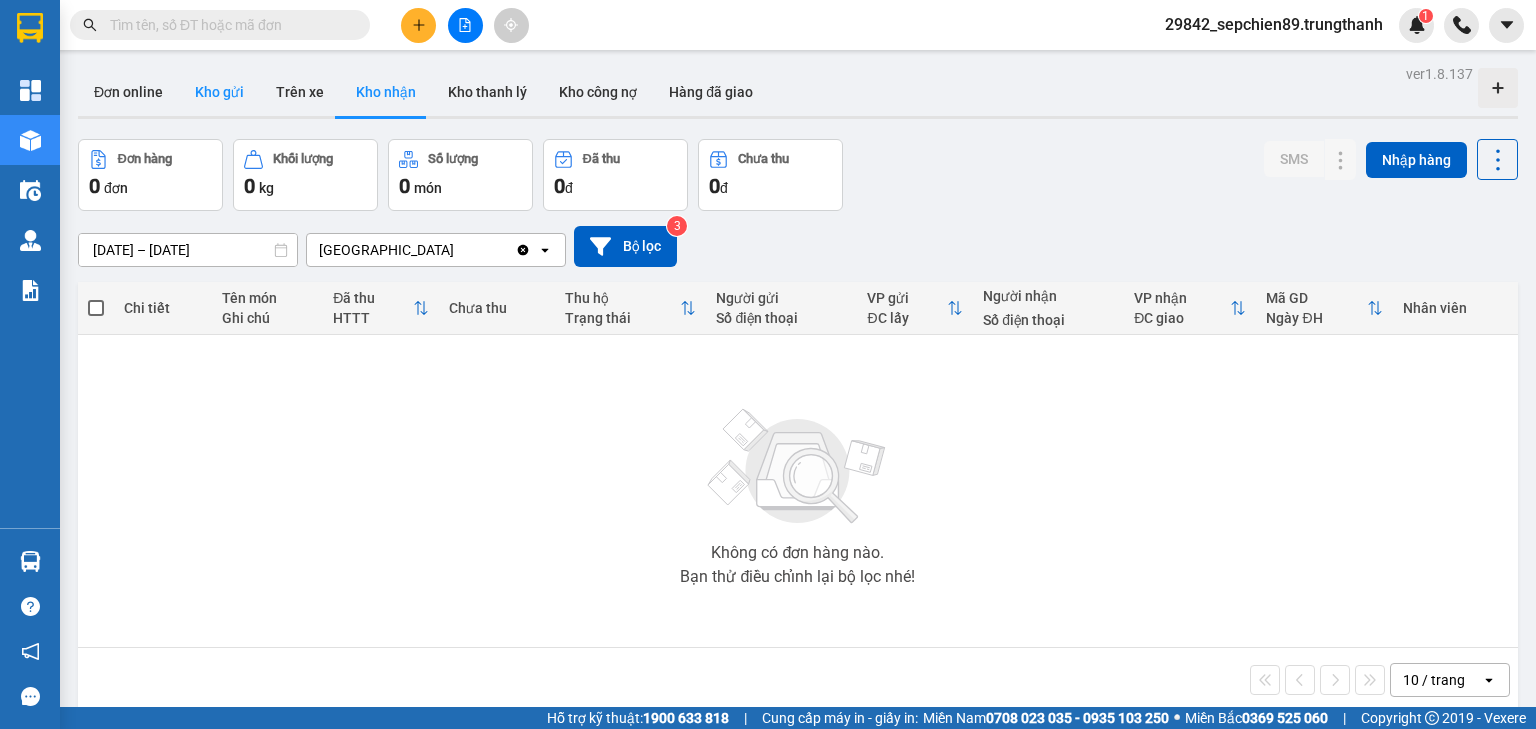click on "Kho gửi" at bounding box center [219, 92] 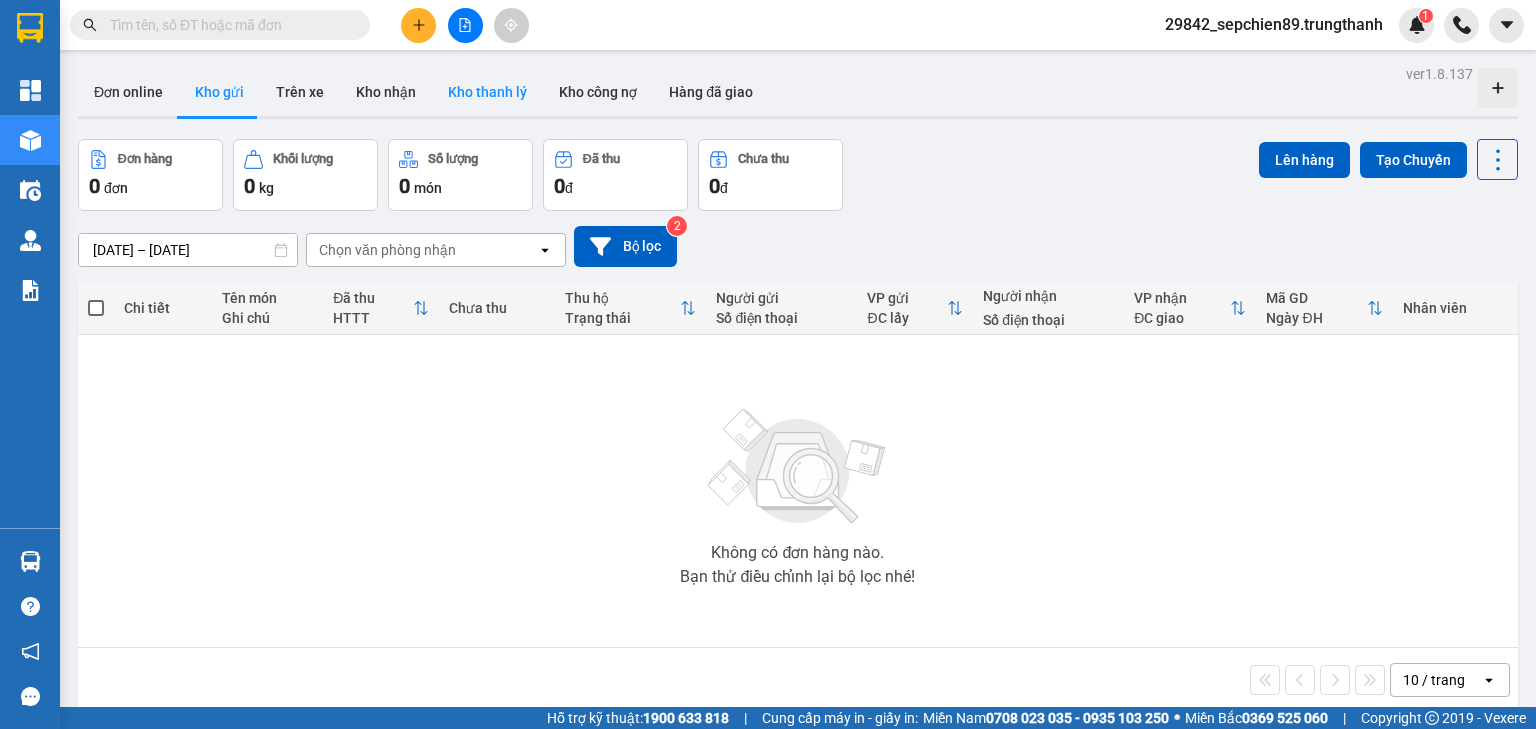 click on "Kho thanh lý" at bounding box center [487, 92] 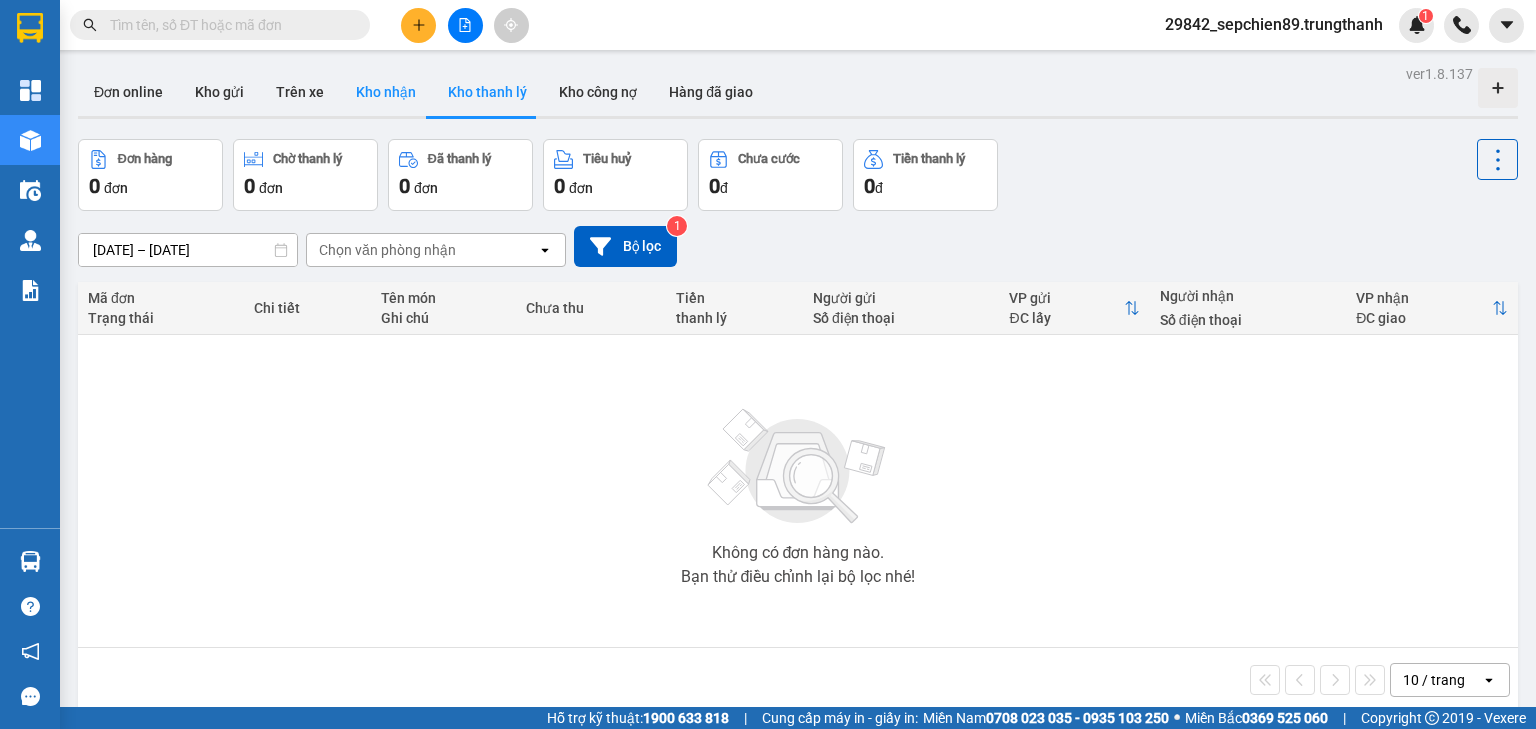 click on "Kho nhận" at bounding box center (386, 92) 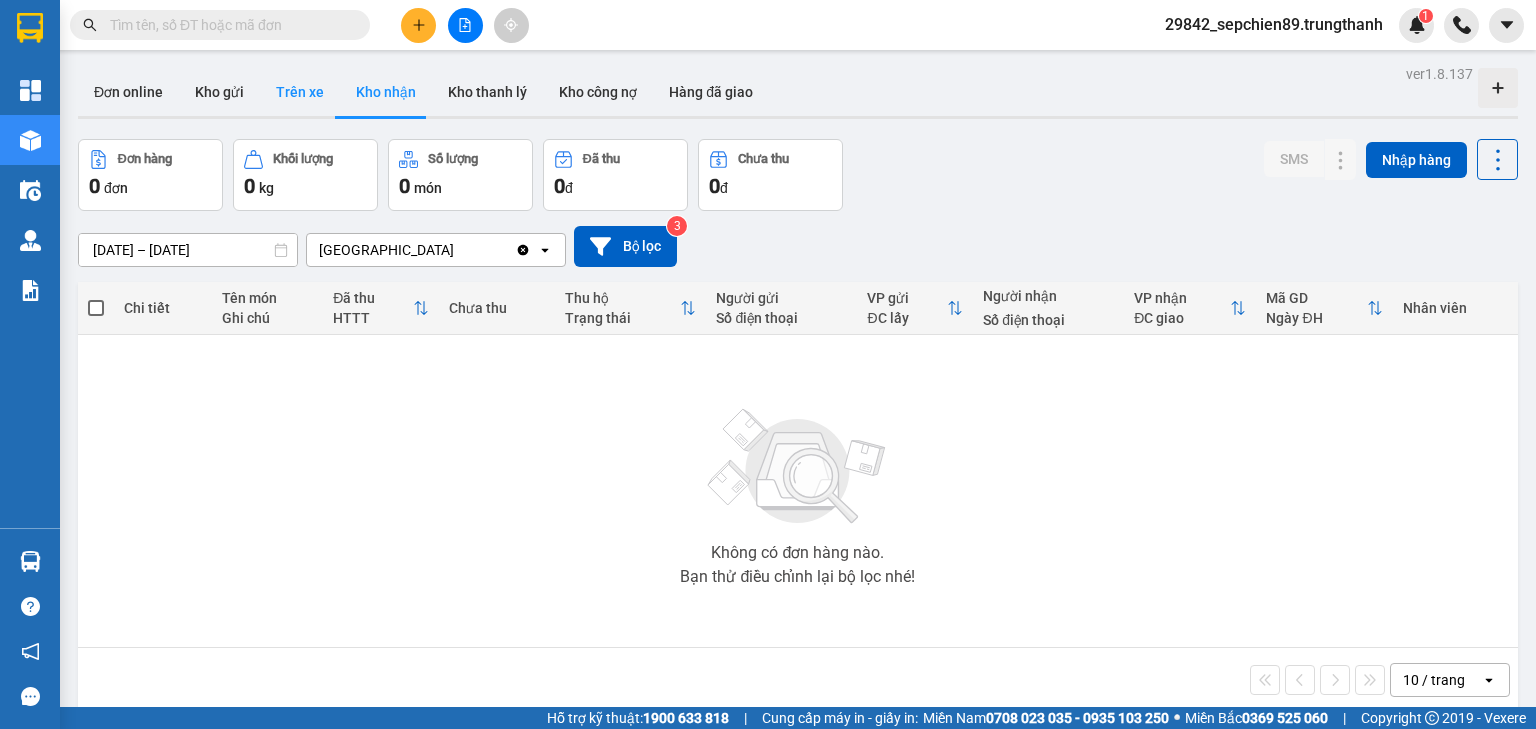 click on "Trên xe" at bounding box center (300, 92) 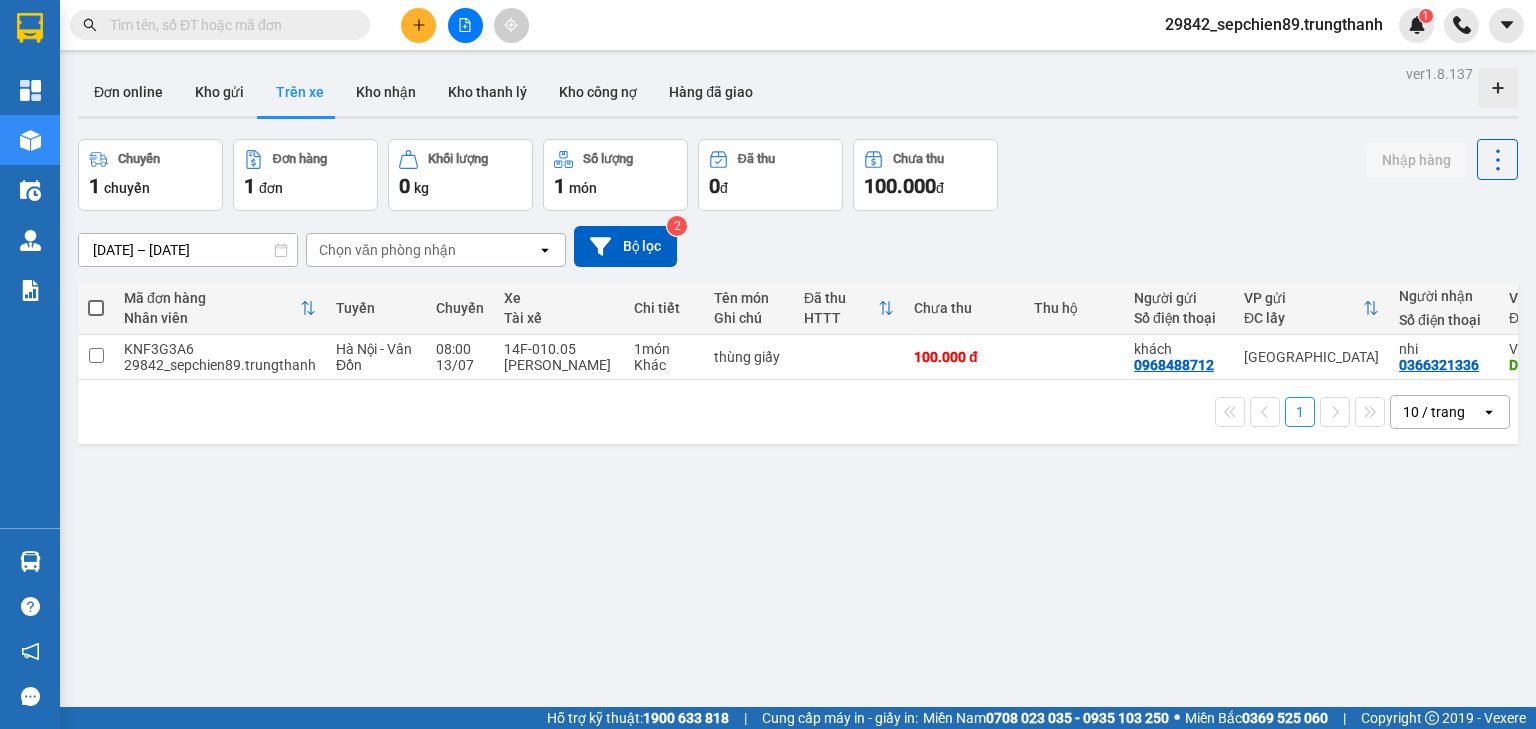 click on "13/07/2025 – 13/07/2025" at bounding box center (188, 250) 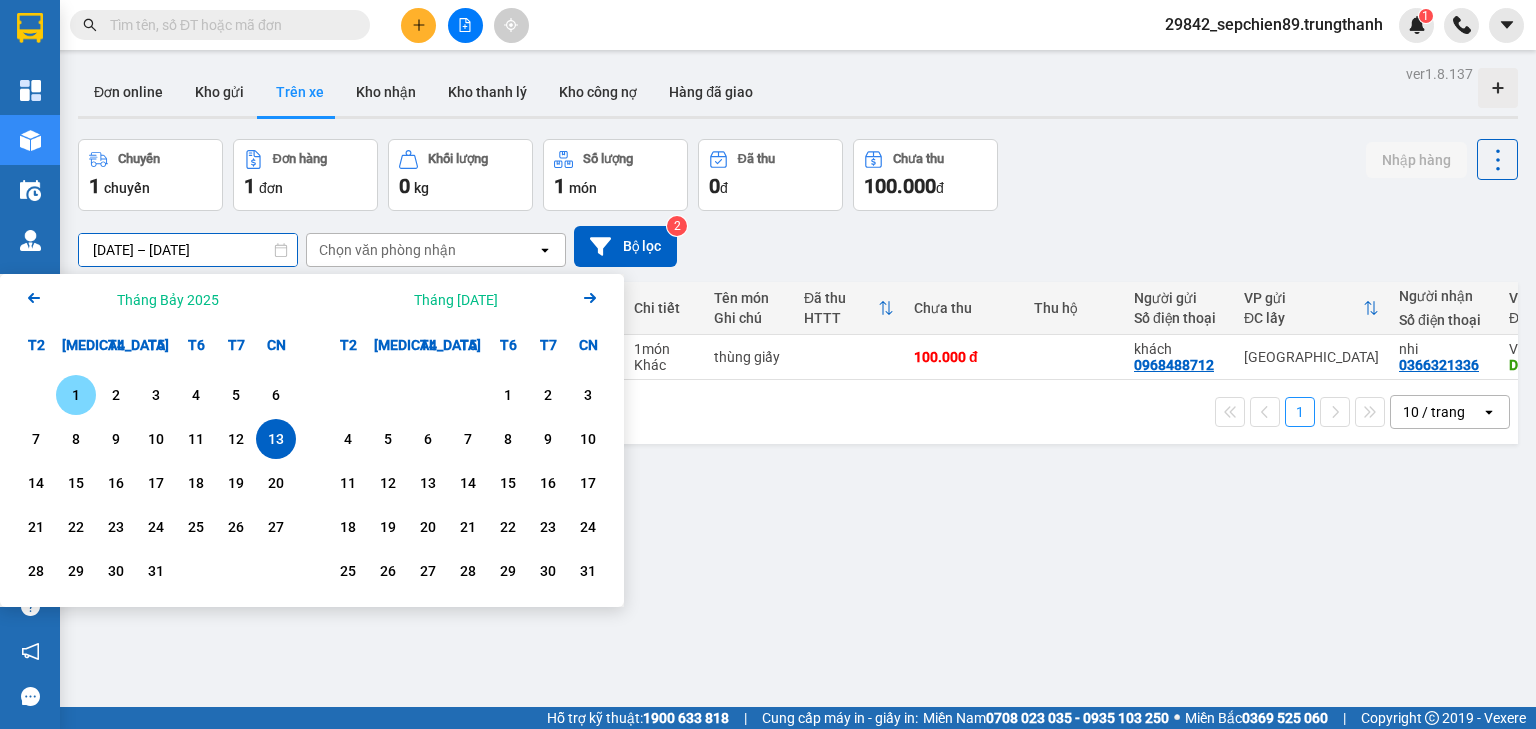 click on "1" at bounding box center [76, 395] 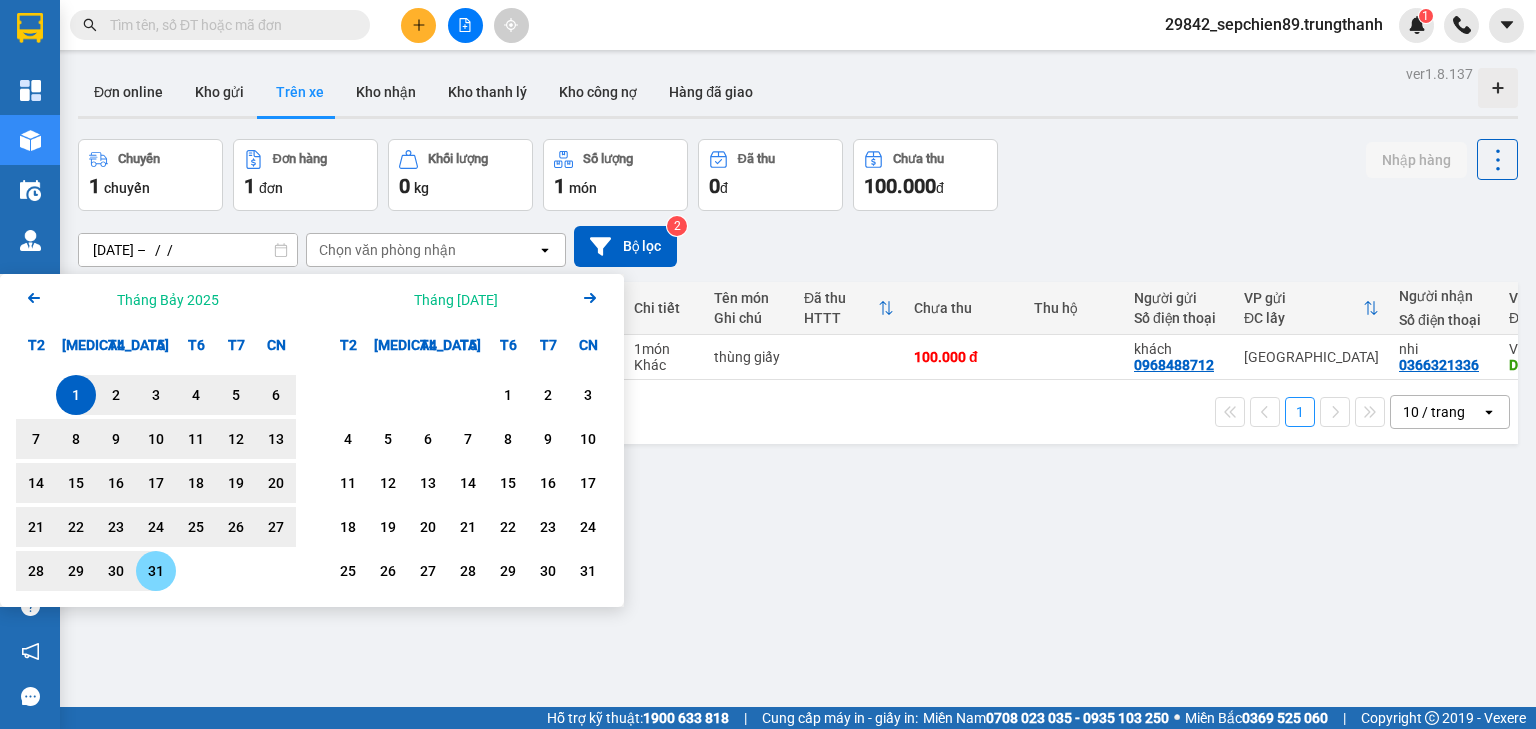 click on "31" at bounding box center [156, 571] 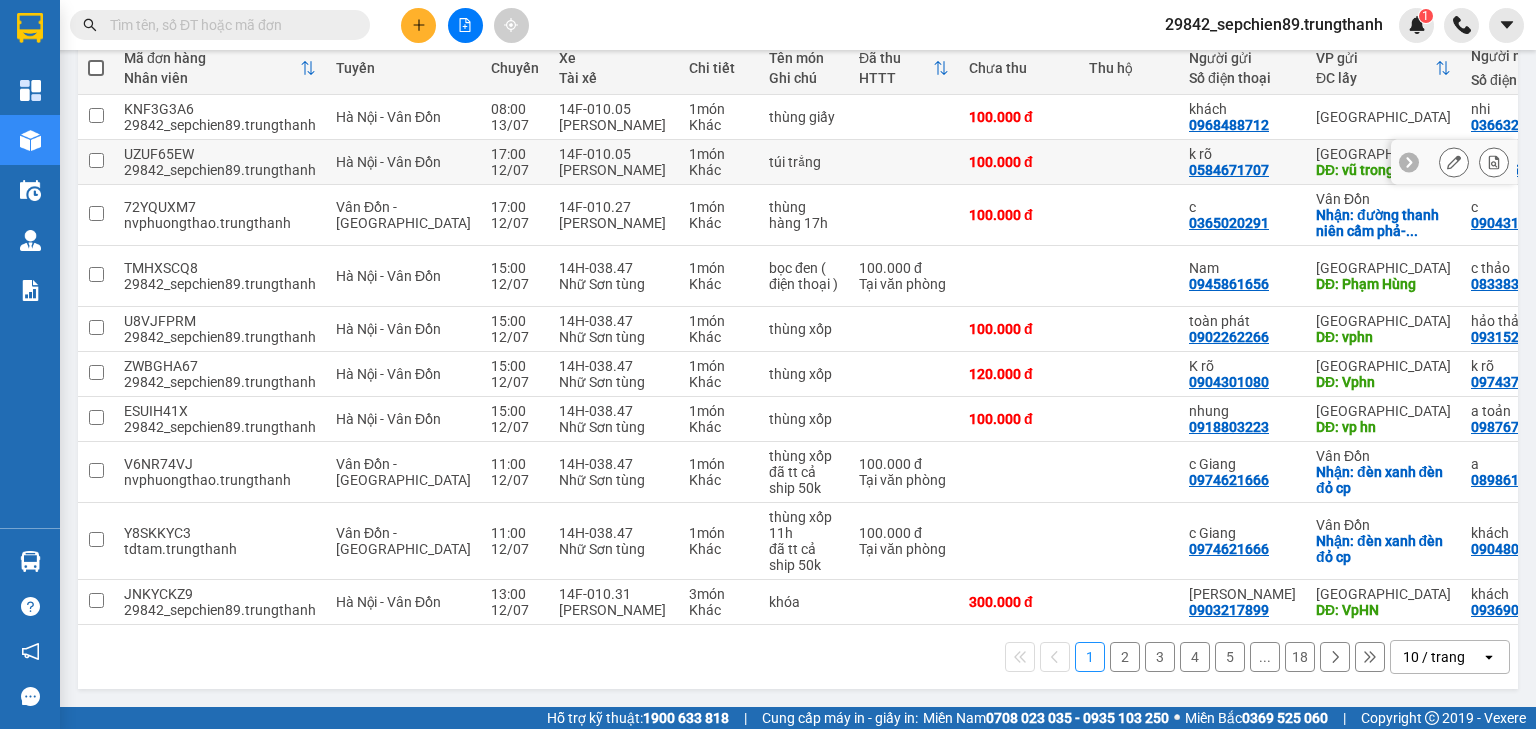 scroll, scrollTop: 0, scrollLeft: 0, axis: both 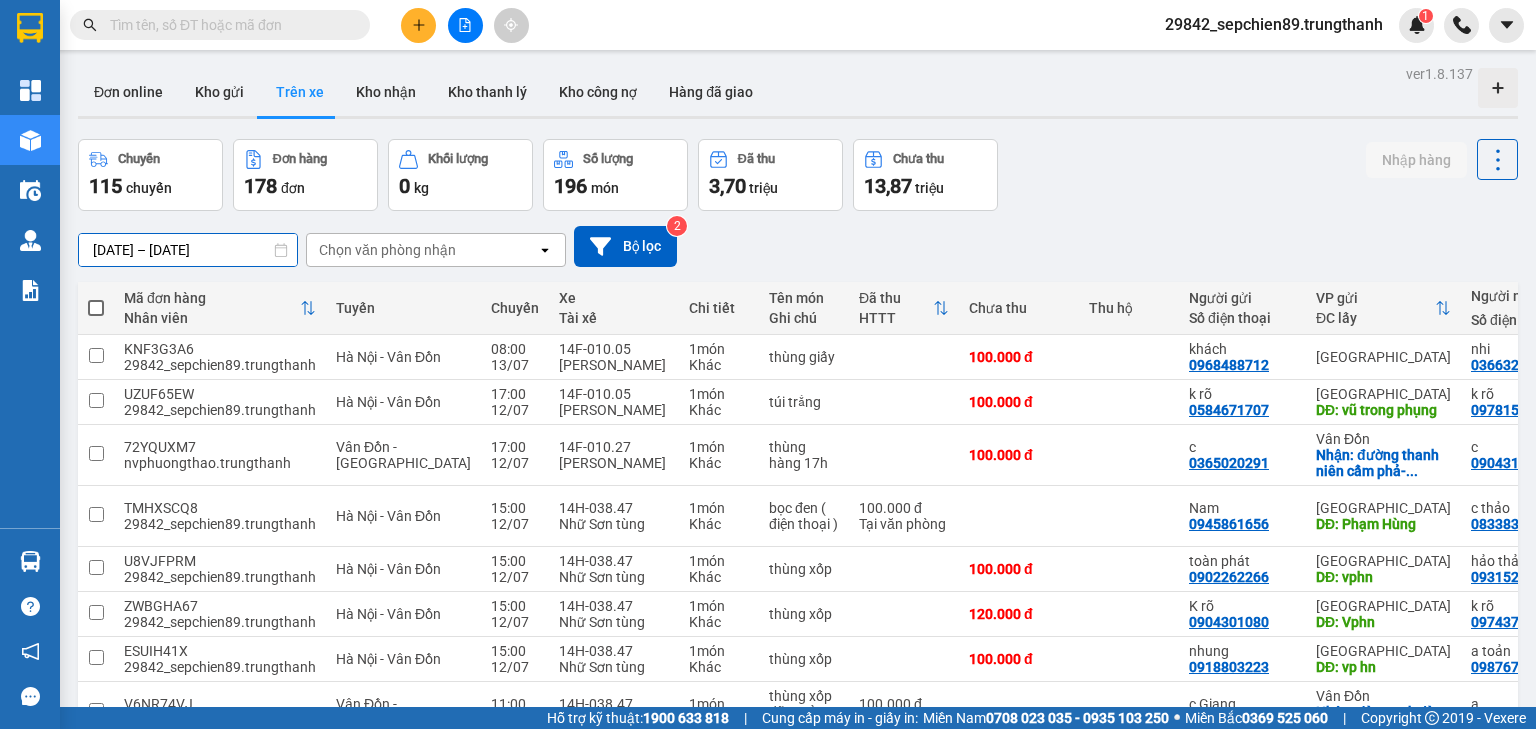 click on "01/07/2025 – 31/07/2025" at bounding box center (188, 250) 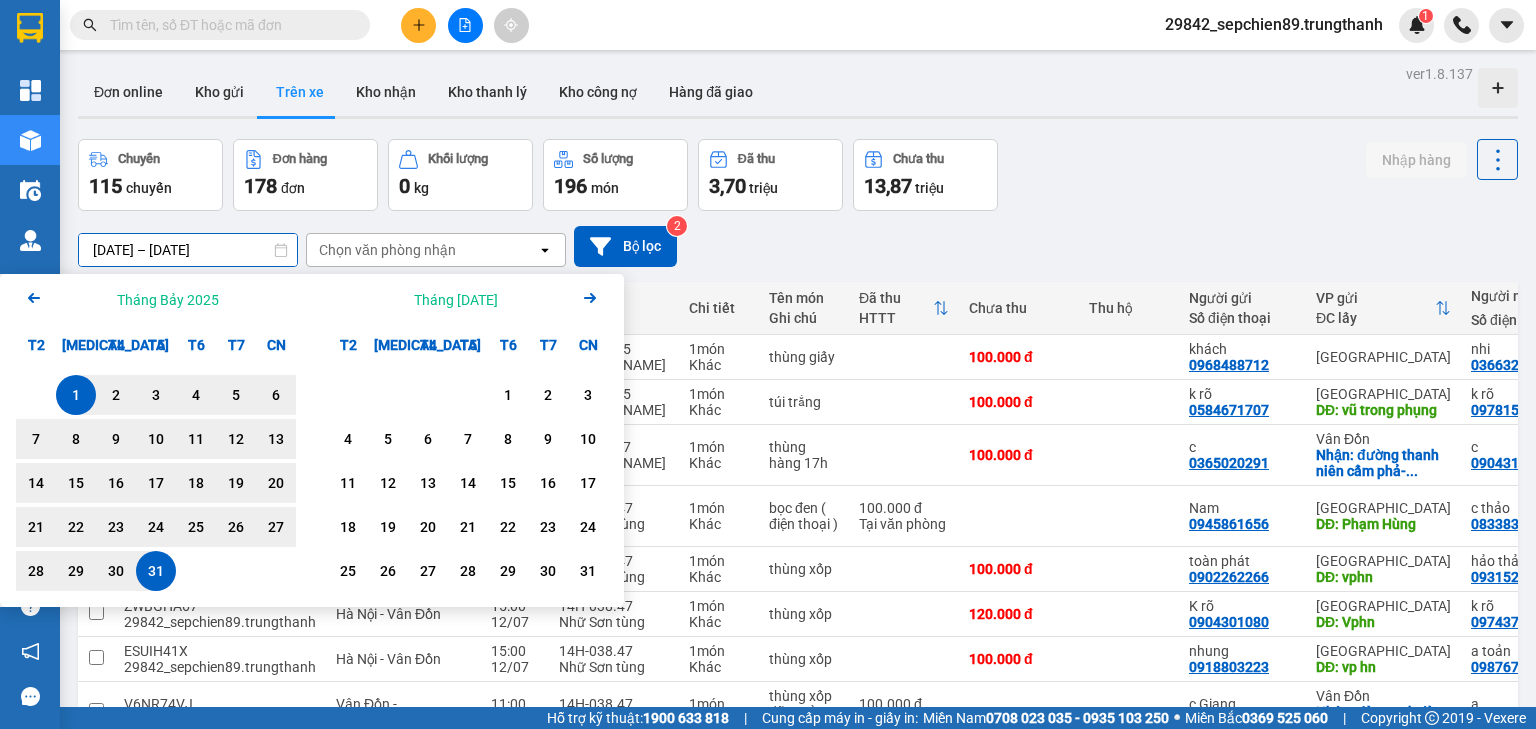 click 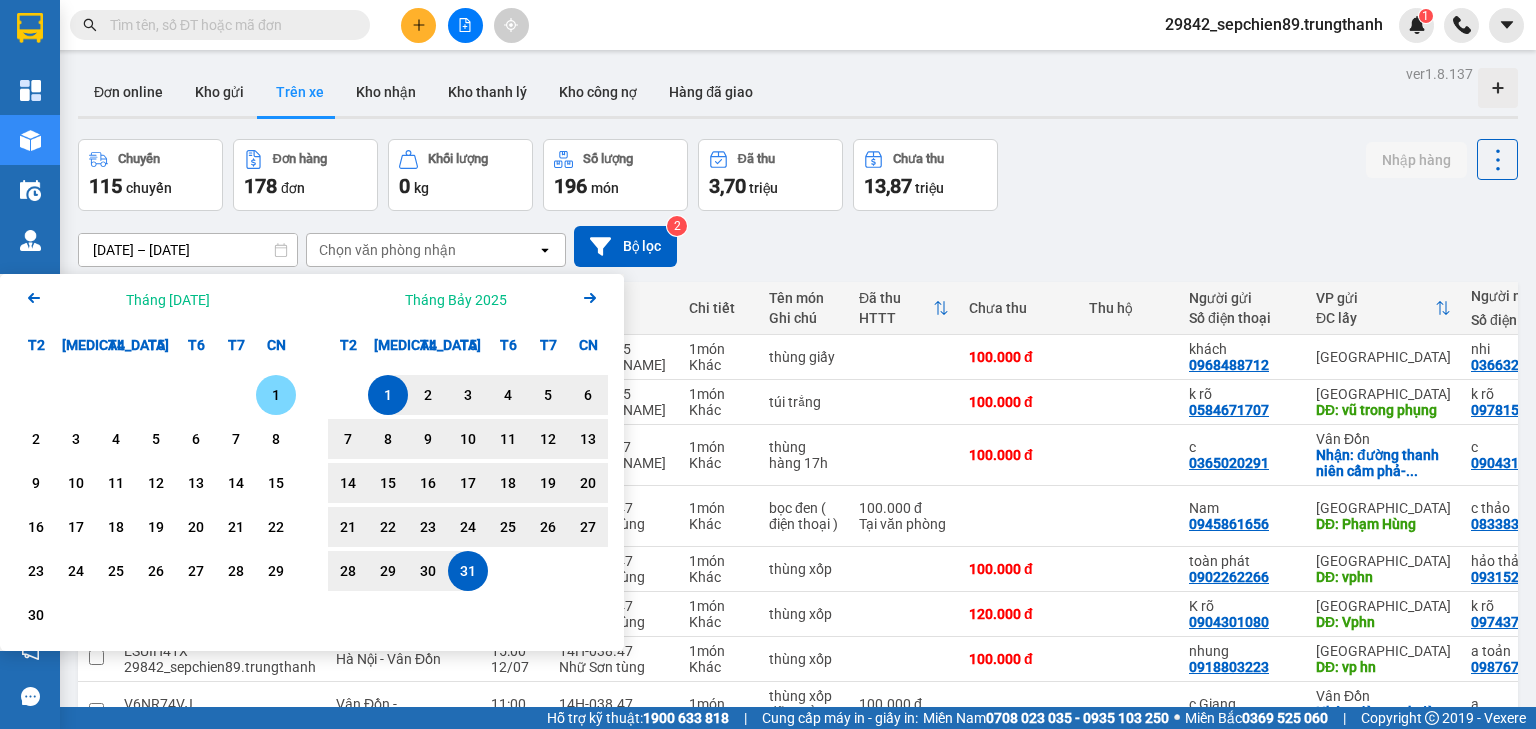 click on "1" at bounding box center [276, 395] 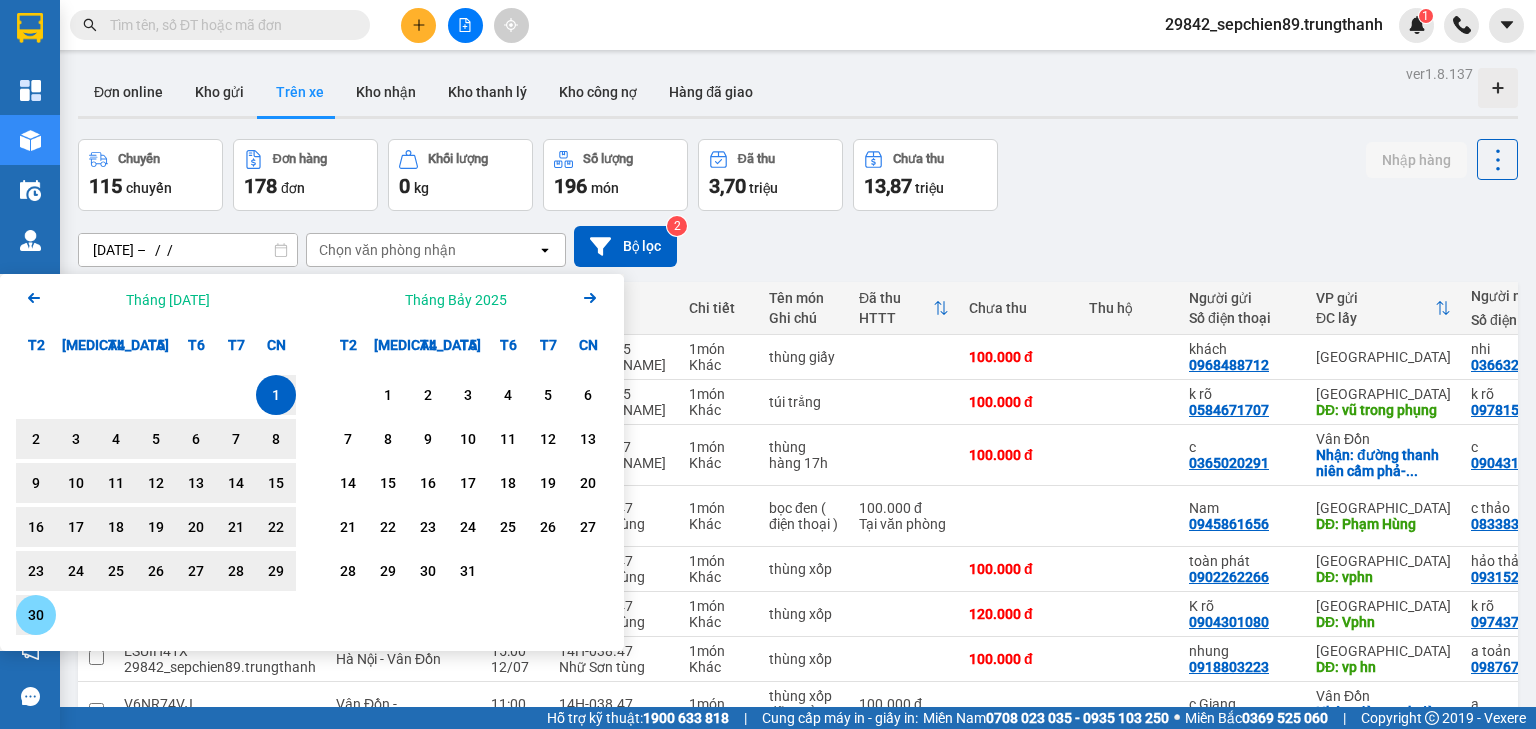 click on "30" at bounding box center [36, 615] 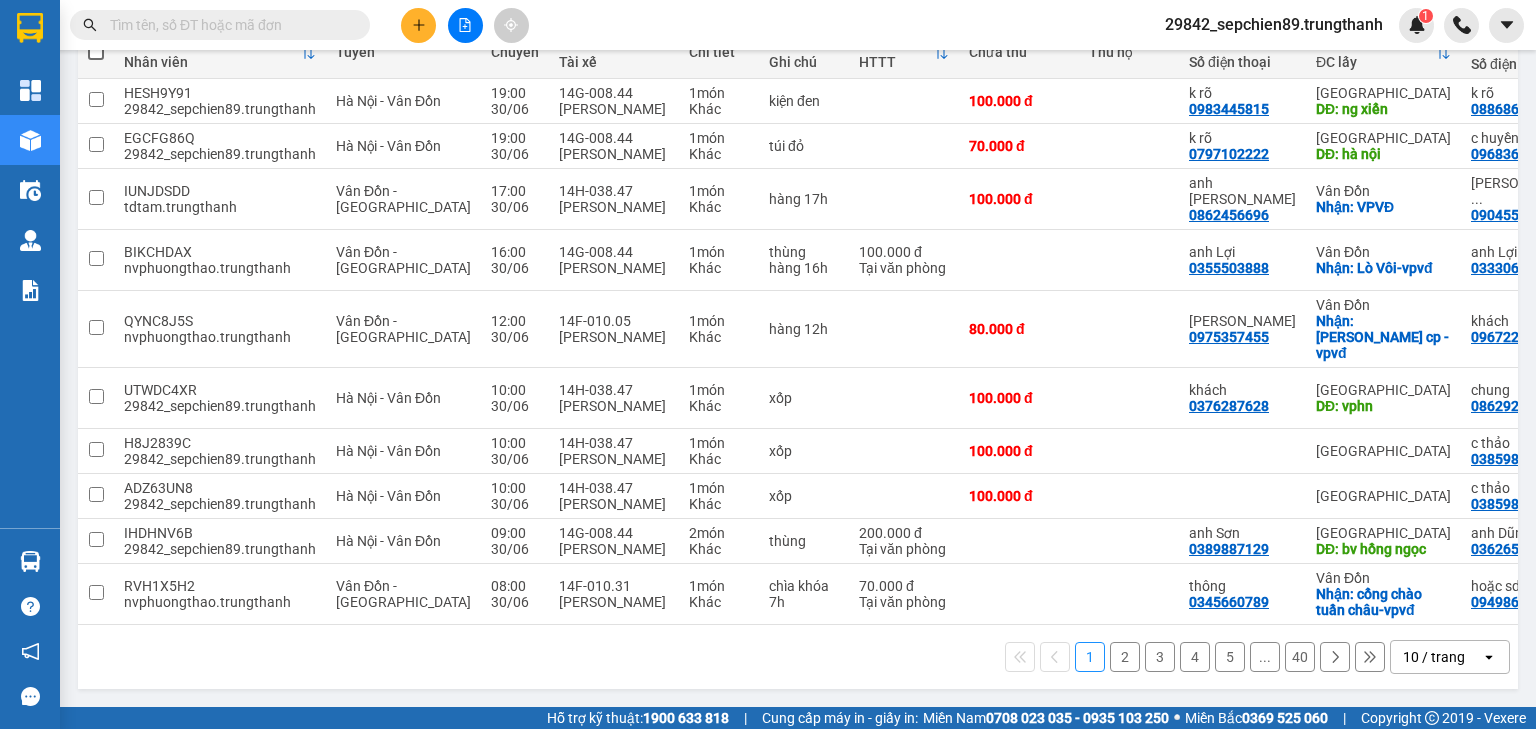 scroll, scrollTop: 0, scrollLeft: 0, axis: both 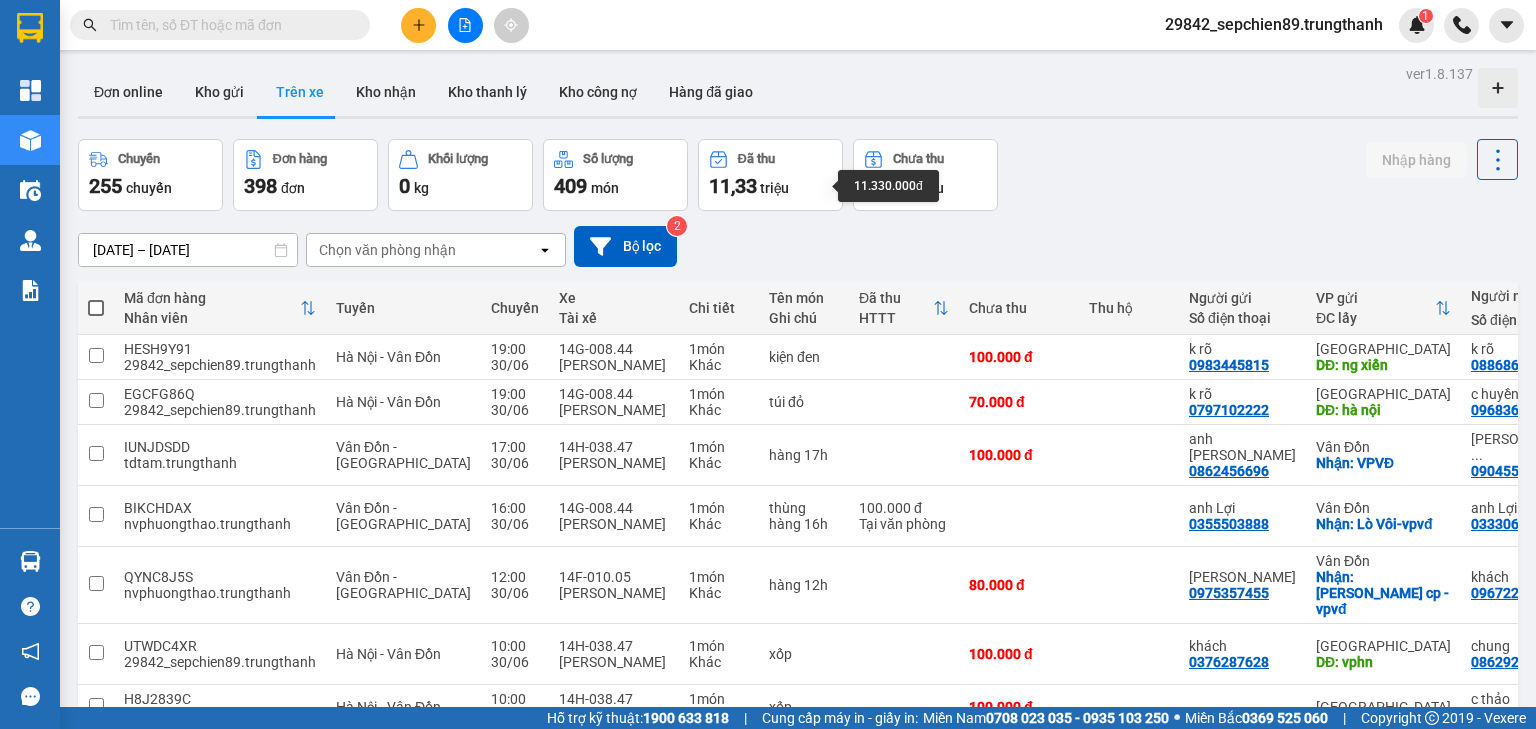 drag, startPoint x: 893, startPoint y: 176, endPoint x: 935, endPoint y: 197, distance: 46.957428 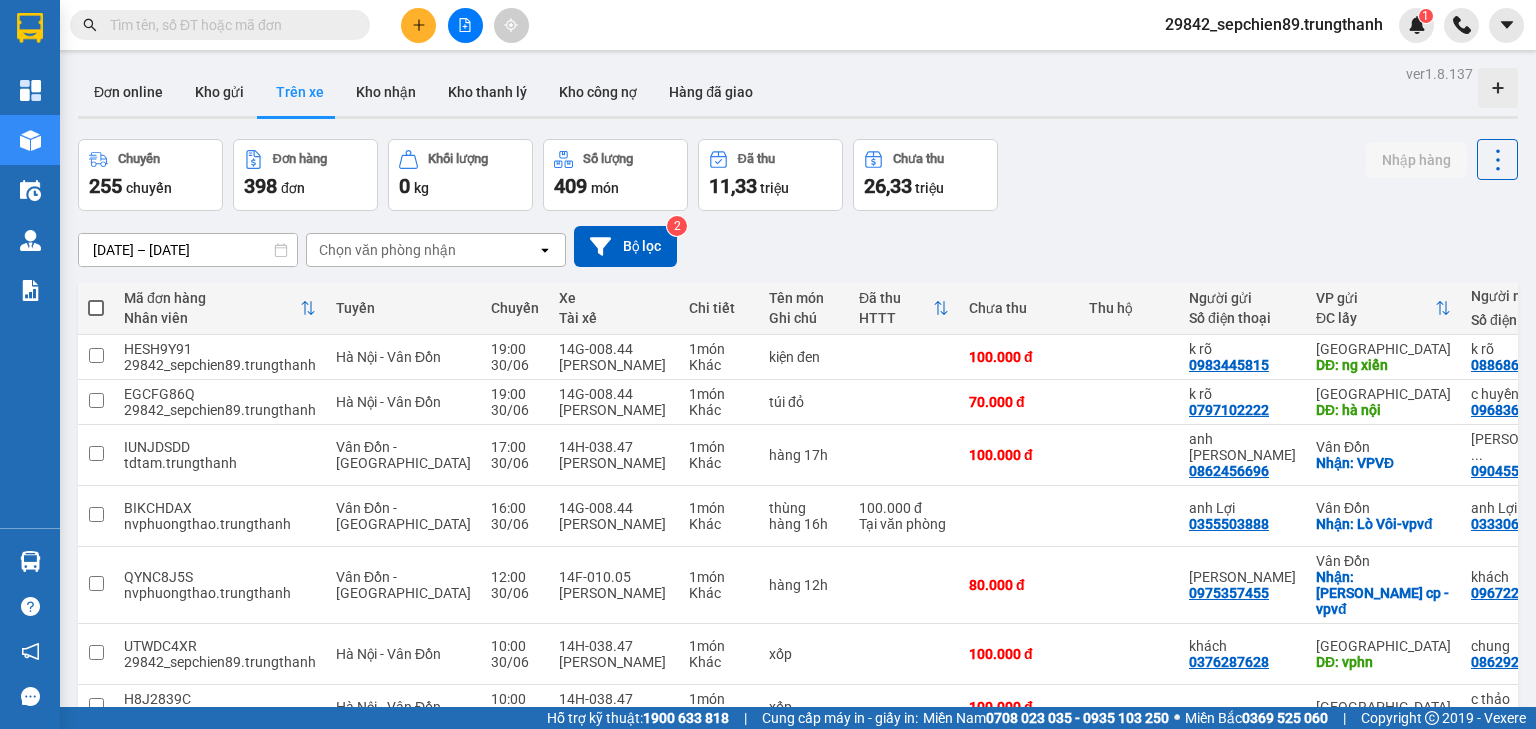 click on "01/06/2025 – 30/06/2025 Press the down arrow key to interact with the calendar and select a date. Press the escape button to close the calendar. Selected date range is from 01/06/2025 to 30/06/2025. Chọn văn phòng nhận open Bộ lọc 2" at bounding box center [798, 246] 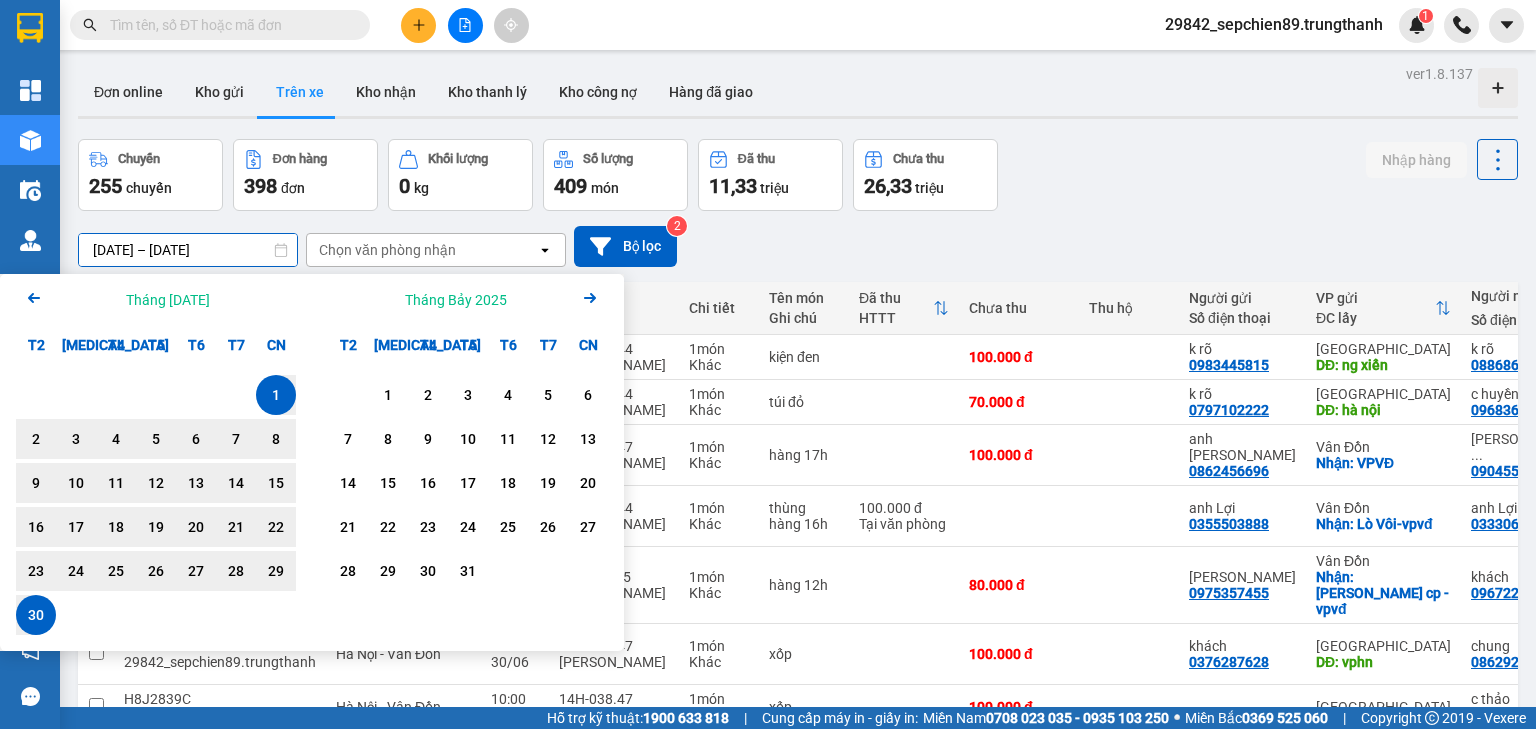click 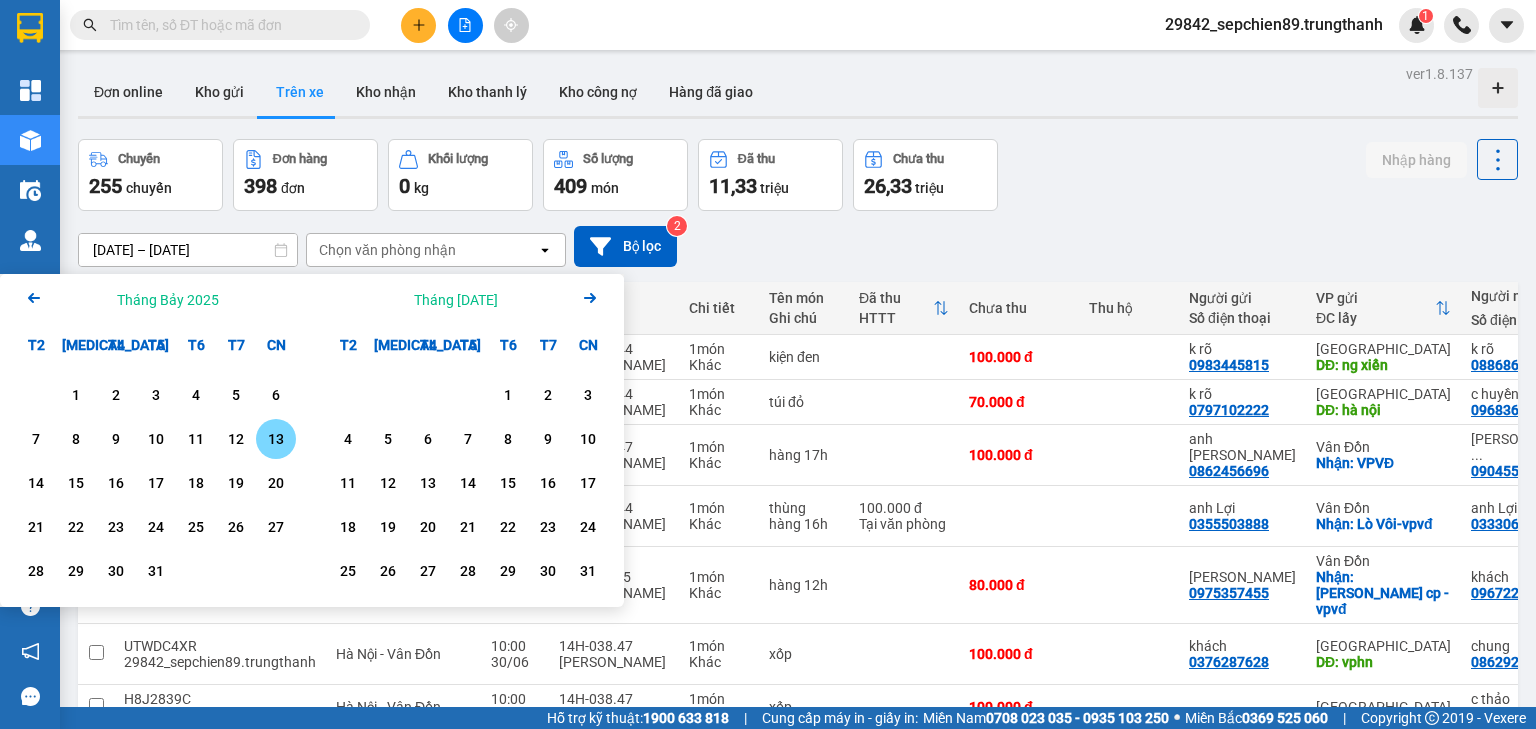 click on "13" at bounding box center (276, 439) 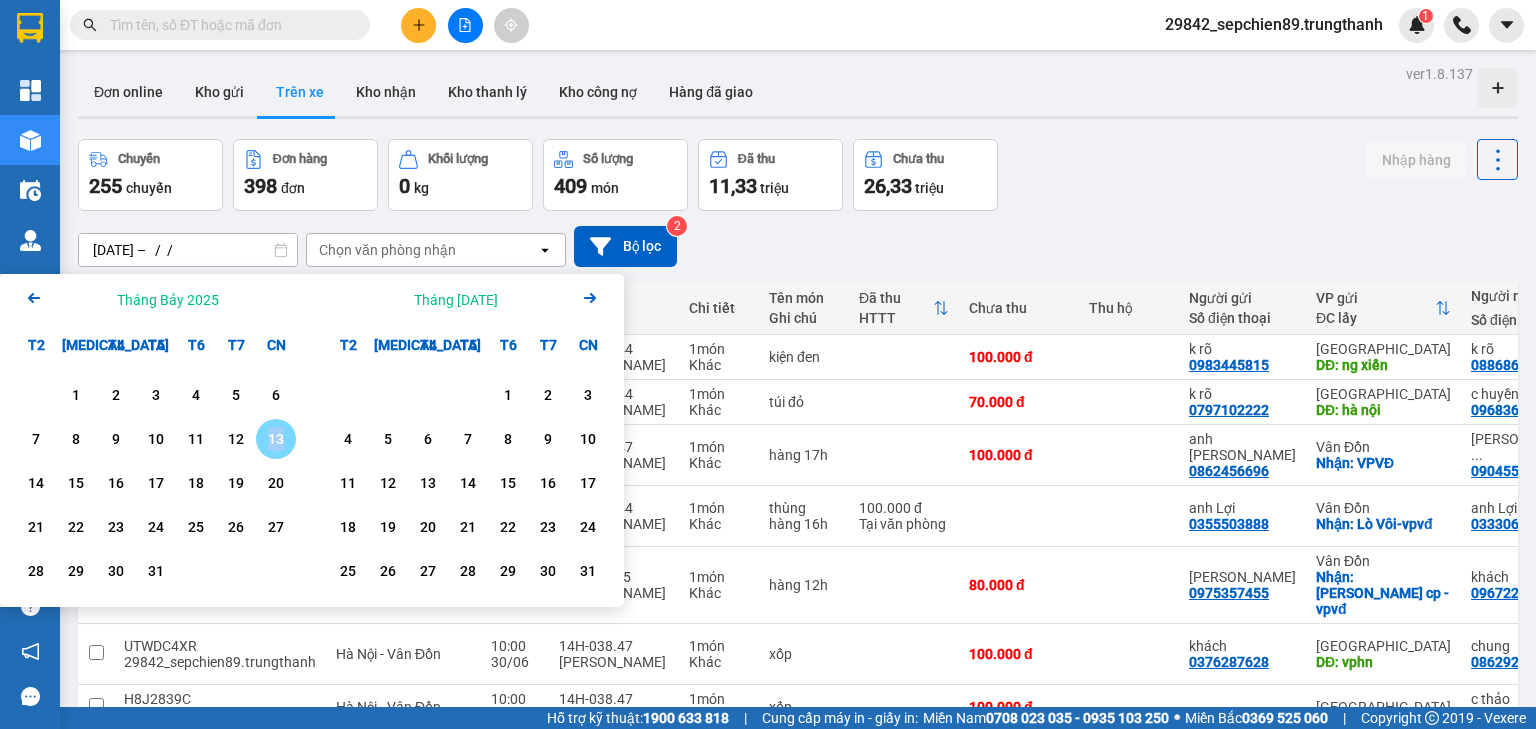 click on "13" at bounding box center (276, 439) 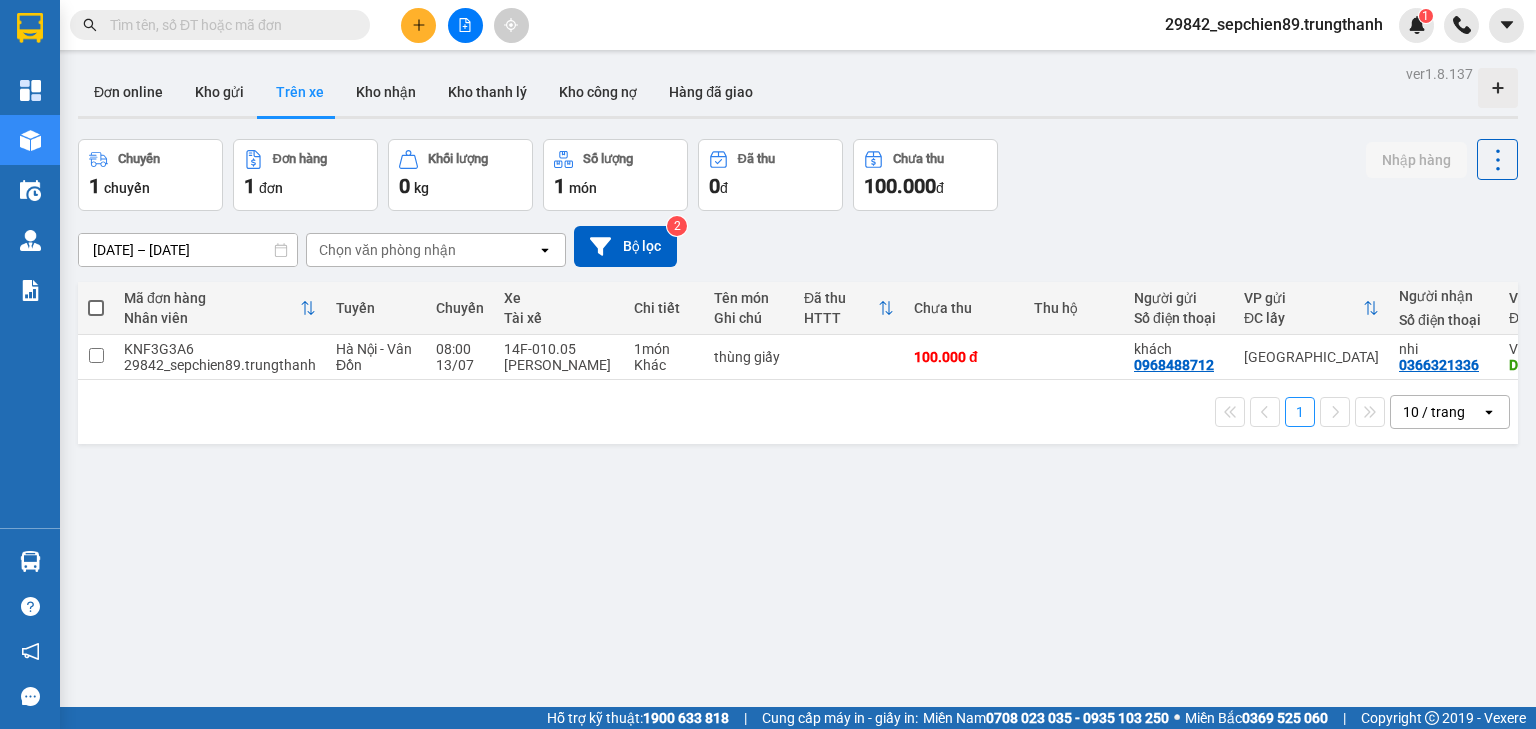 click on "ver  1.8.137 Đơn online Kho gửi Trên xe Kho nhận Kho thanh lý Kho công nợ Hàng đã giao Chuyến 1 chuyến Đơn hàng 1 đơn Khối lượng 0 kg Số lượng 1 món Đã thu 0  đ Chưa thu 100.000  đ Nhập hàng 13/07/2025 – 13/07/2025 Press the down arrow key to interact with the calendar and select a date. Press the escape button to close the calendar. Selected date range is from 13/07/2025 to 13/07/2025. Chọn văn phòng nhận open Bộ lọc 2 Mã đơn hàng Nhân viên Tuyến Chuyến Xe Tài xế Chi tiết Tên món Ghi chú Đã thu HTTT Chưa thu Thu hộ Người gửi Số điện thoại VP gửi ĐC lấy Người nhận Số điện thoại VP nhận ĐC giao Tồn kho KNF3G3A6 29842_sepchien89.trungthanh Hà Nội - Vân Đồn 08:00 13/07 14F-010.05 Lê Đức Thuận 1  món Khác thùng giấy 100.000 đ khách 0968488712 Hà Nội nhi 0366321336 Vân Đồn DĐ: cái lân bãi cháy 0   1 10 / trang open Đang tải dữ liệu" at bounding box center [798, 424] 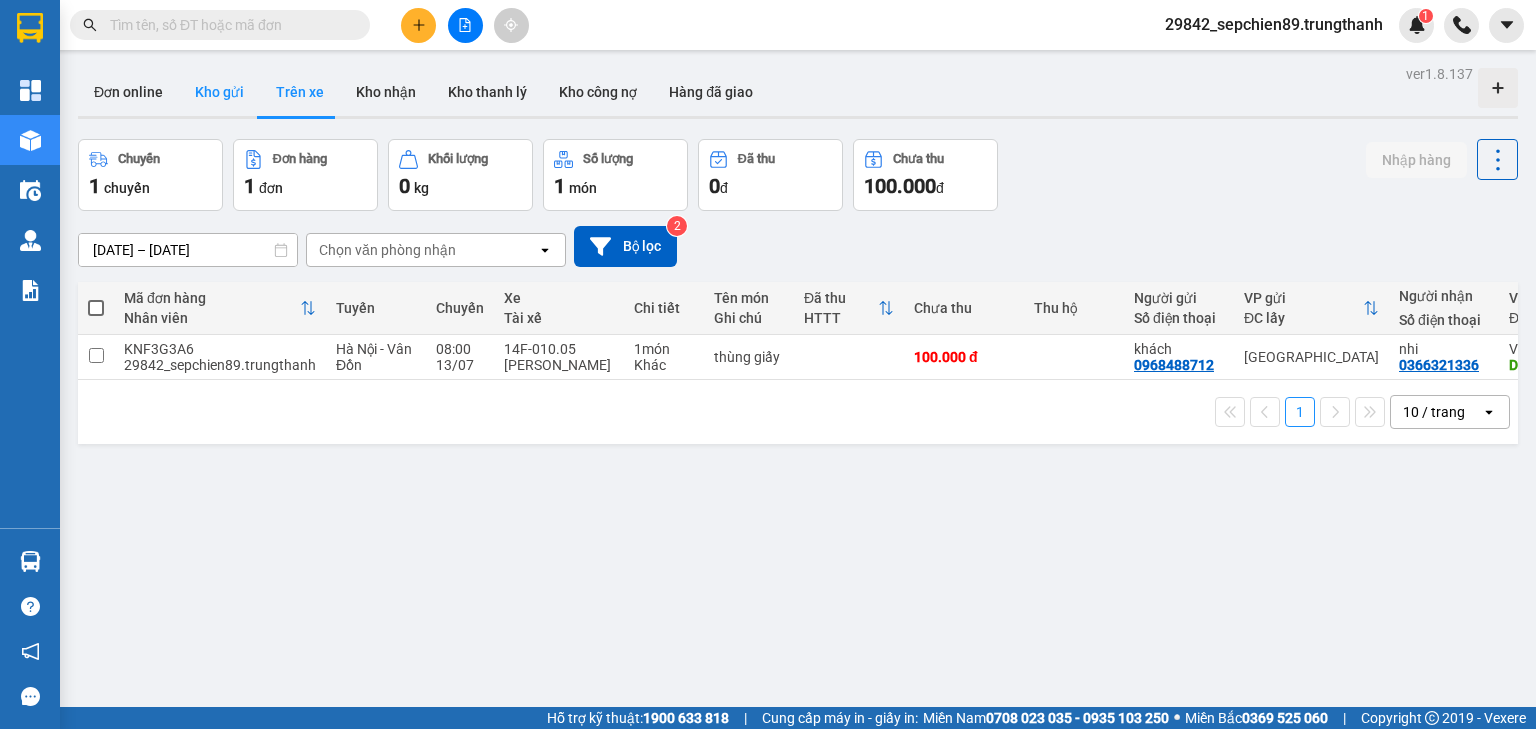 click on "Kho gửi" at bounding box center [219, 92] 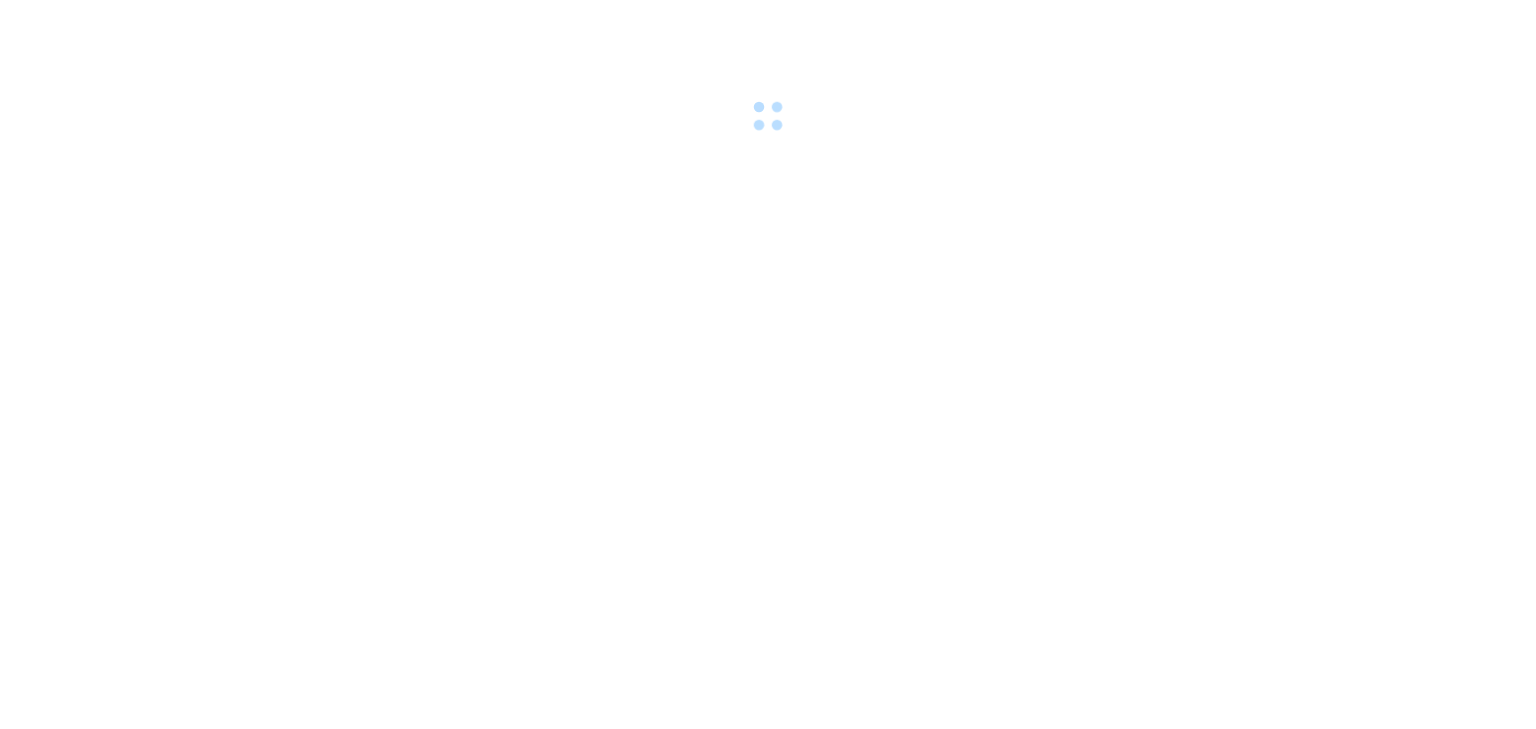 scroll, scrollTop: 0, scrollLeft: 0, axis: both 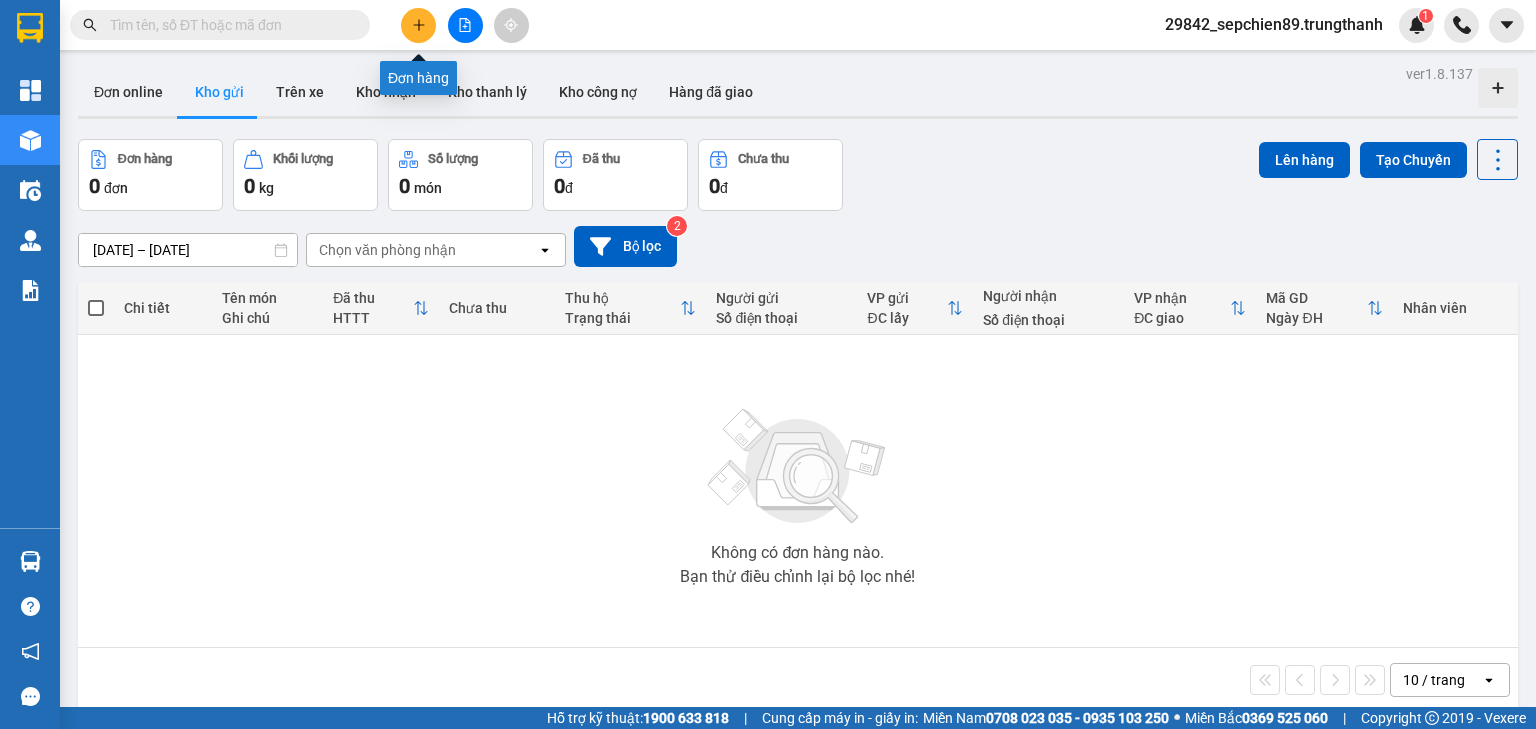 click 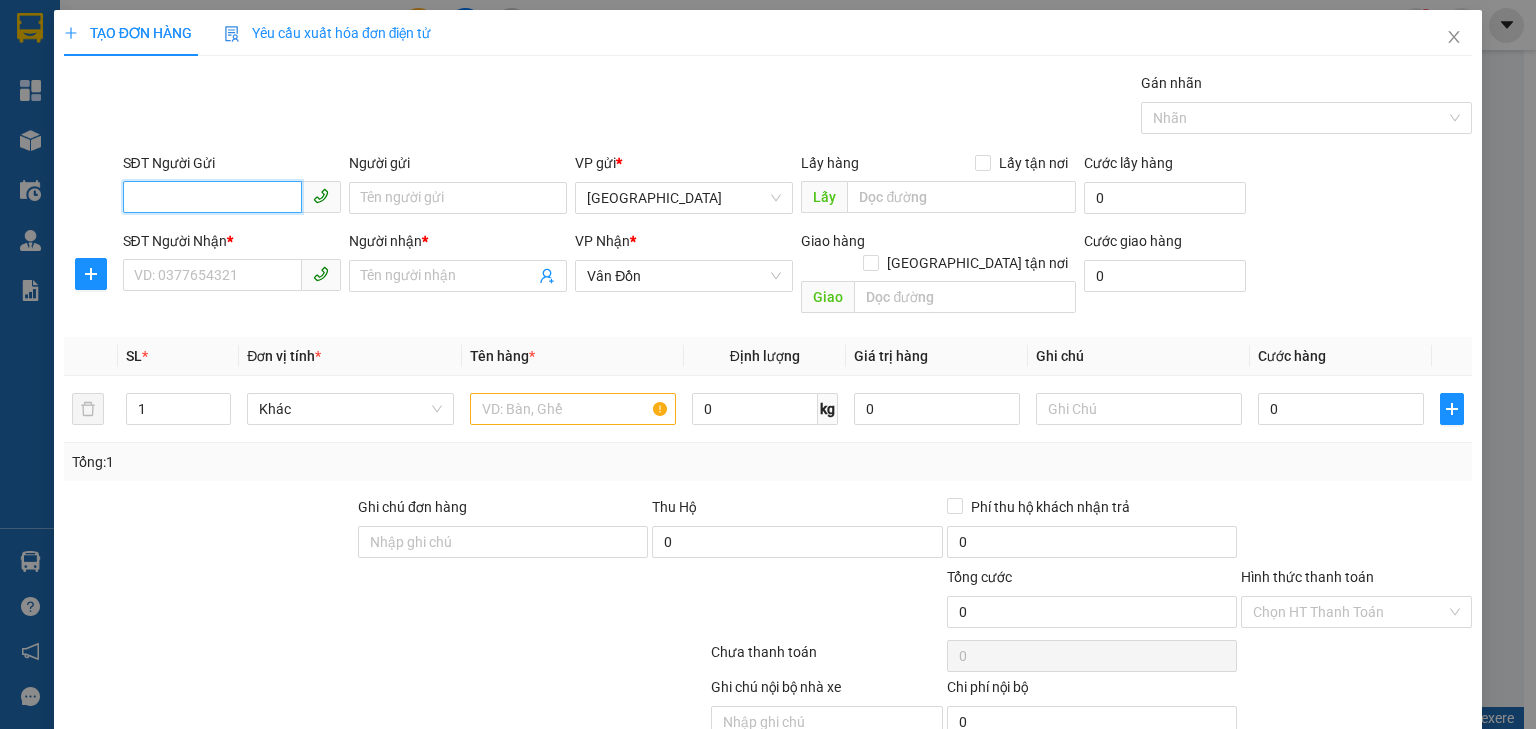 click on "SĐT Người Gửi" at bounding box center (212, 197) 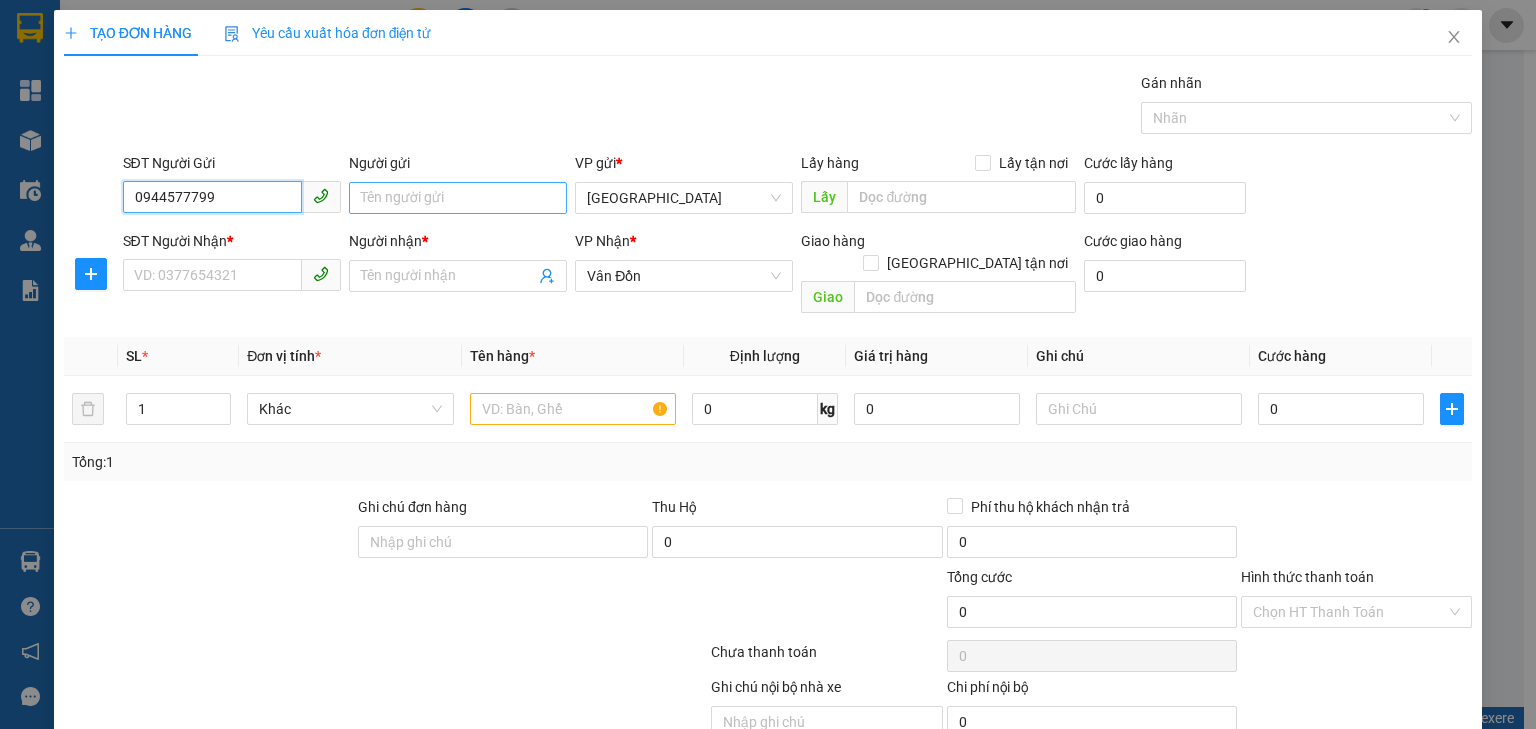 type on "0944577799" 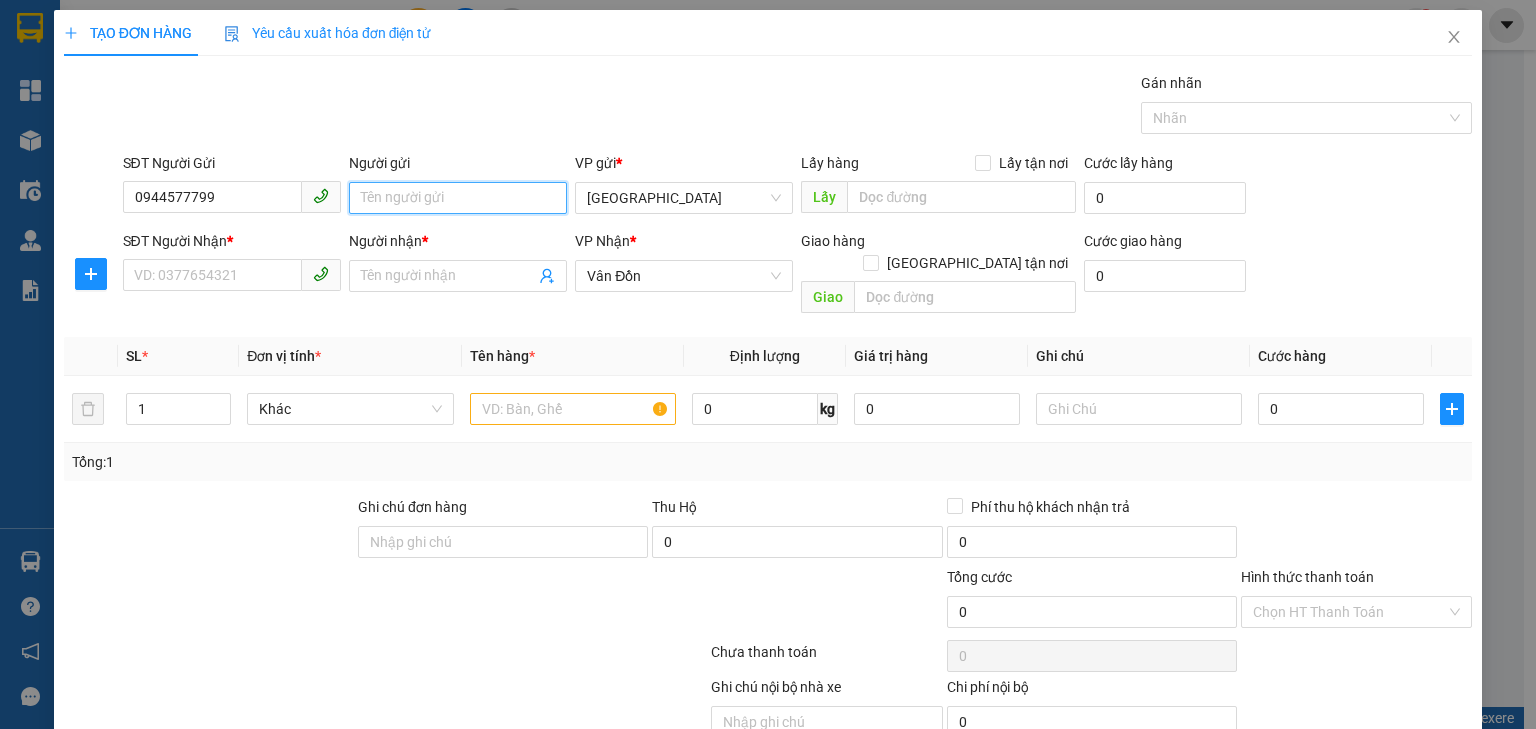 click on "Người gửi" at bounding box center (458, 198) 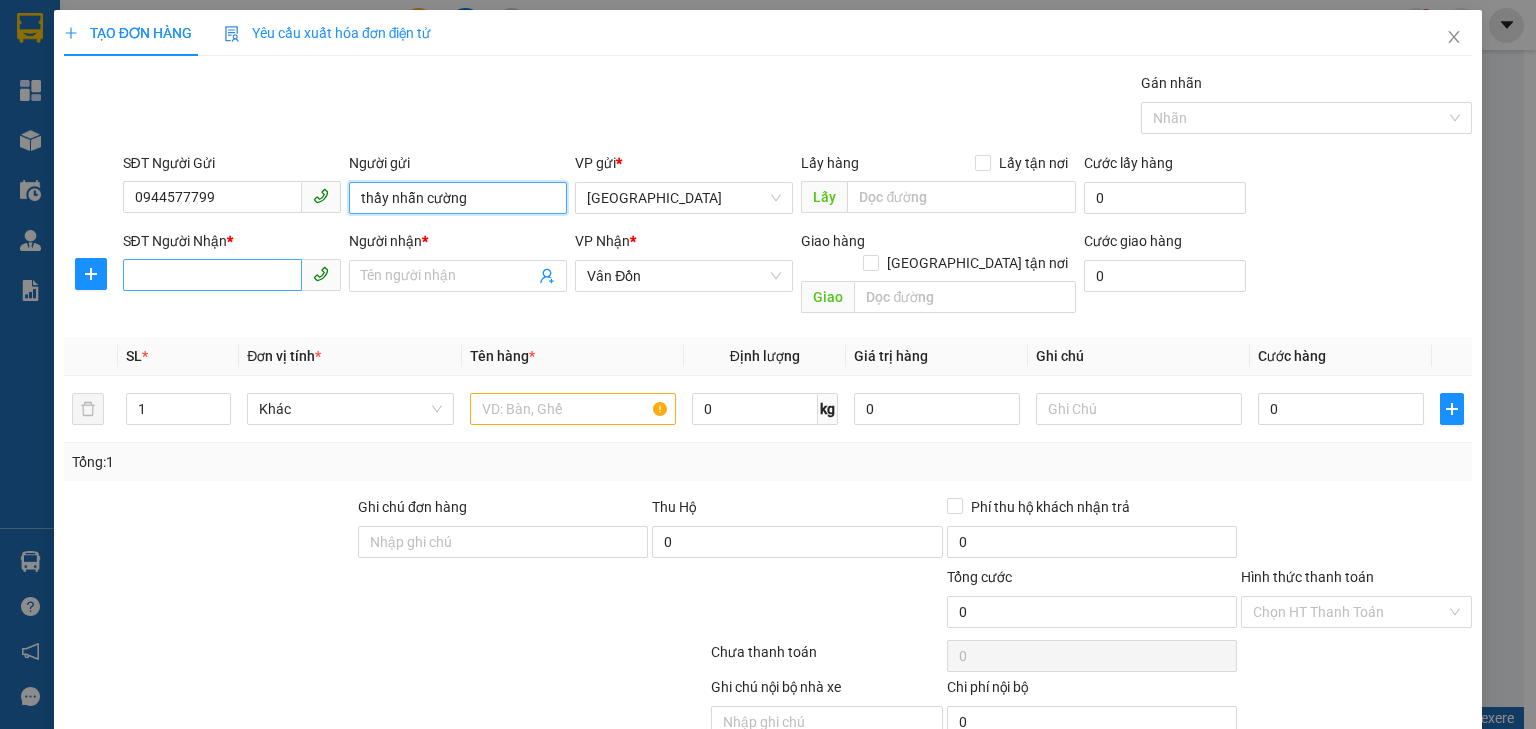 type on "thầy nhẫn cường" 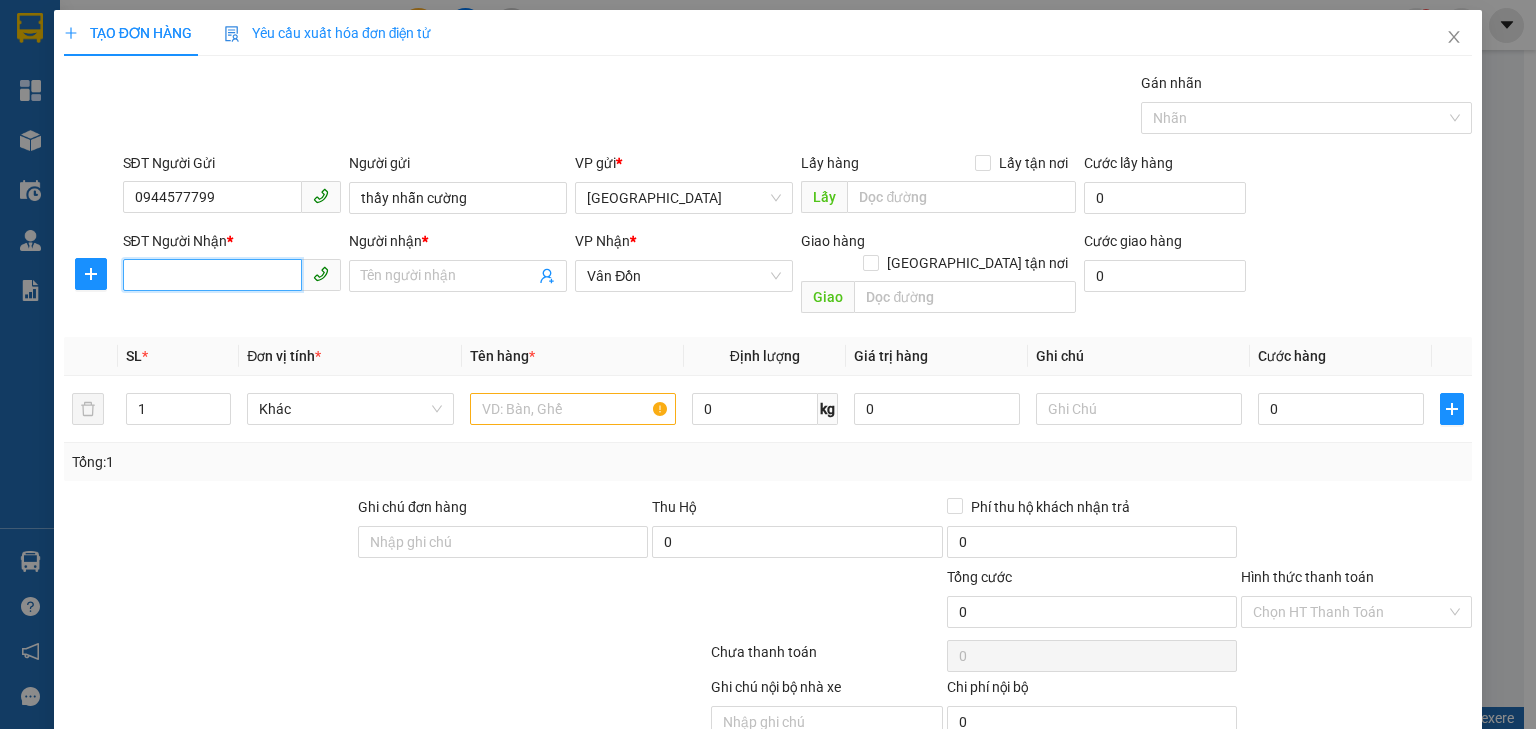 click on "SĐT Người Nhận  *" at bounding box center (212, 275) 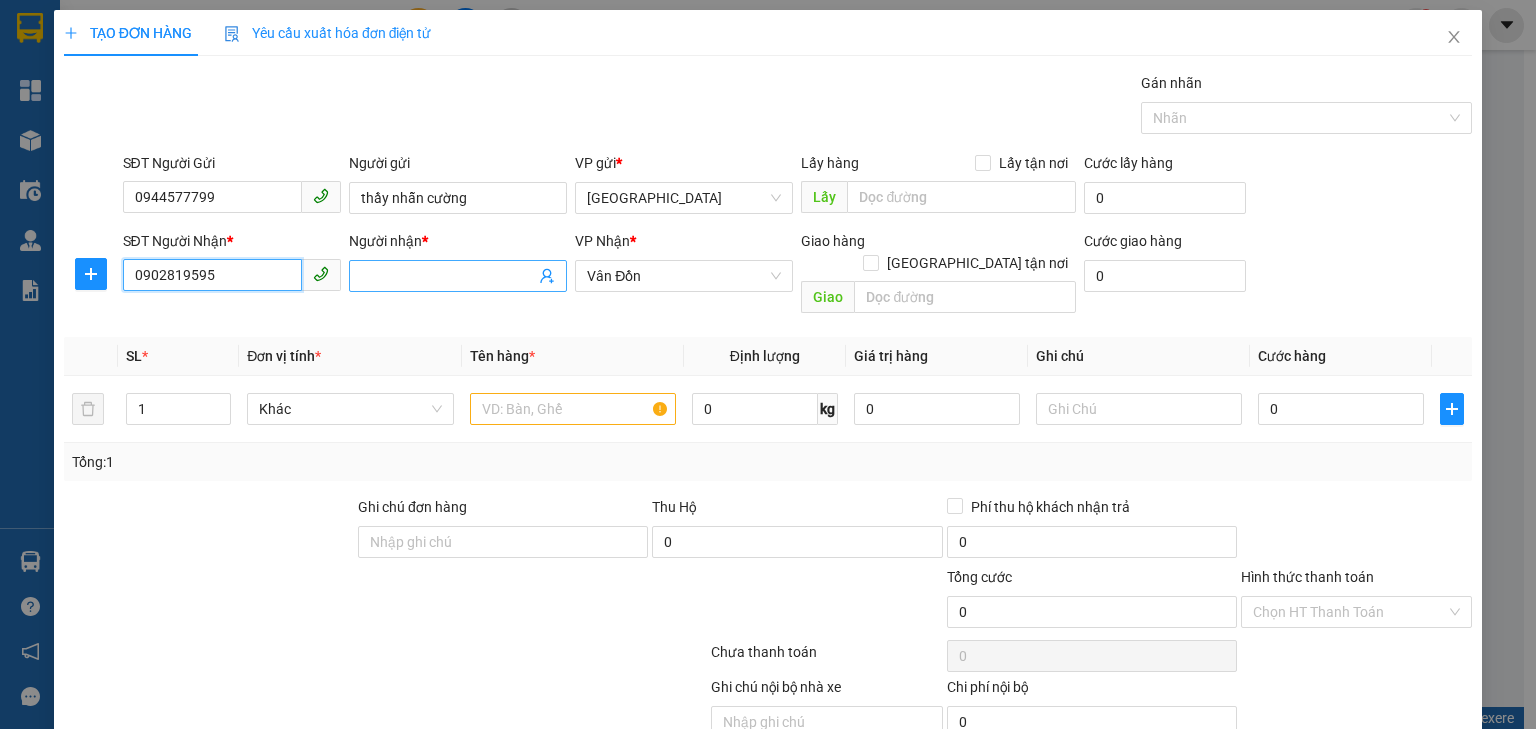 type on "0902819595" 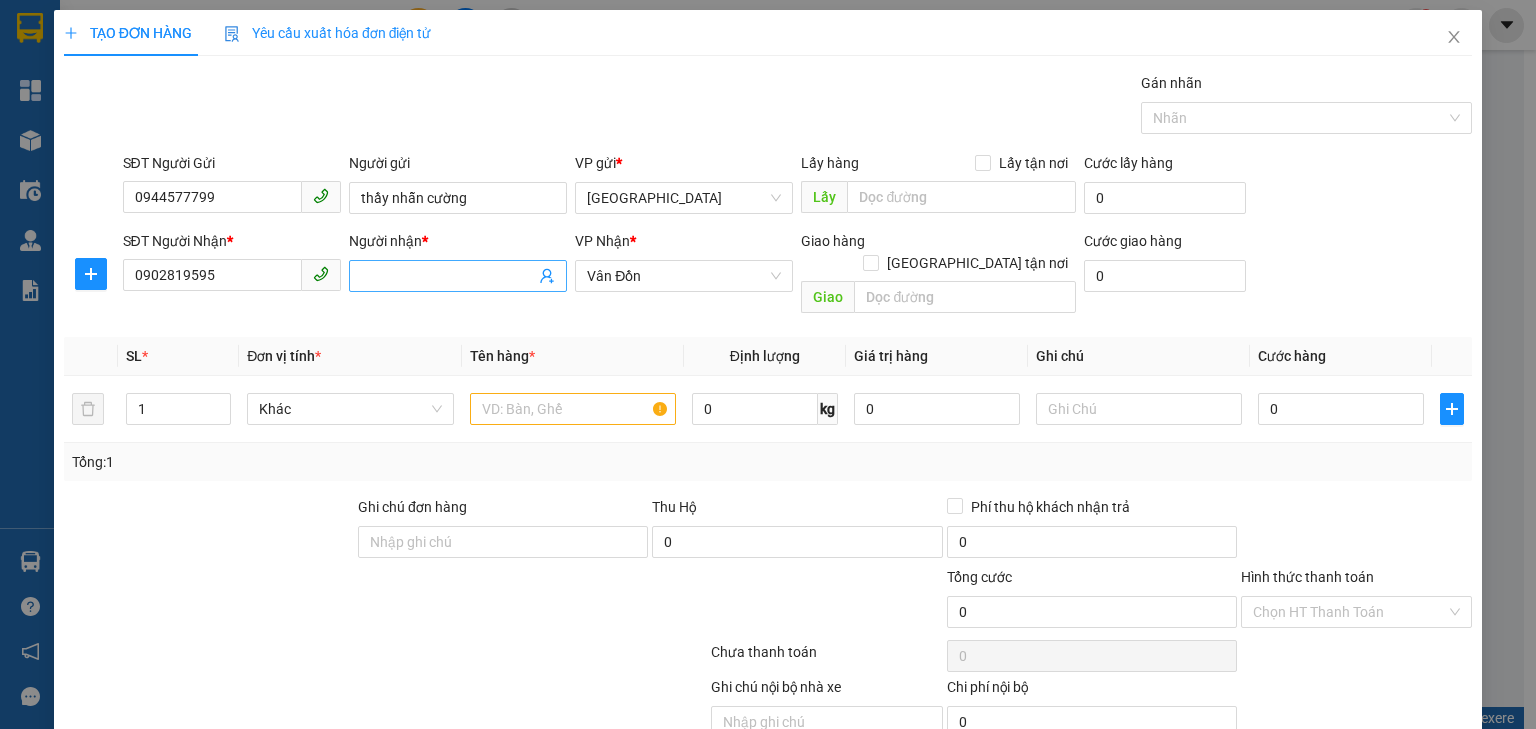 click on "Người nhận  *" at bounding box center [448, 276] 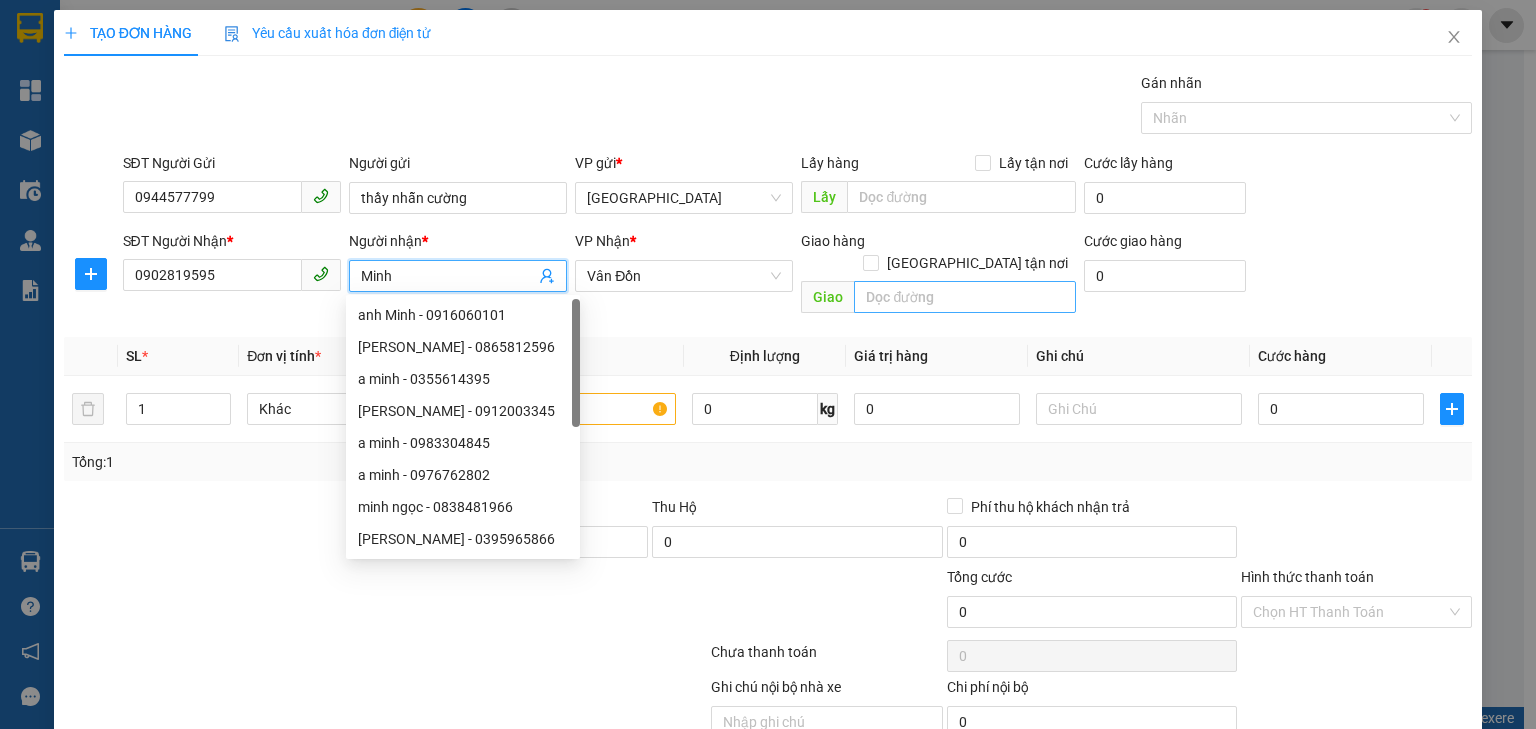 type on "Minh" 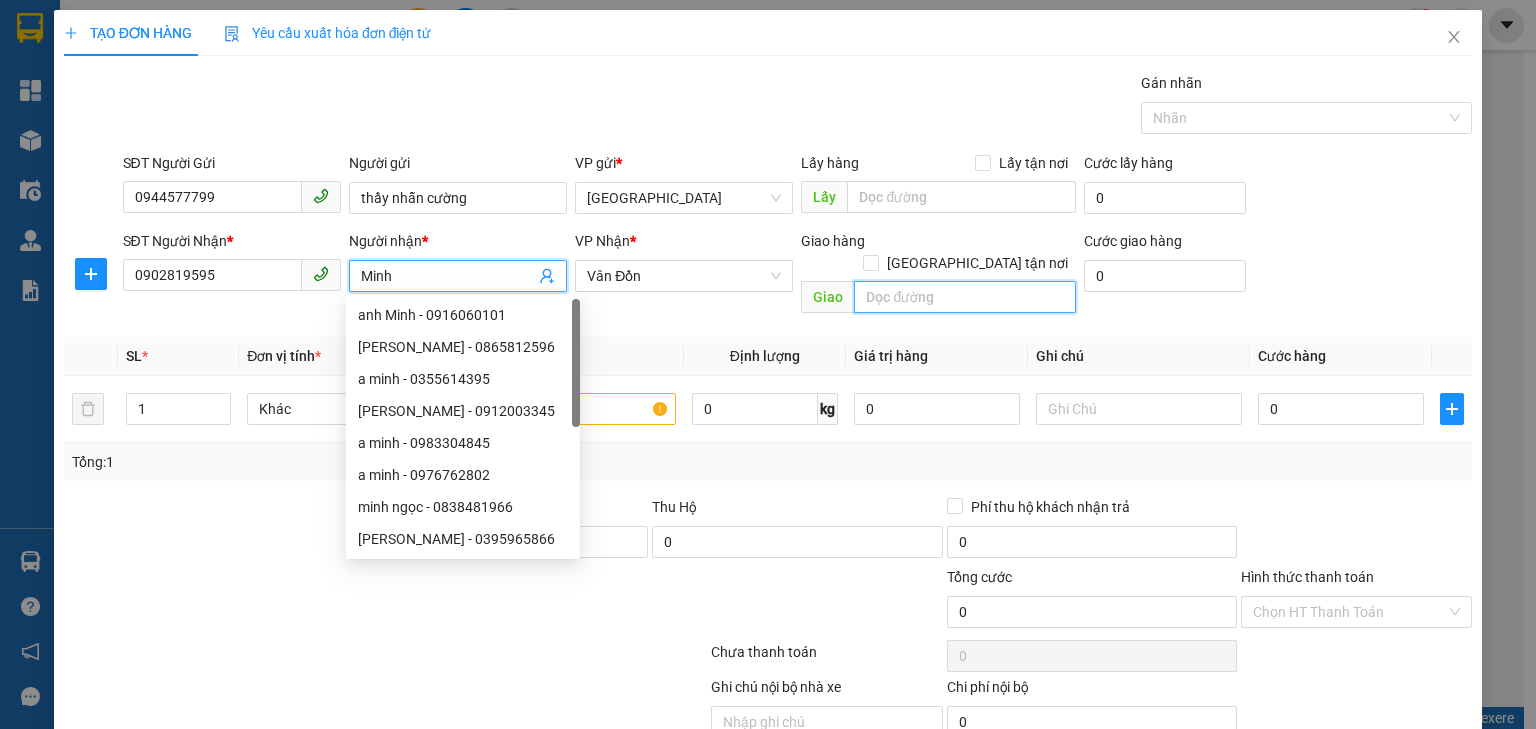 click at bounding box center (965, 297) 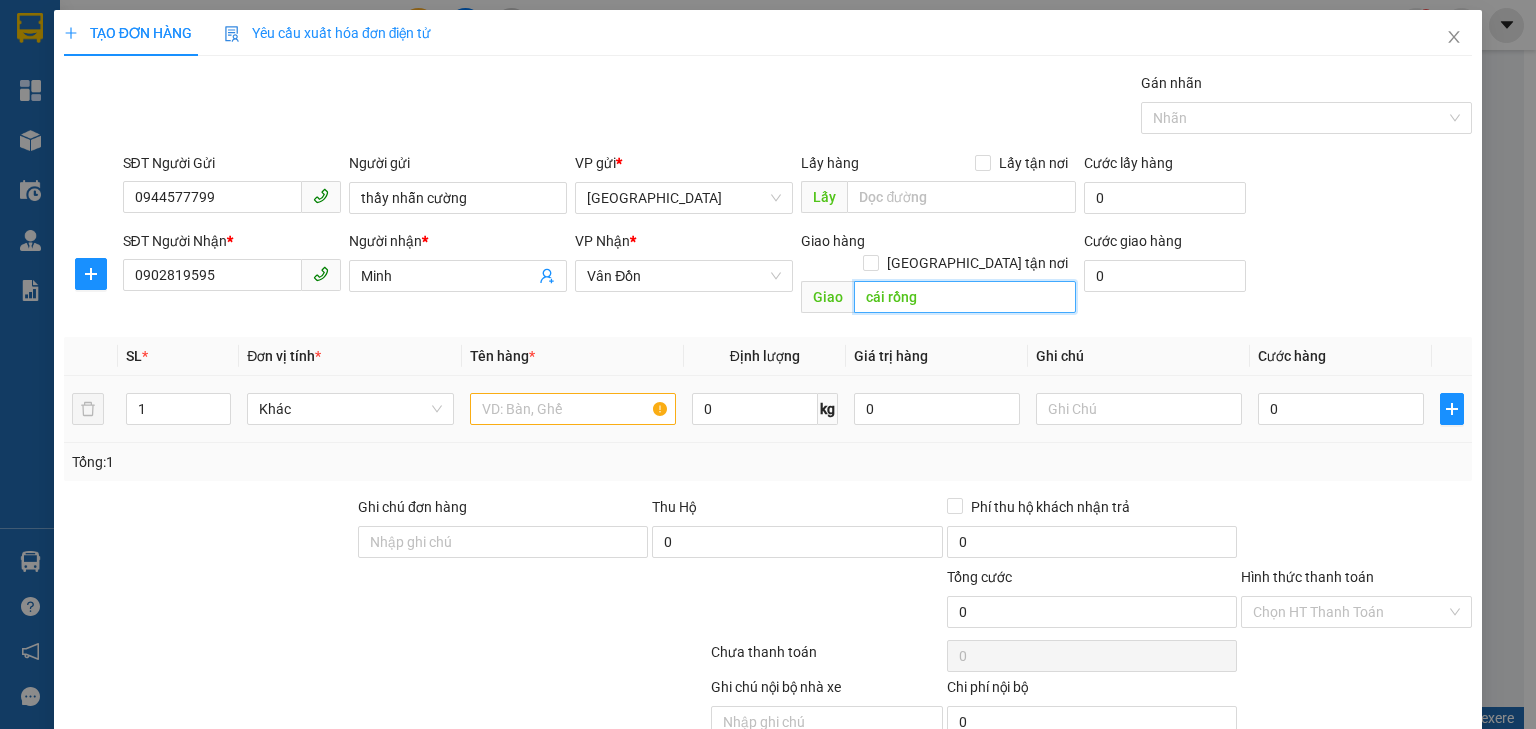 type on "cái rồng" 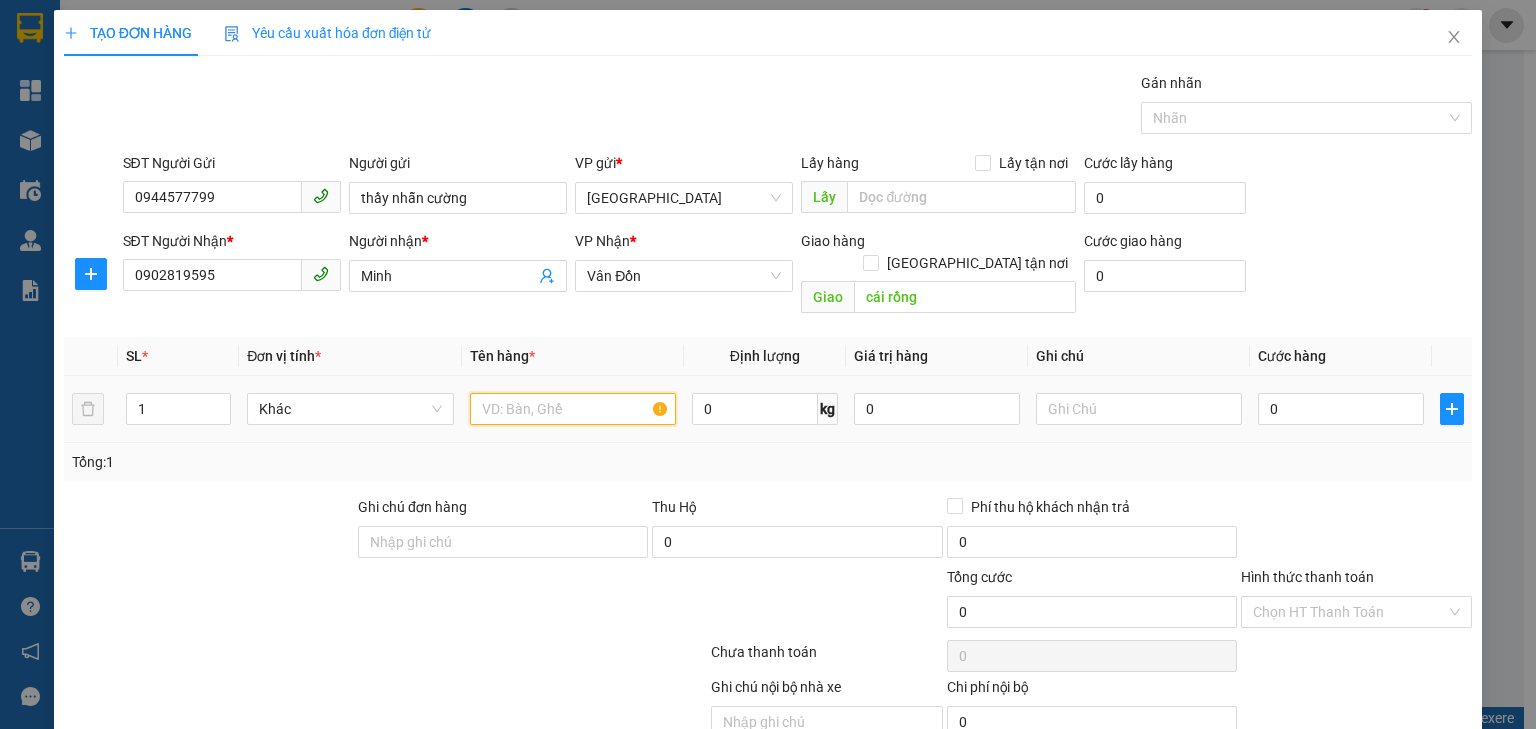click at bounding box center [573, 409] 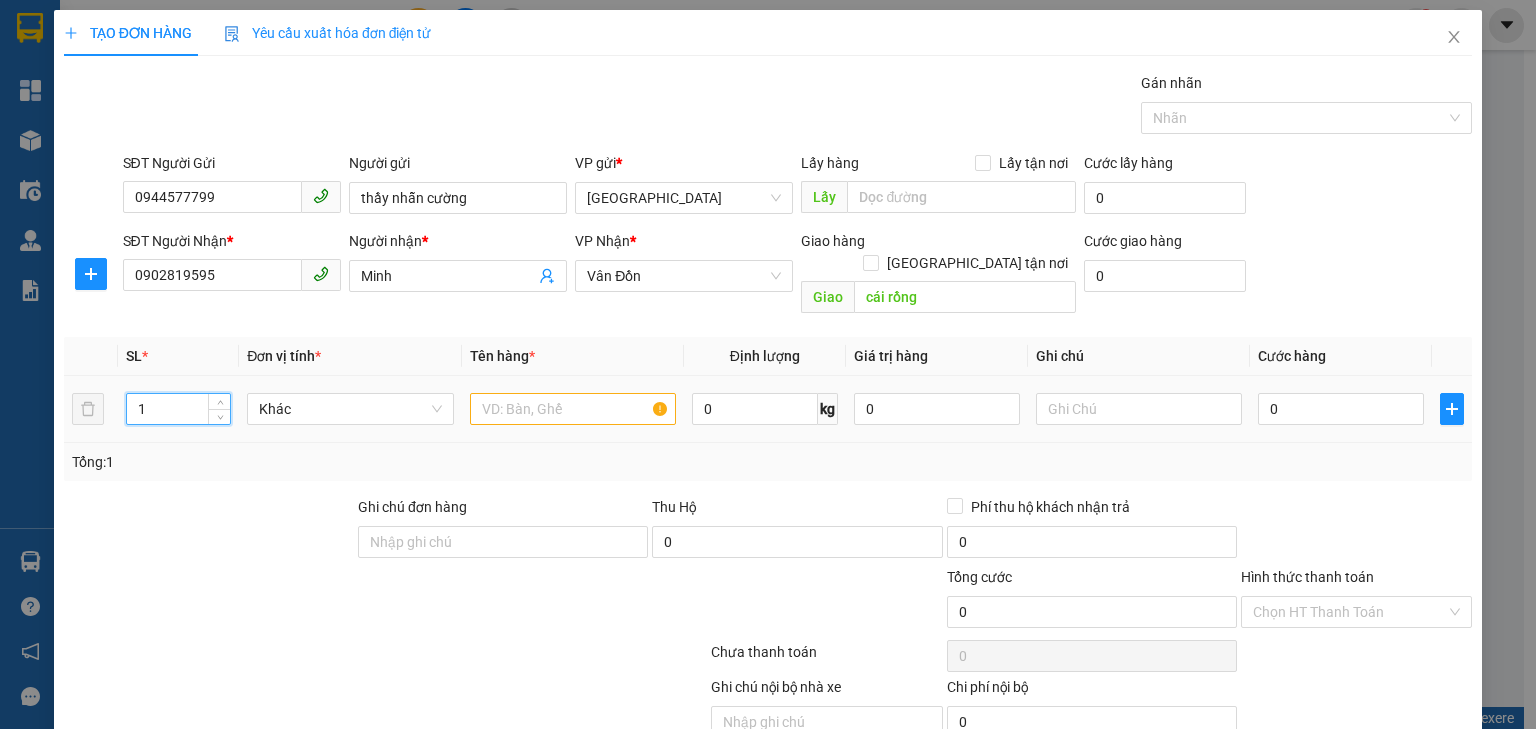 click on "1" at bounding box center [178, 409] 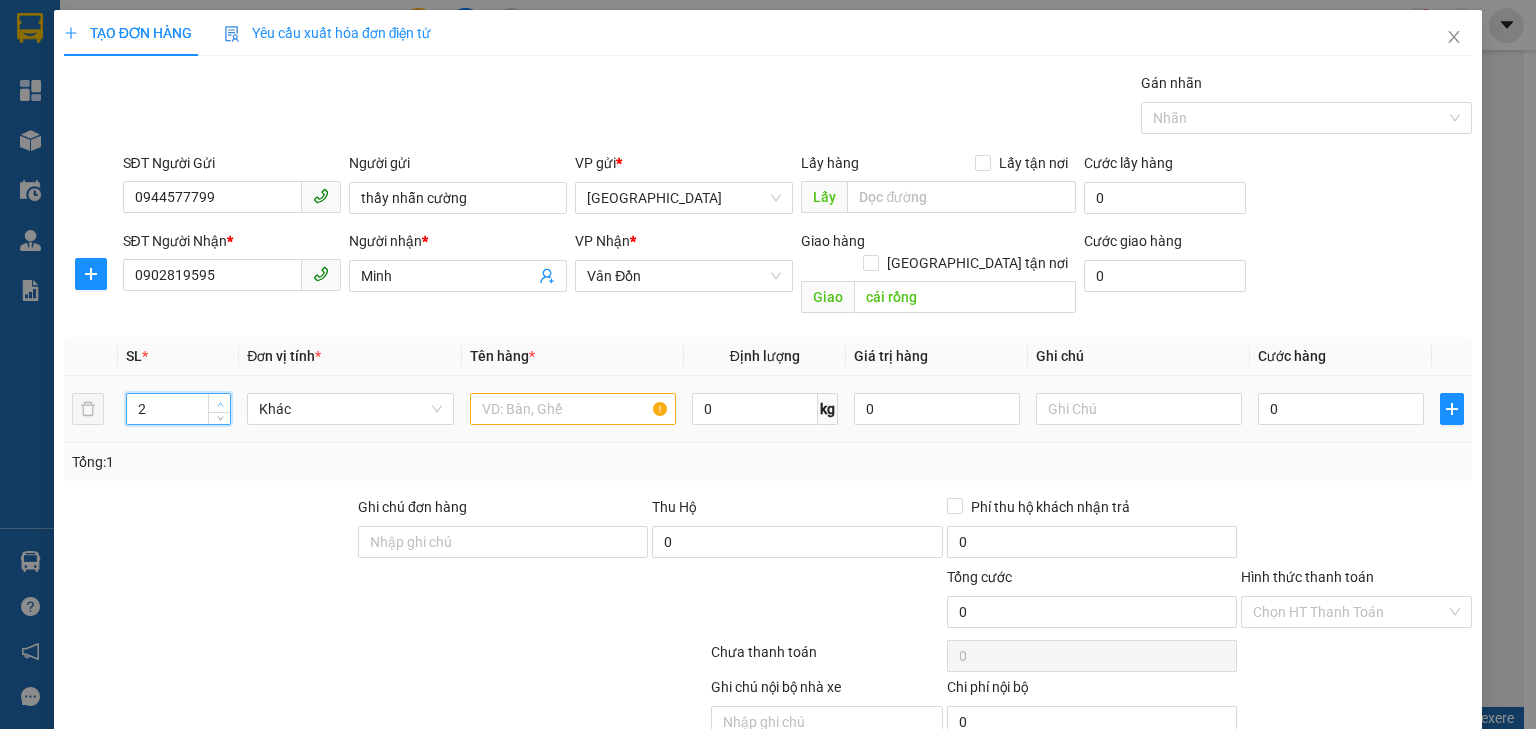 click 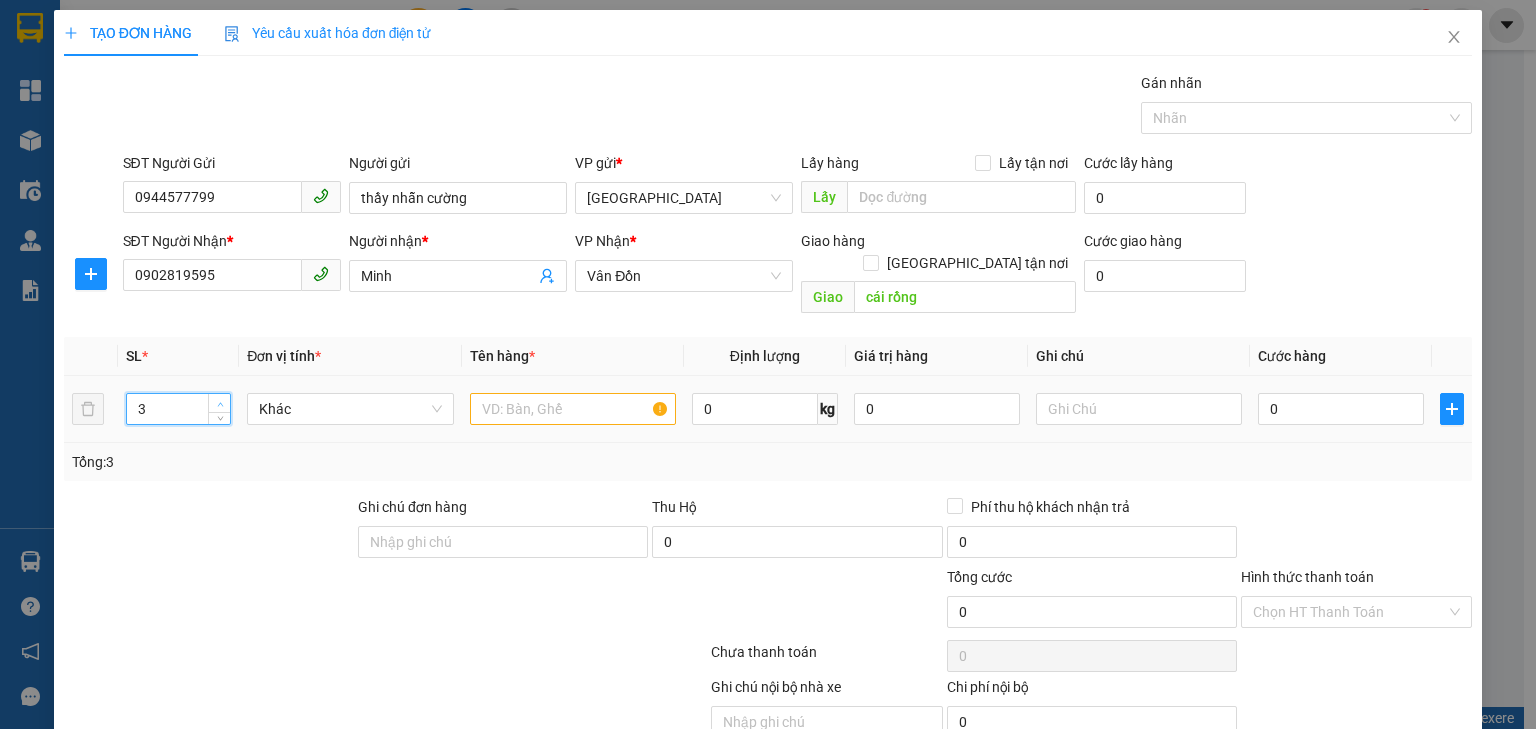 click 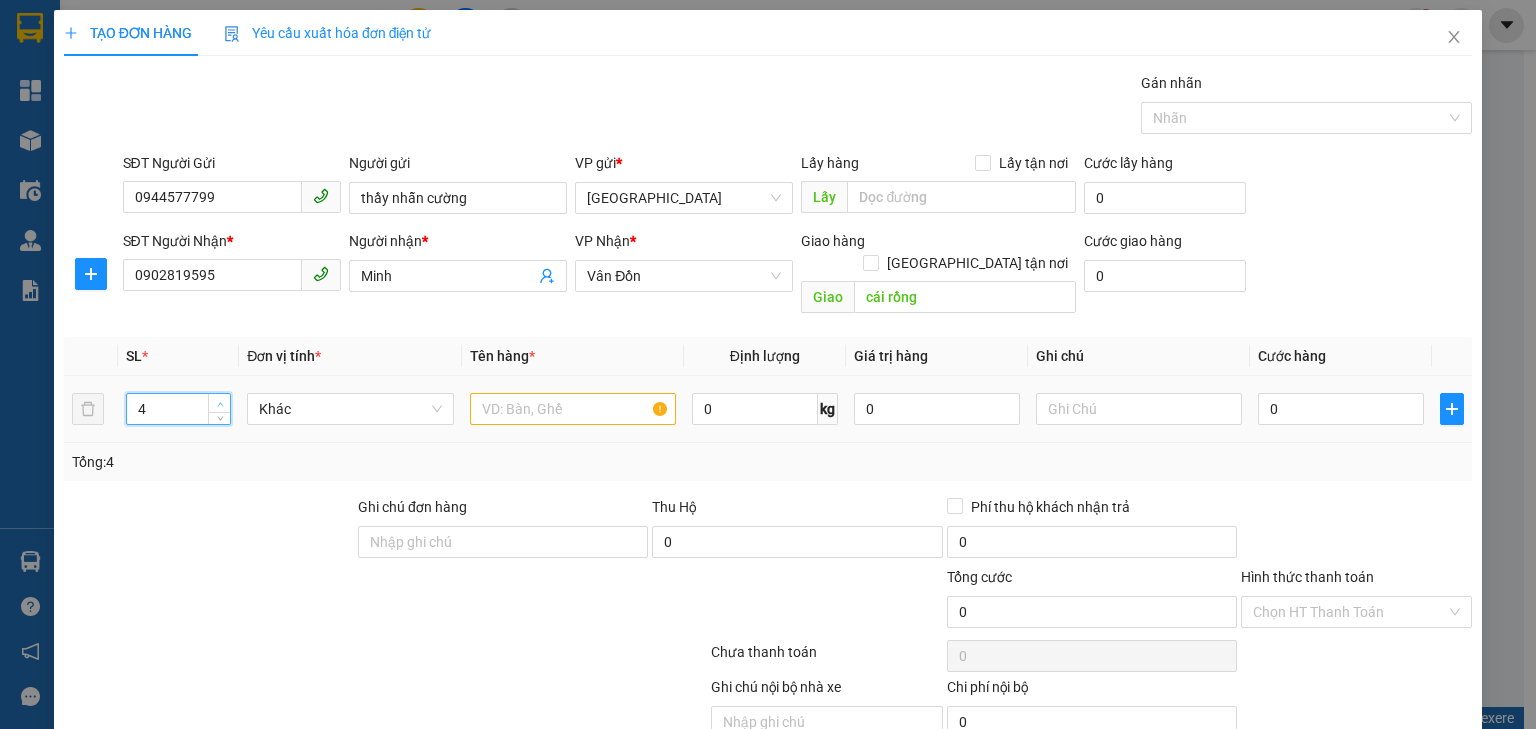 click 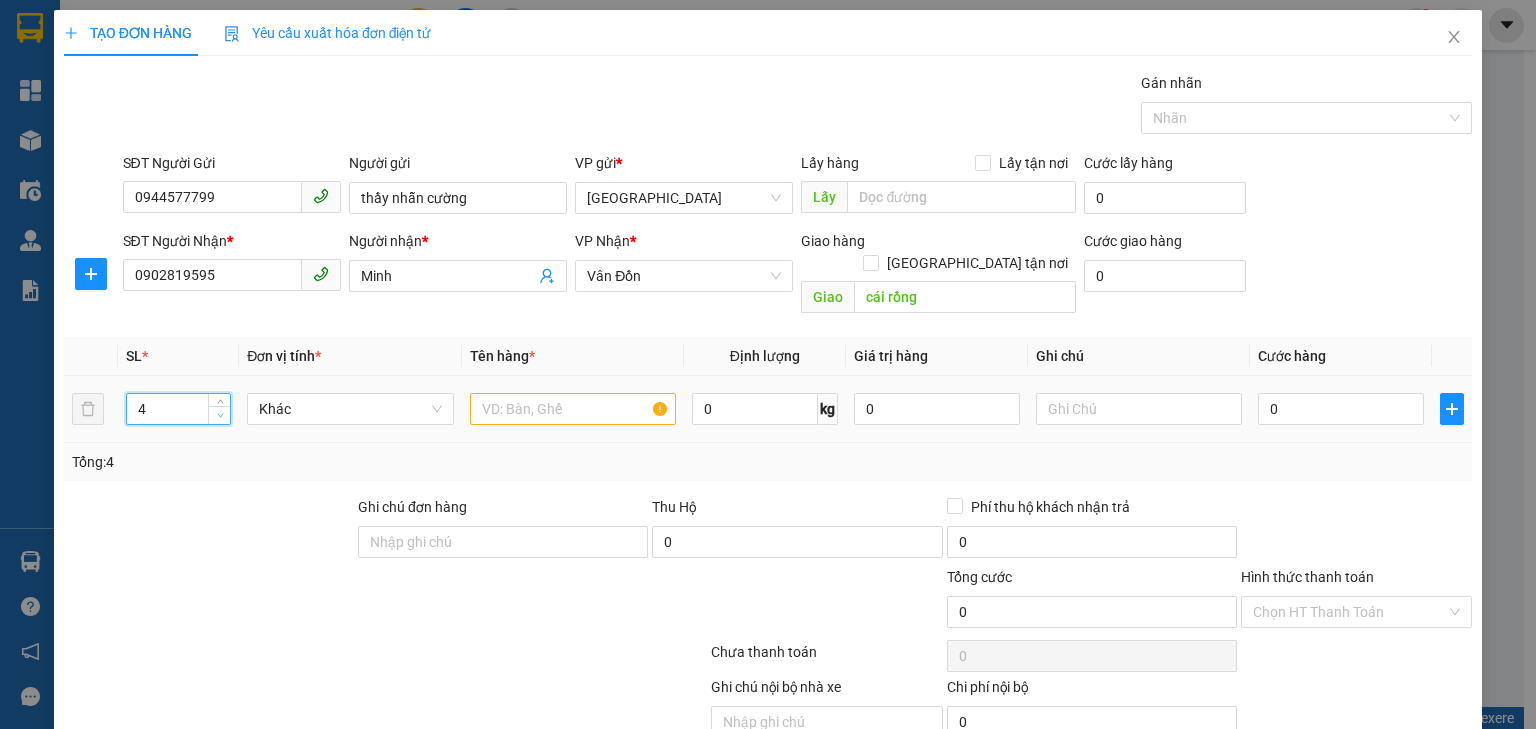 type on "3" 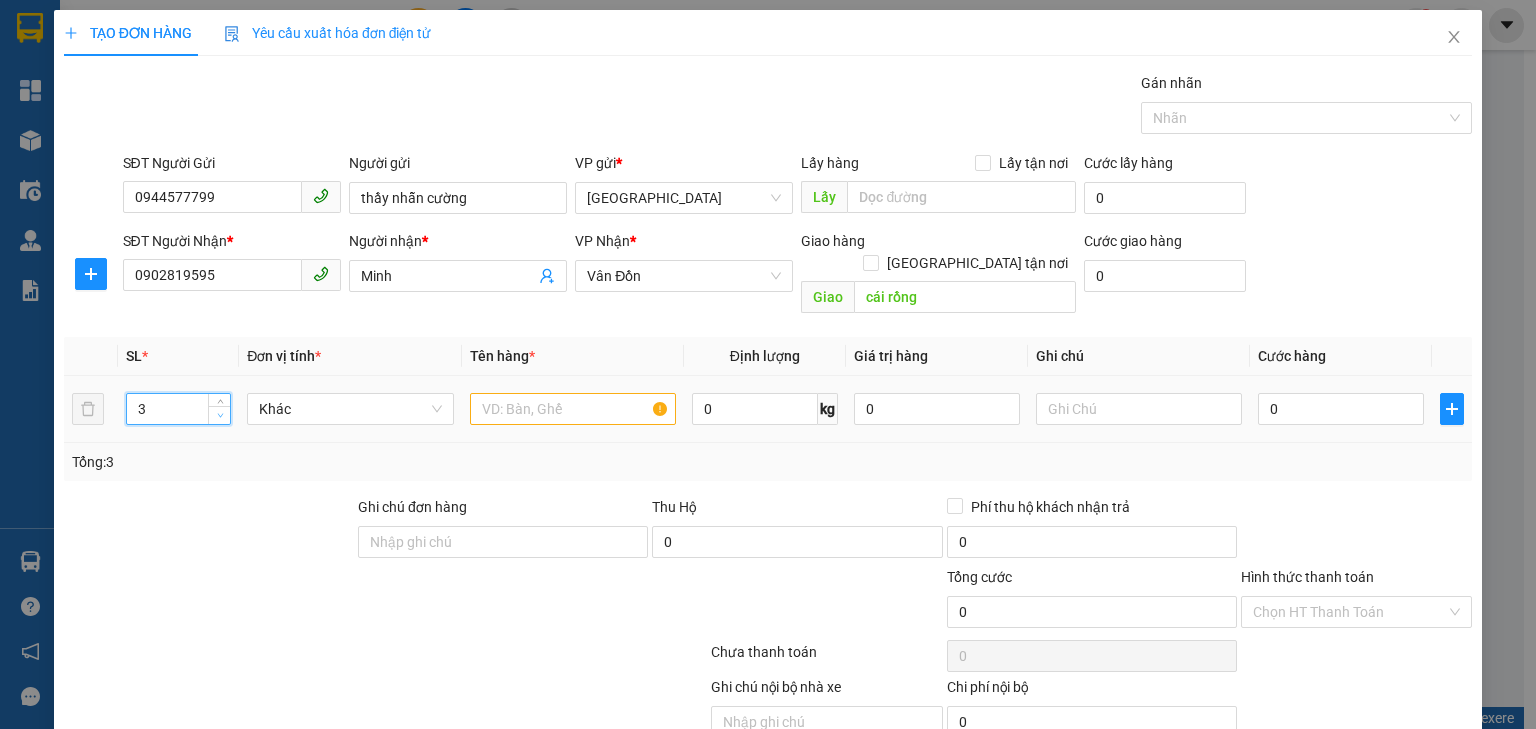 click 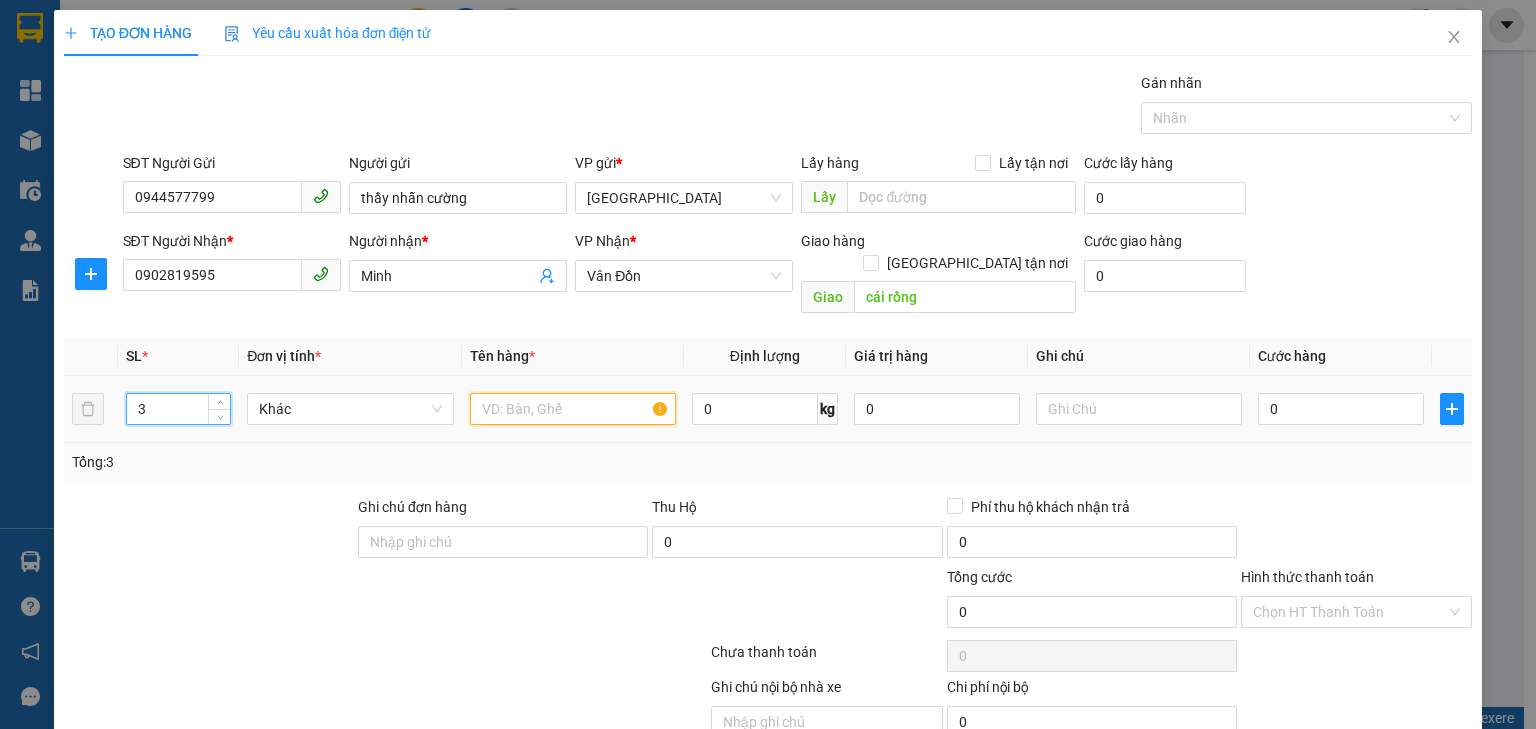 click at bounding box center (573, 409) 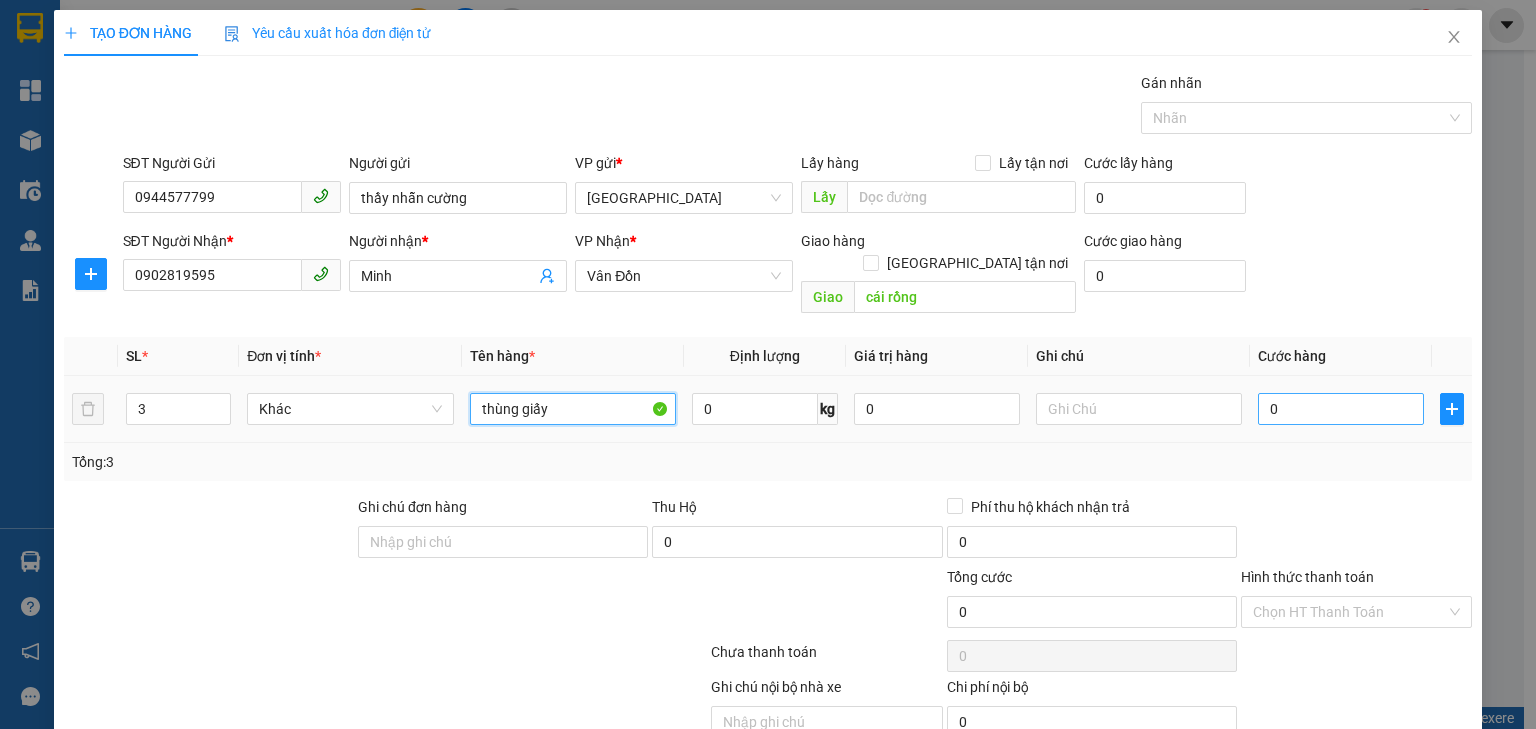 type on "thùng giấy" 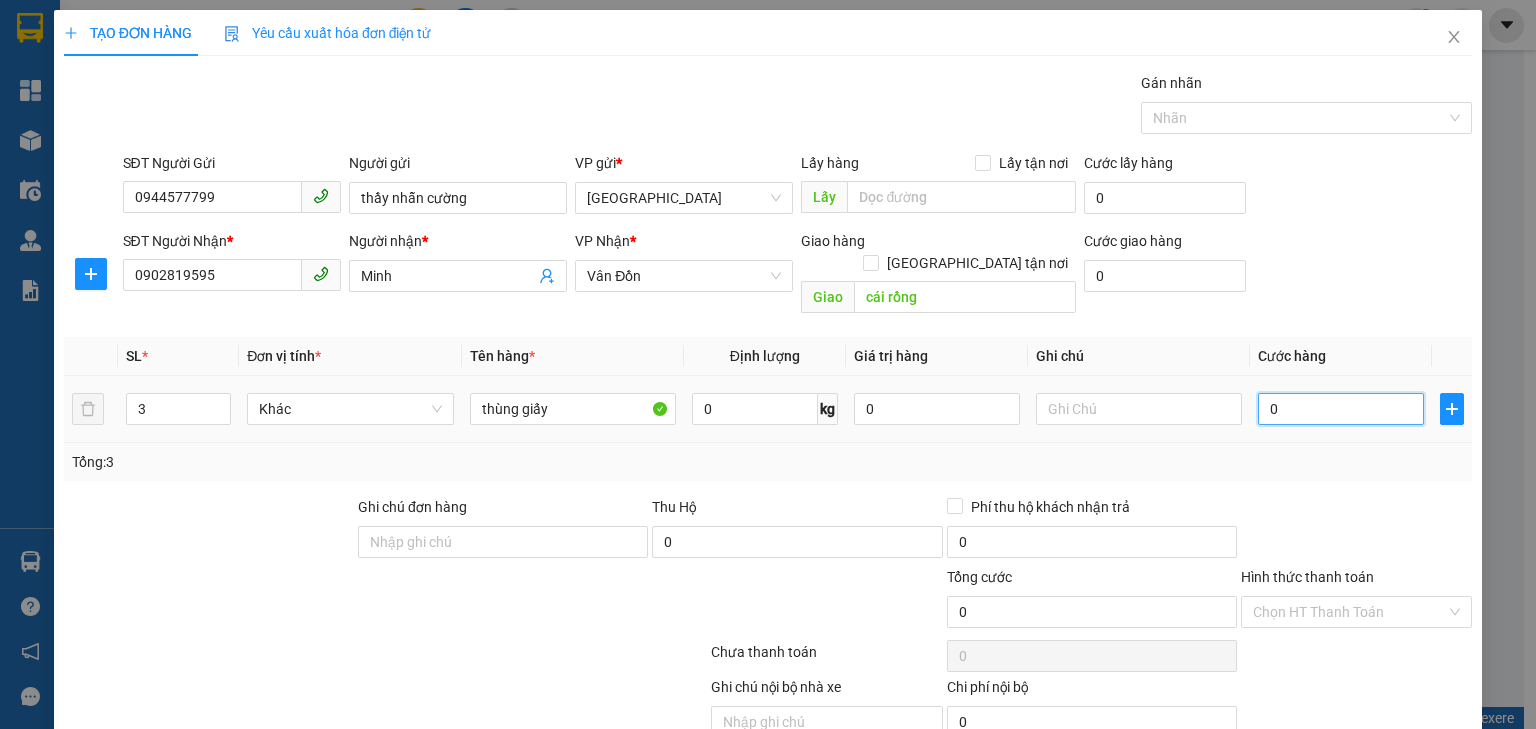 click on "0" at bounding box center [1341, 409] 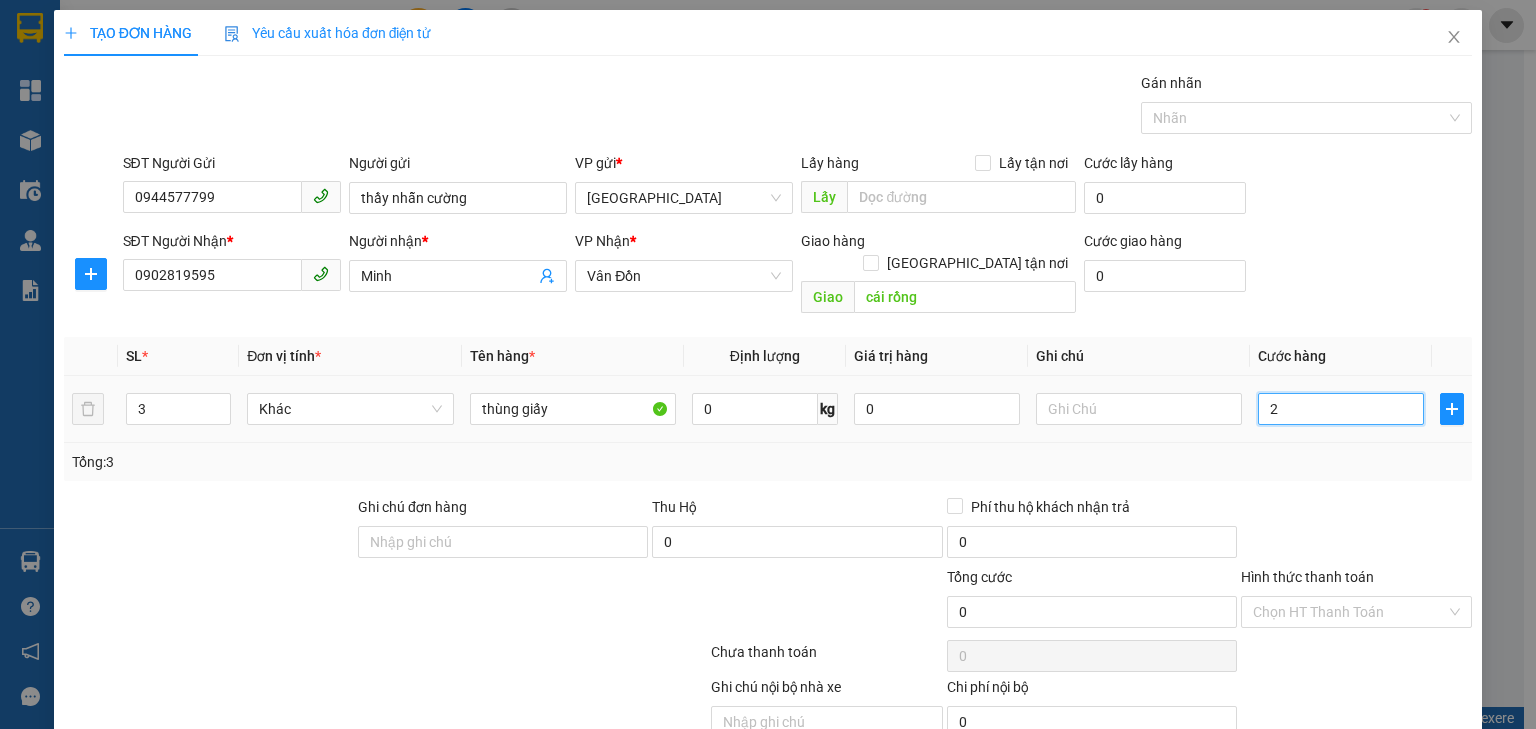 type on "2" 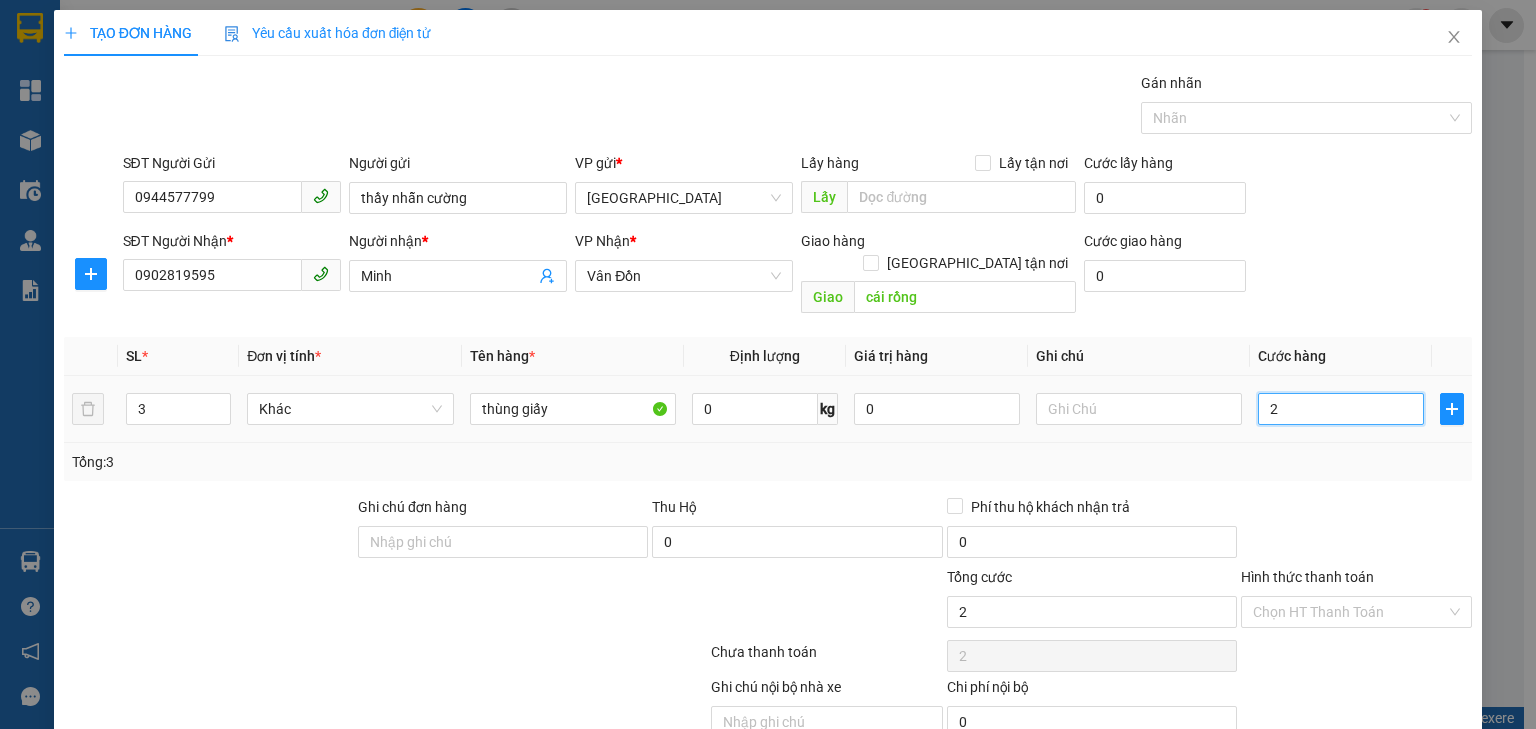 type on "21" 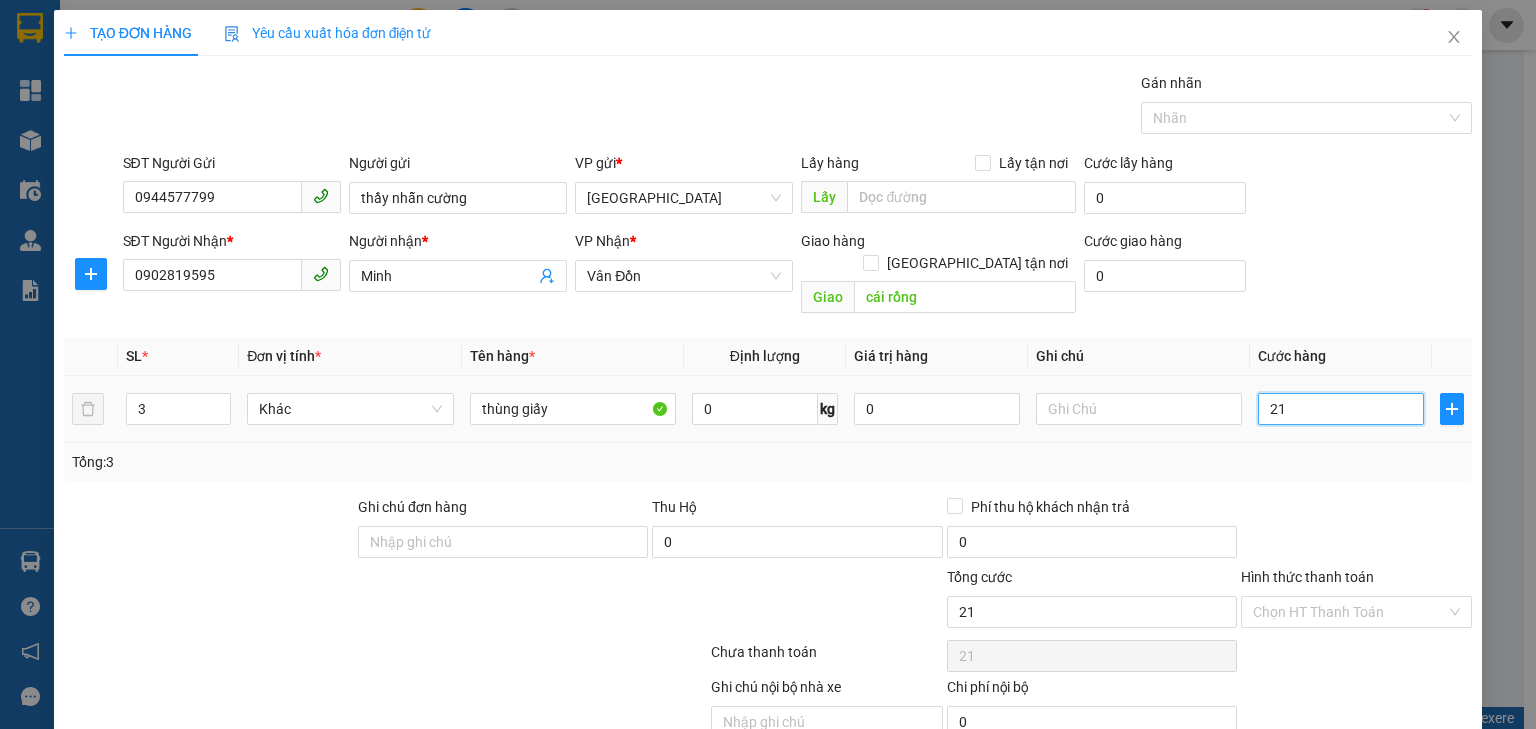 type on "210" 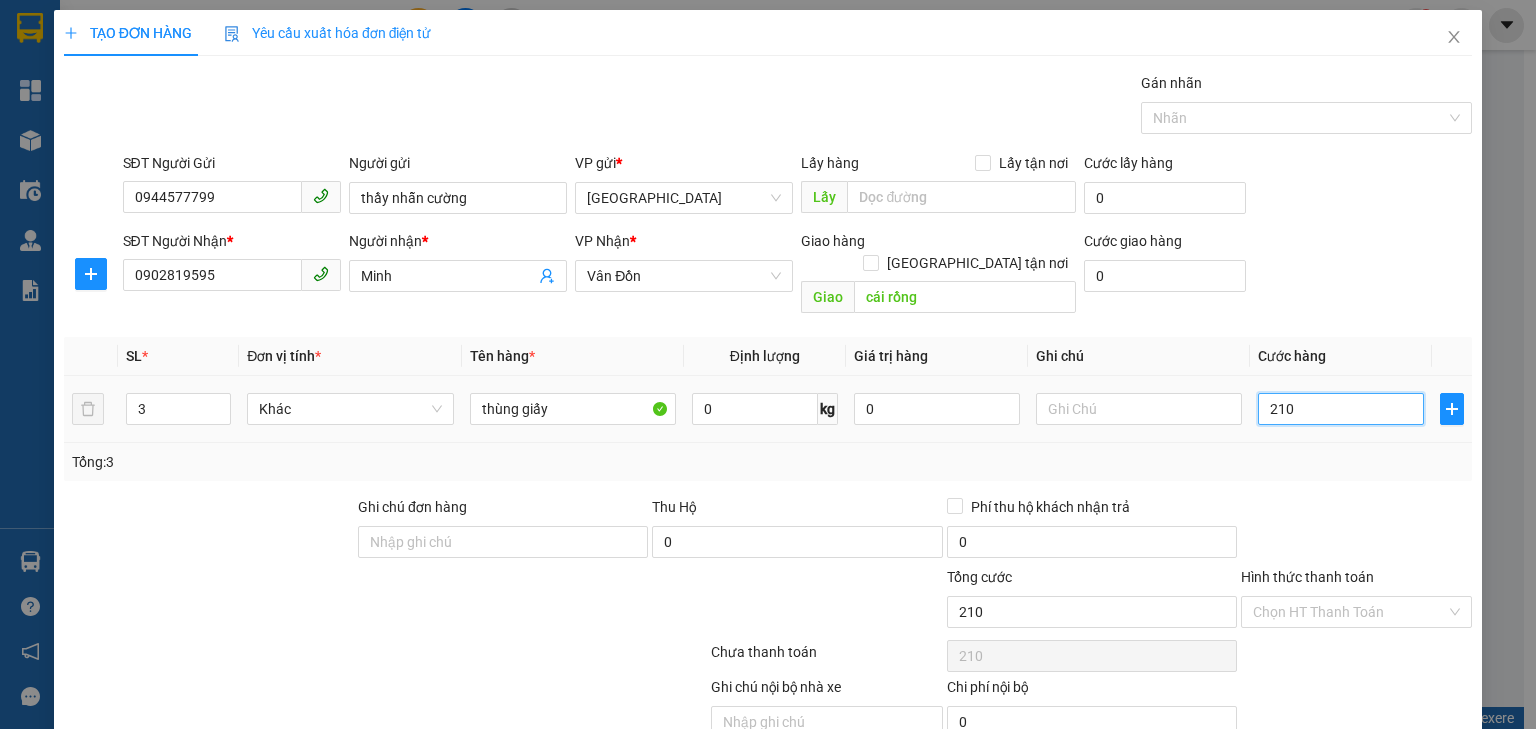 type on "2.100" 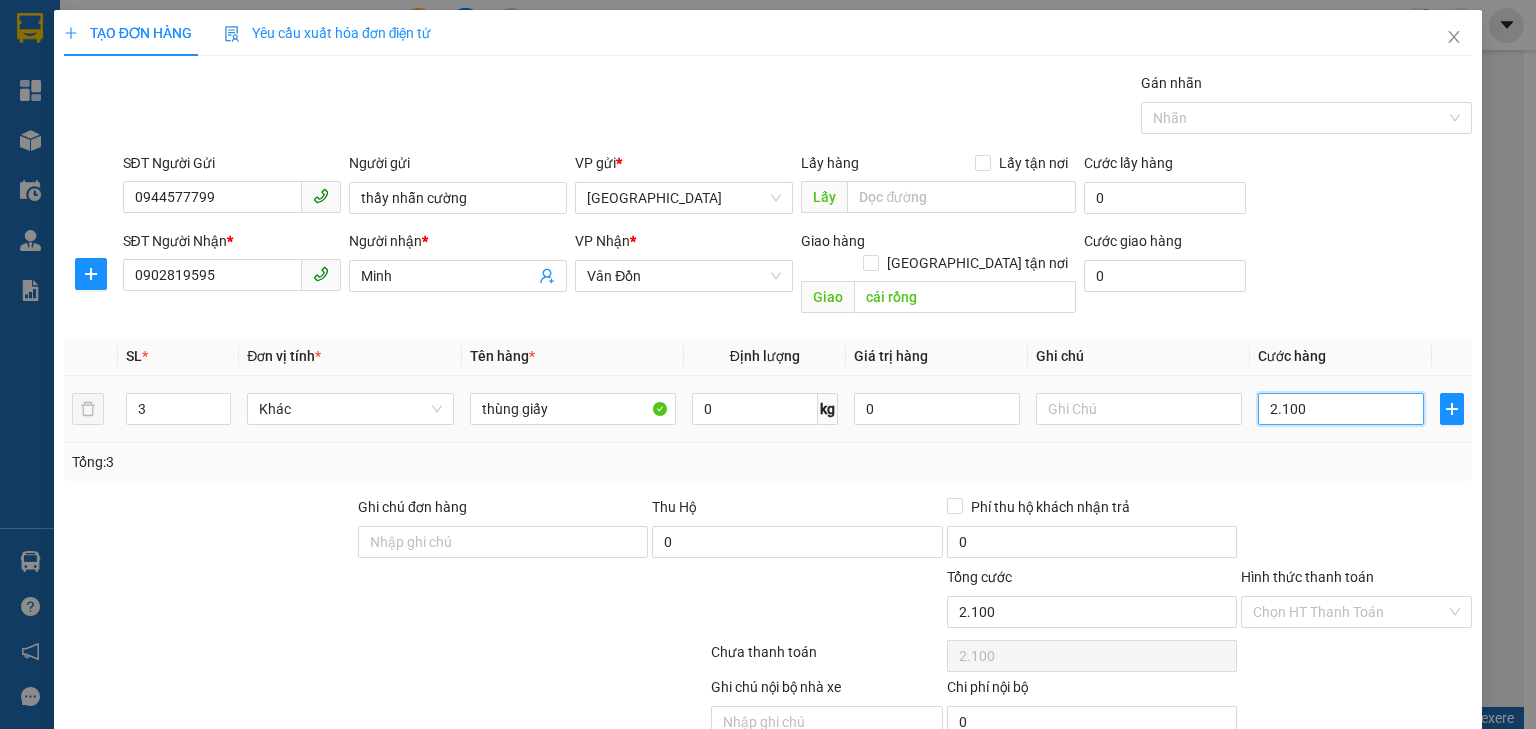 type on "21.000" 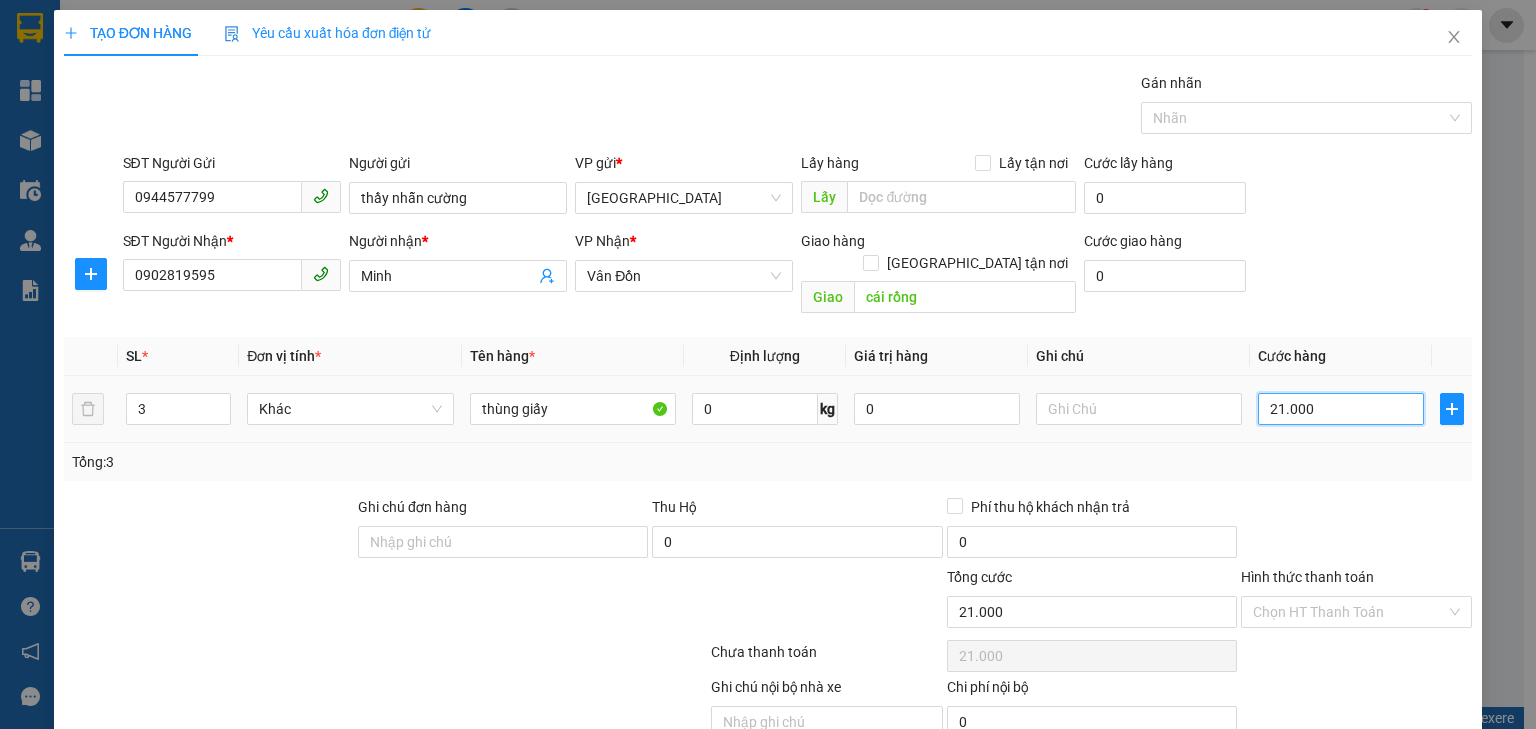 type on "210.000" 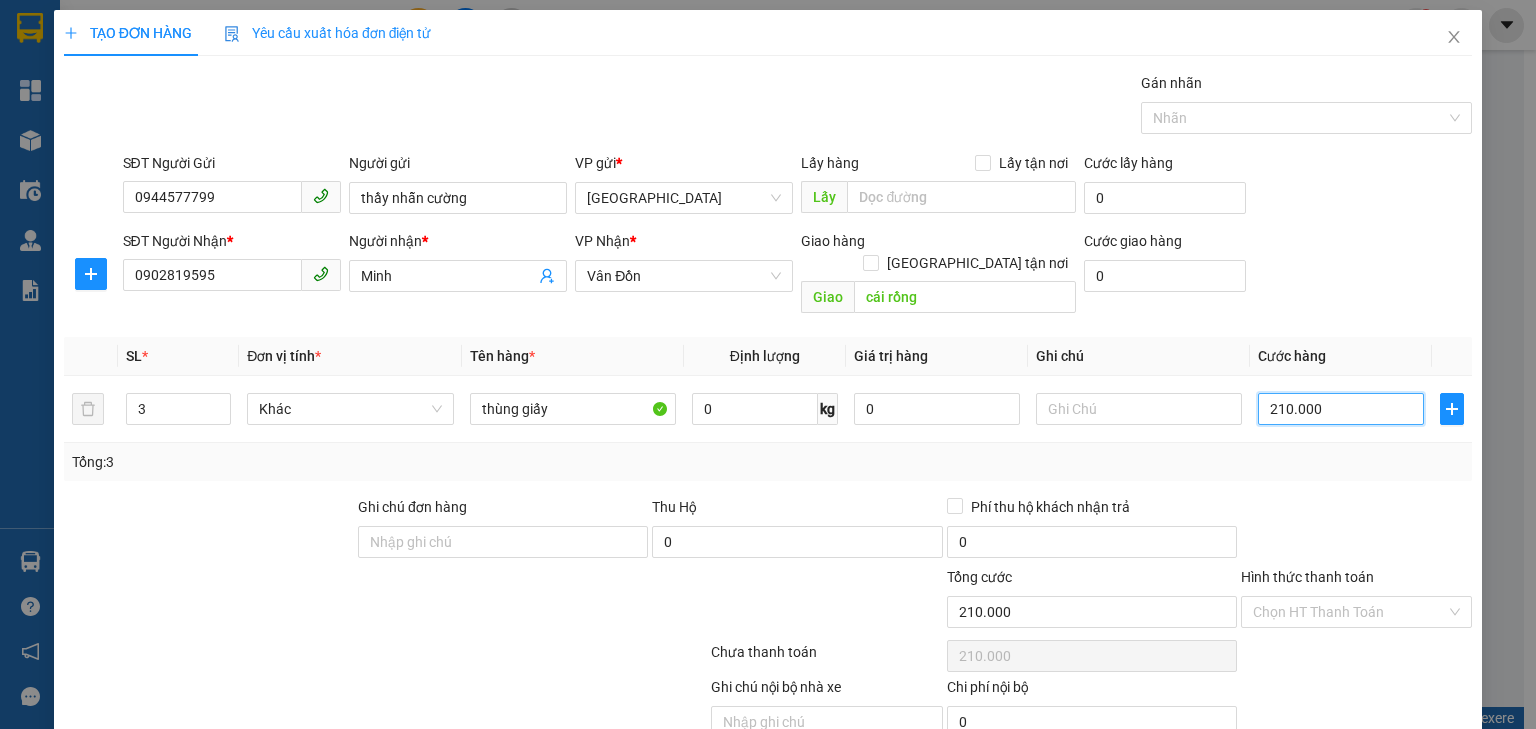 scroll, scrollTop: 71, scrollLeft: 0, axis: vertical 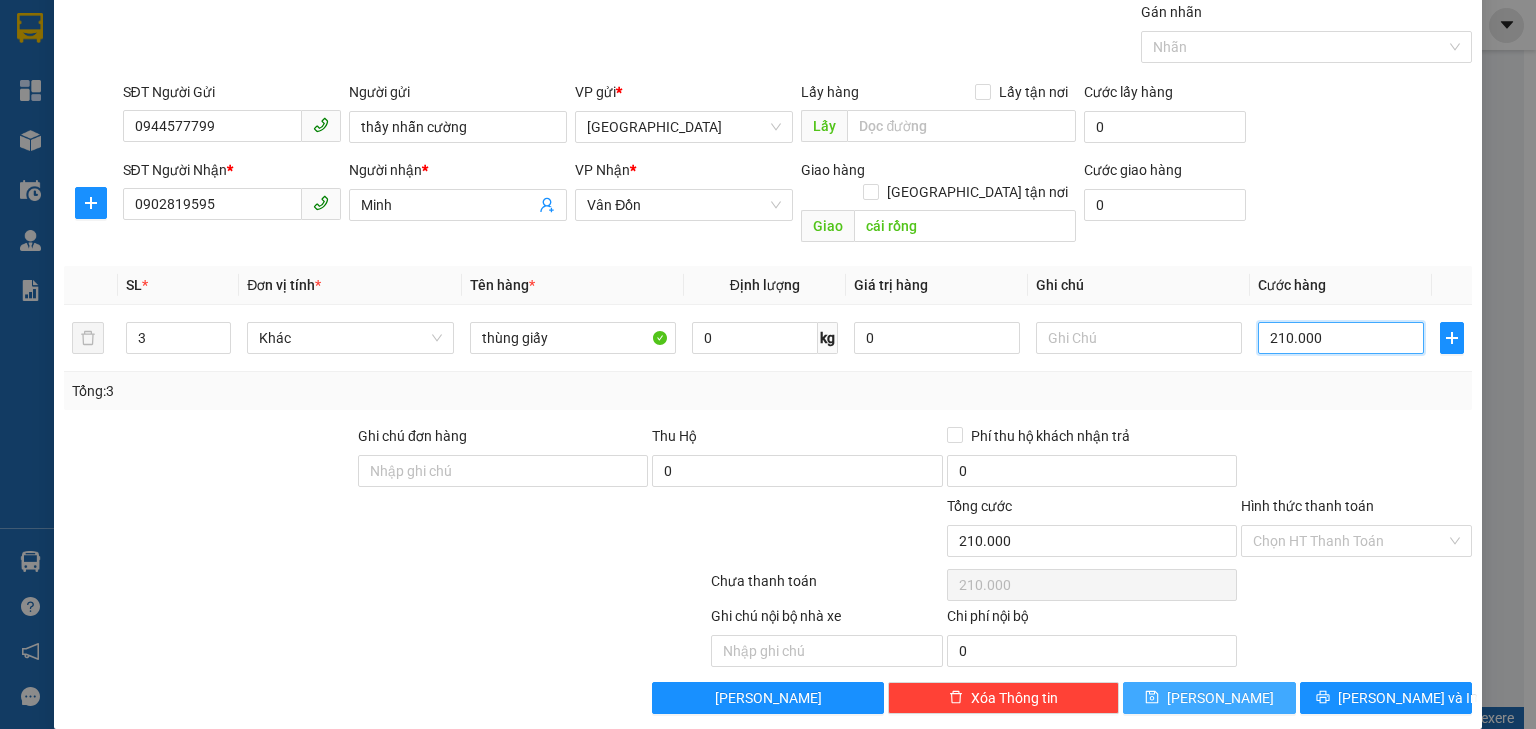type on "210.000" 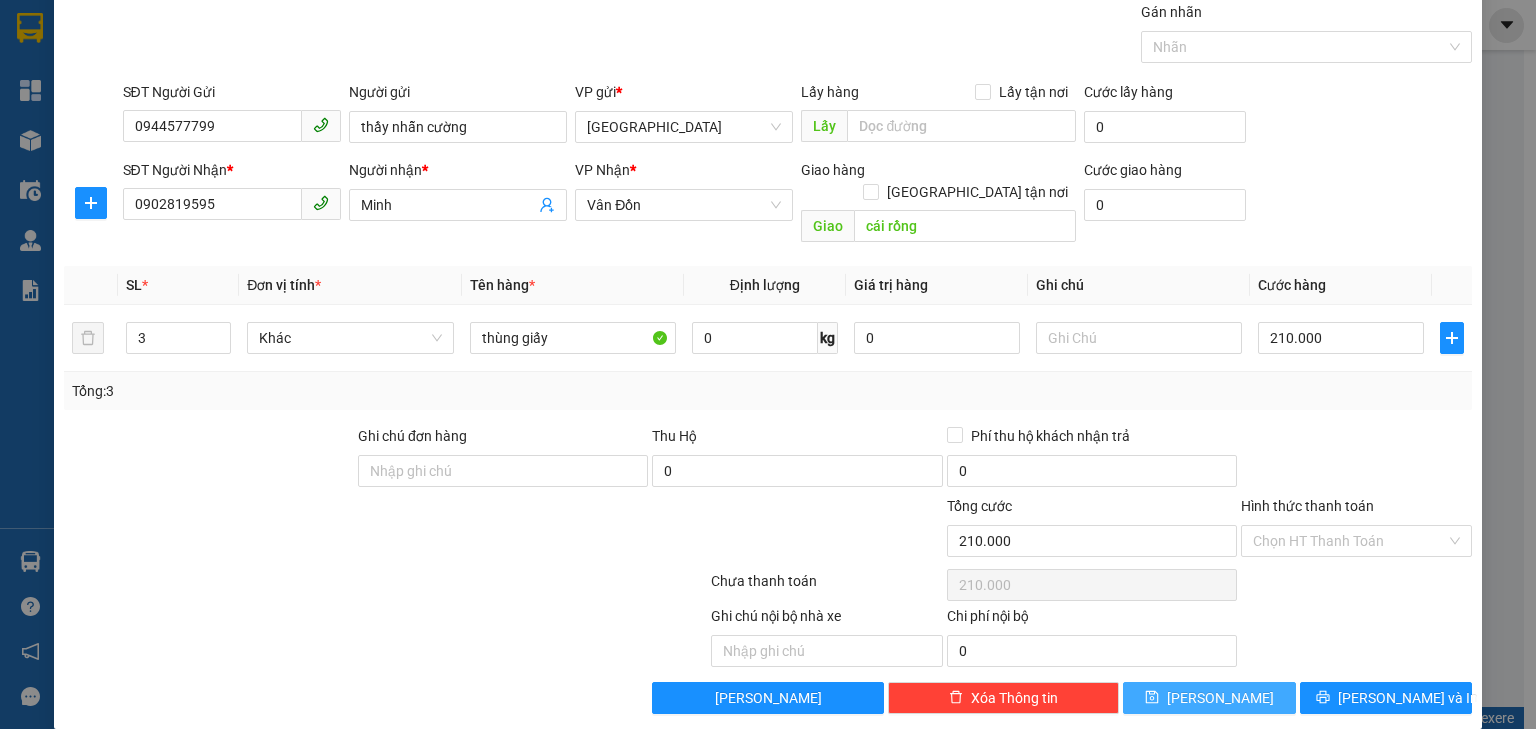 click on "[PERSON_NAME]" at bounding box center (1209, 698) 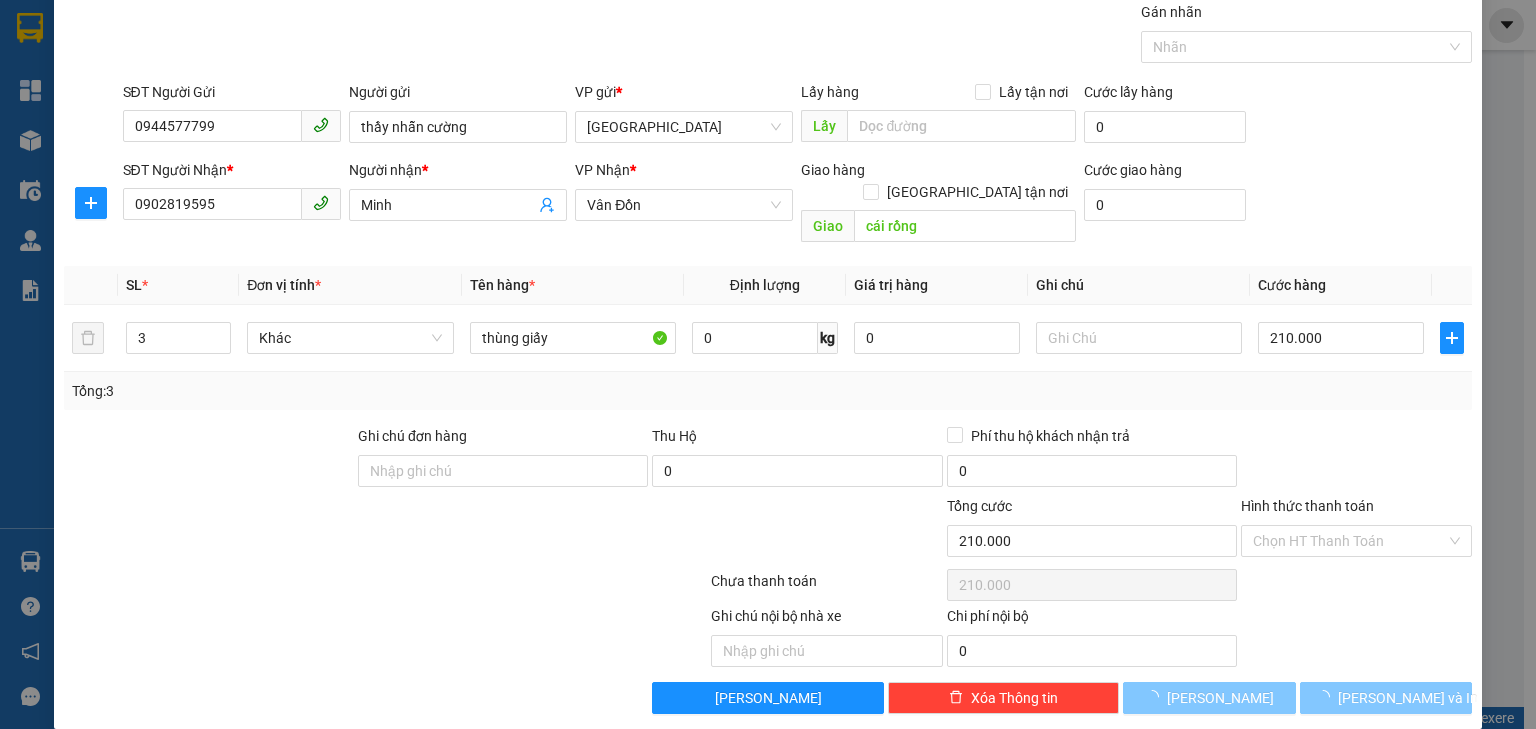 type 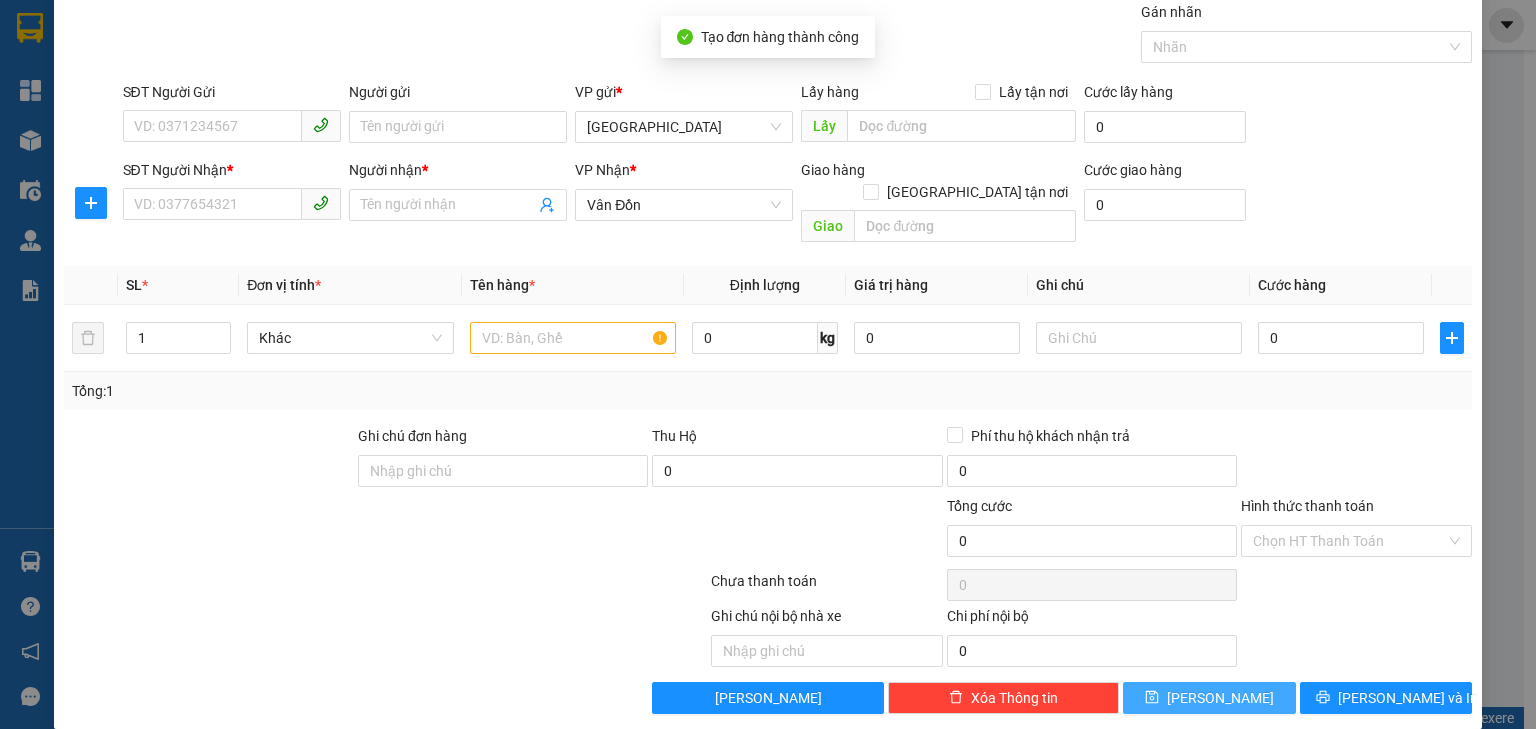 scroll, scrollTop: 0, scrollLeft: 0, axis: both 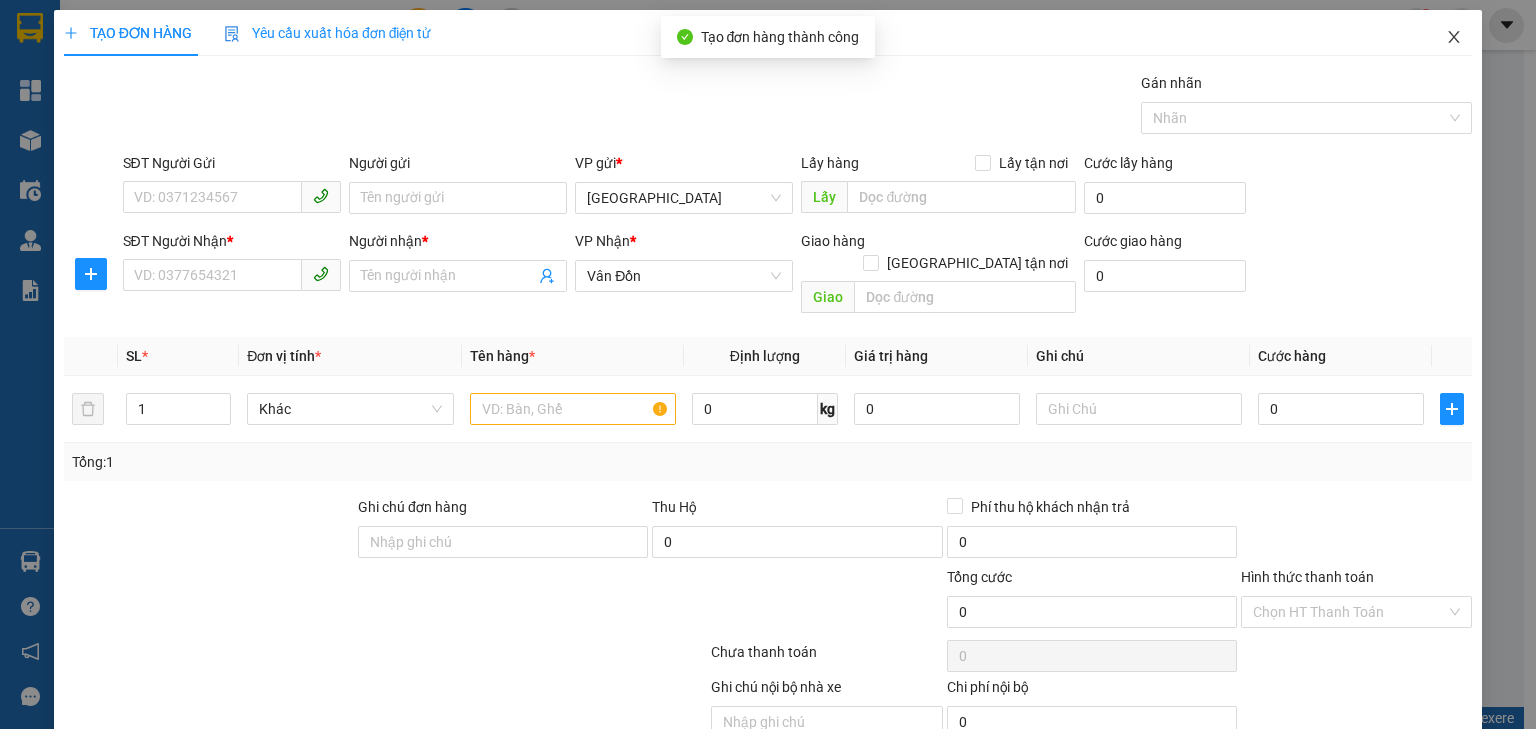 click 